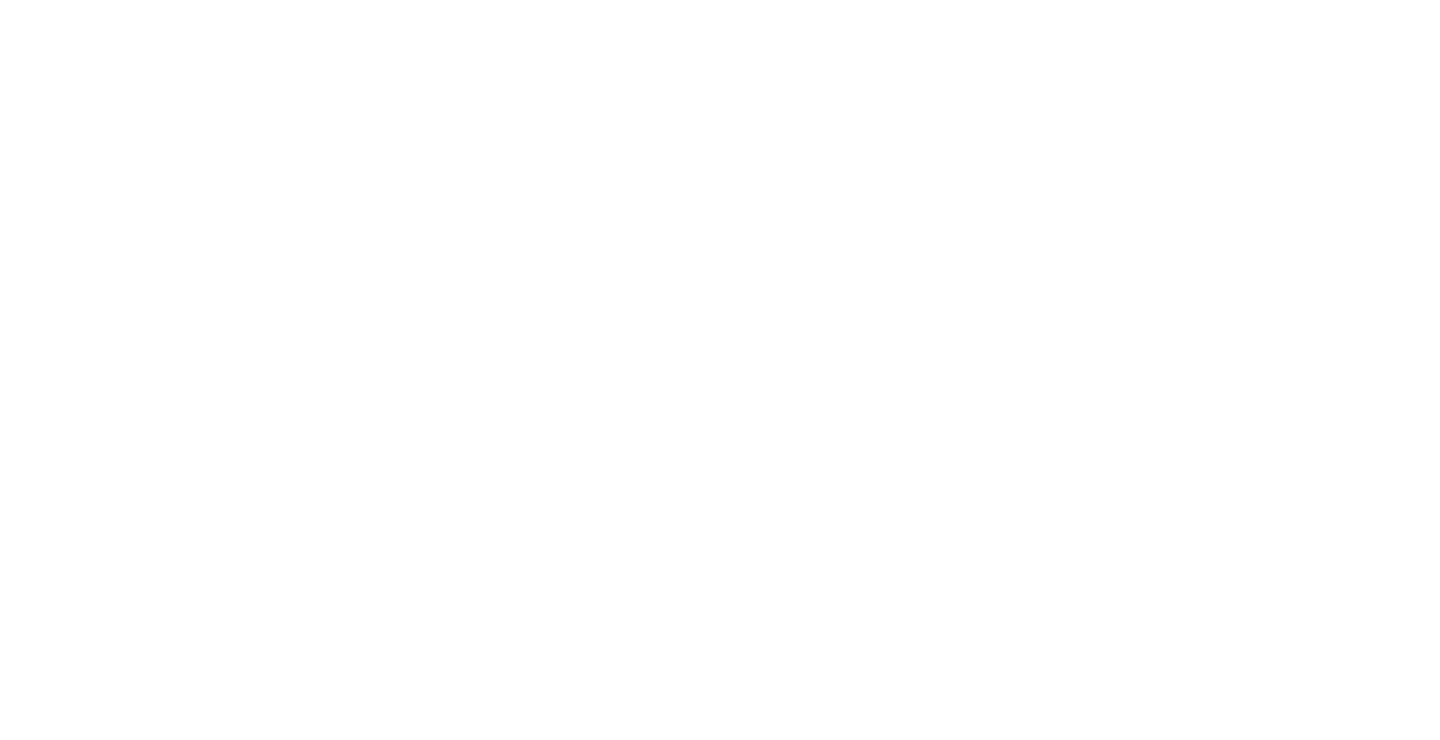 scroll, scrollTop: 0, scrollLeft: 0, axis: both 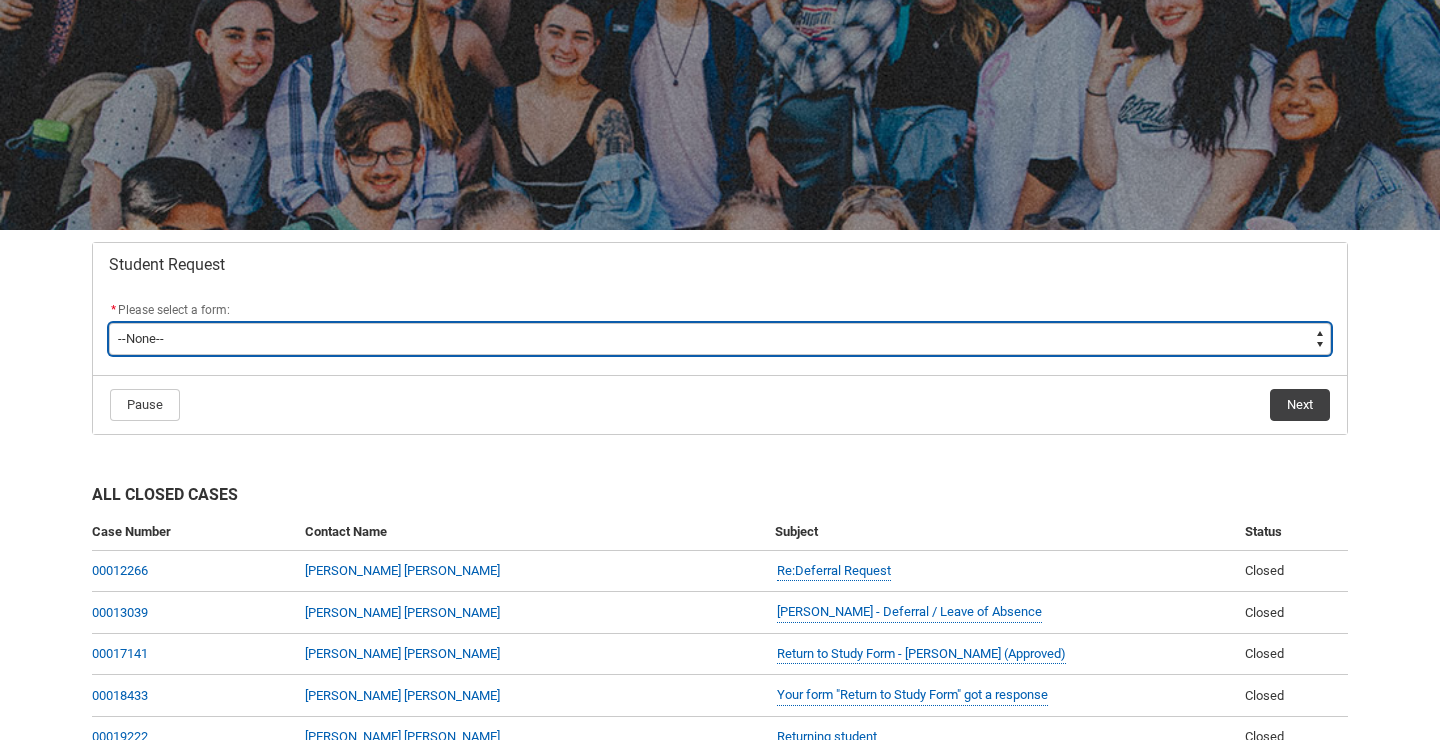 click on "--None-- Academic Transcript Application to Appeal Assignment Extension Course Credit / RPL Course Transfer Deferral / Leave of Absence Enrolment Variation Grievance Reasonable Adjustment Return to Study Application Special Consideration Tuition Fee Refund Withdraw & Cancel Enrolment General Enquiry FEE-HELP Exemption Form Financial Hardship Program" at bounding box center (720, 339) 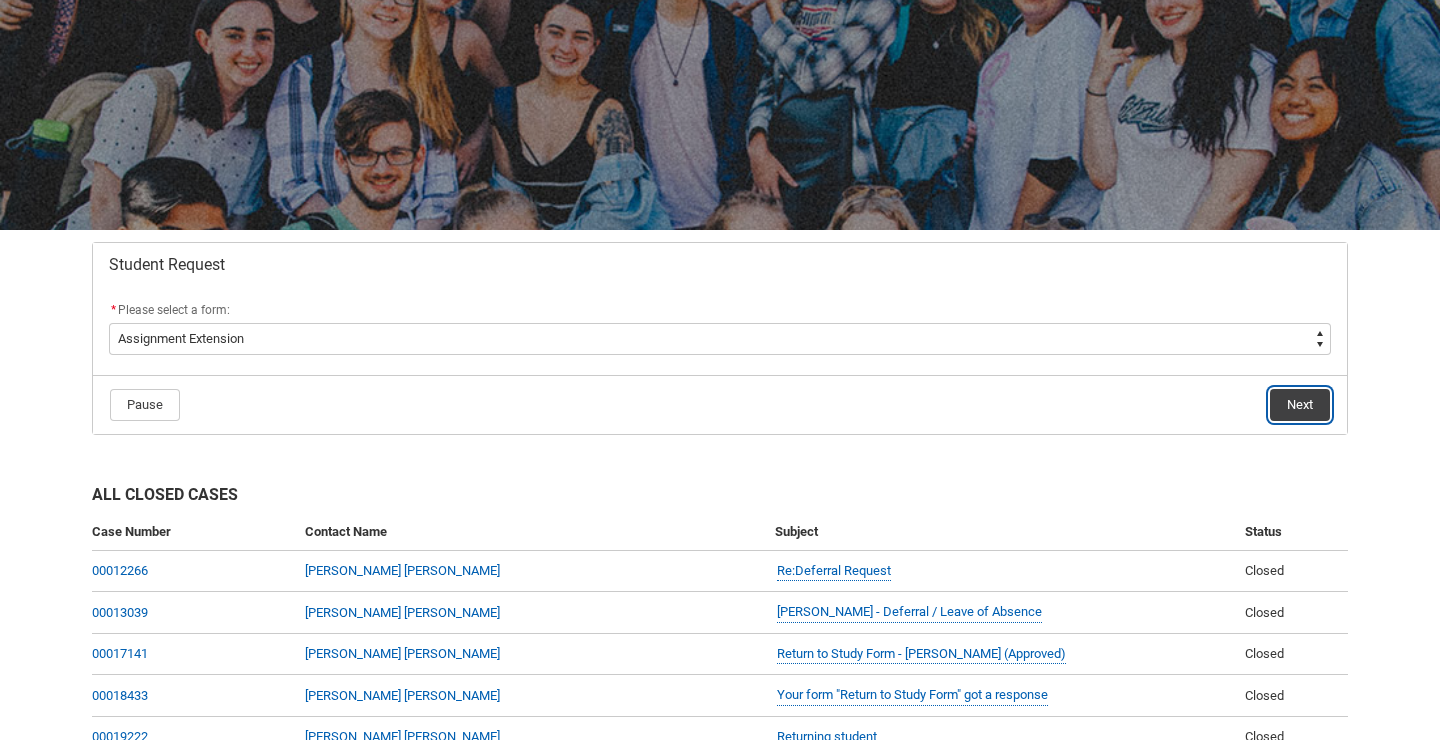 click on "Next" 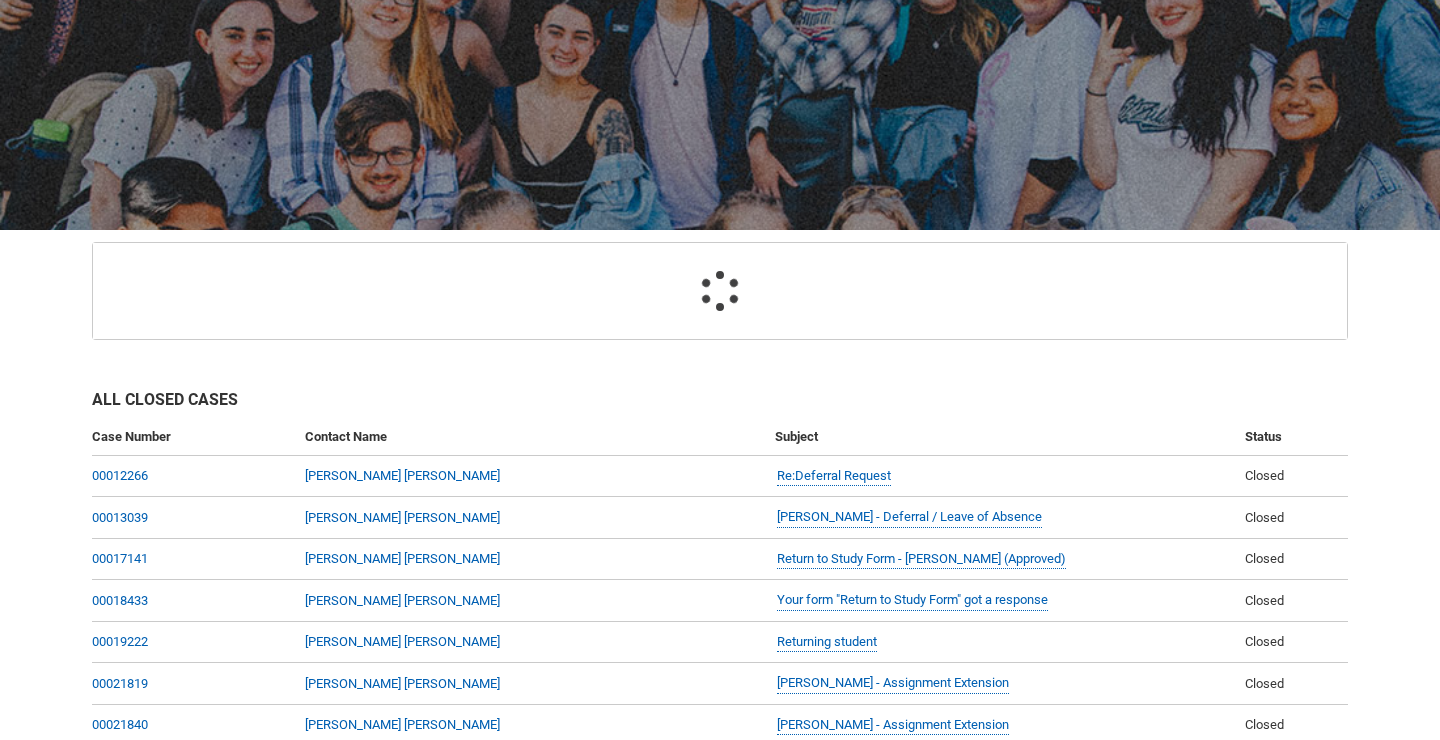 scroll, scrollTop: 213, scrollLeft: 0, axis: vertical 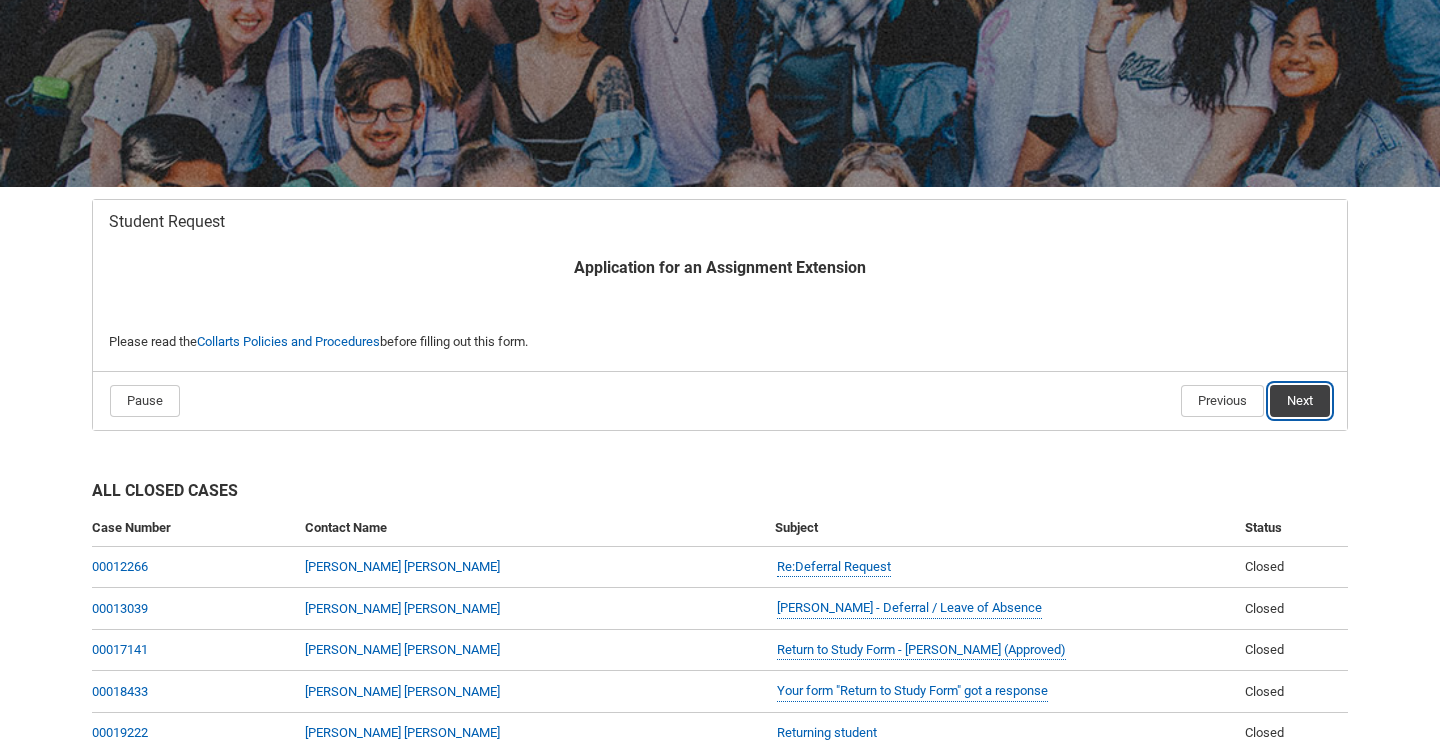 click on "Next" 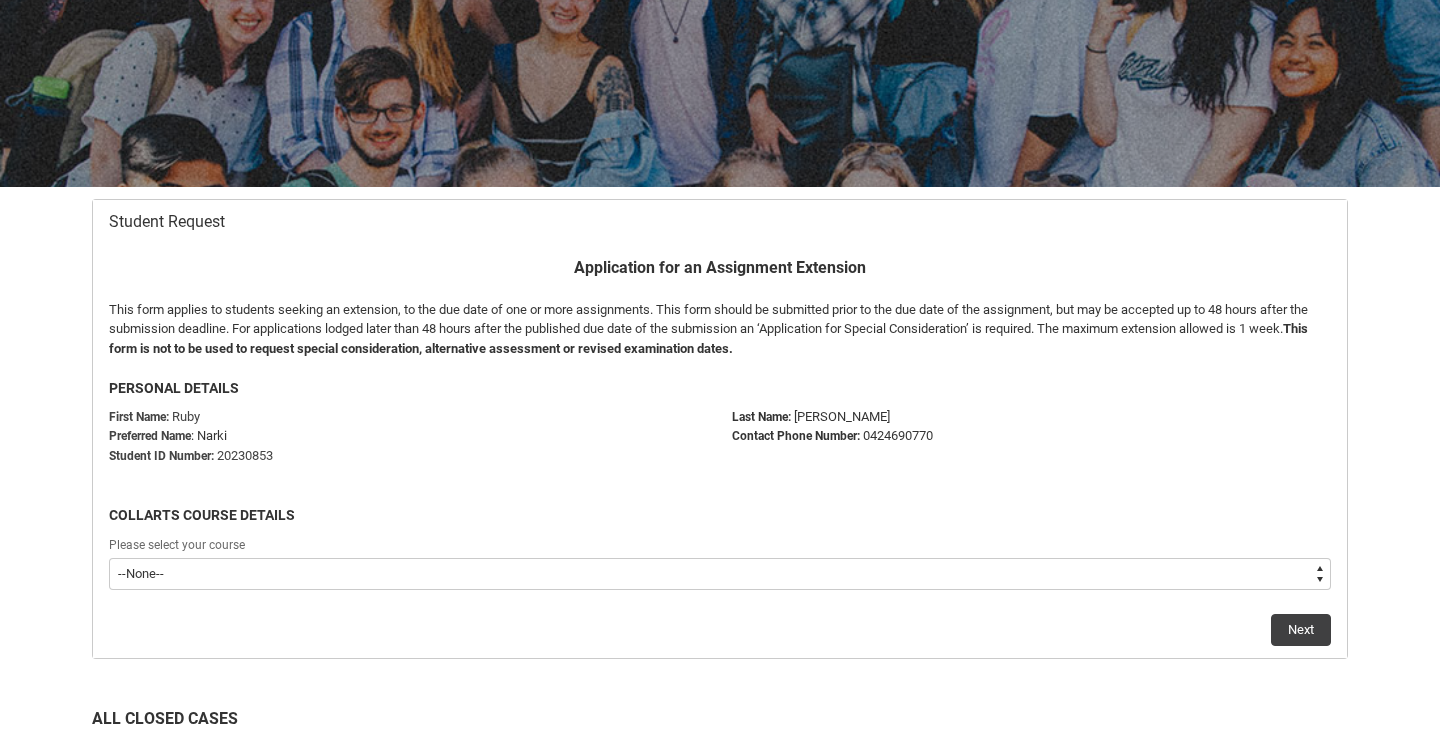 click on "--None-- Bachelor of Music Production V2" at bounding box center (720, 574) 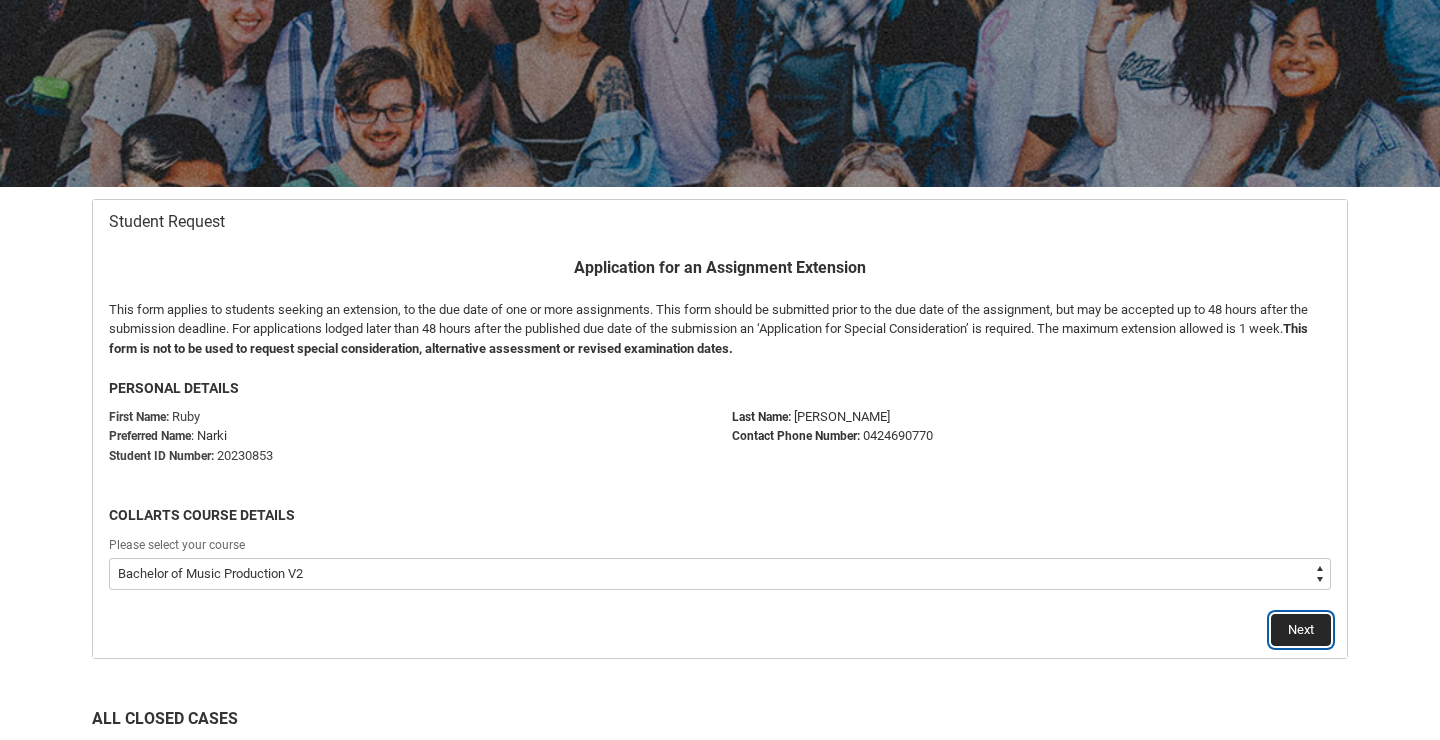click on "Next" 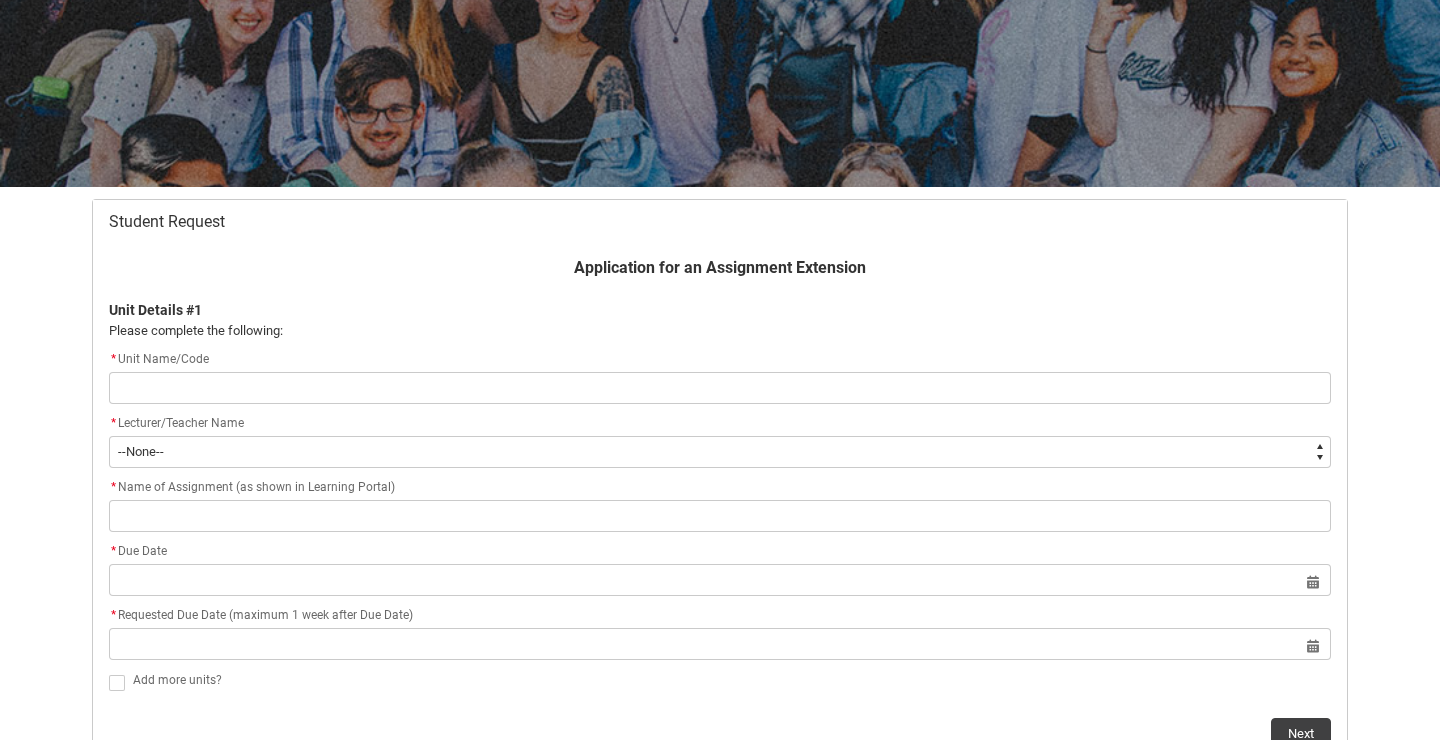 type on "m" 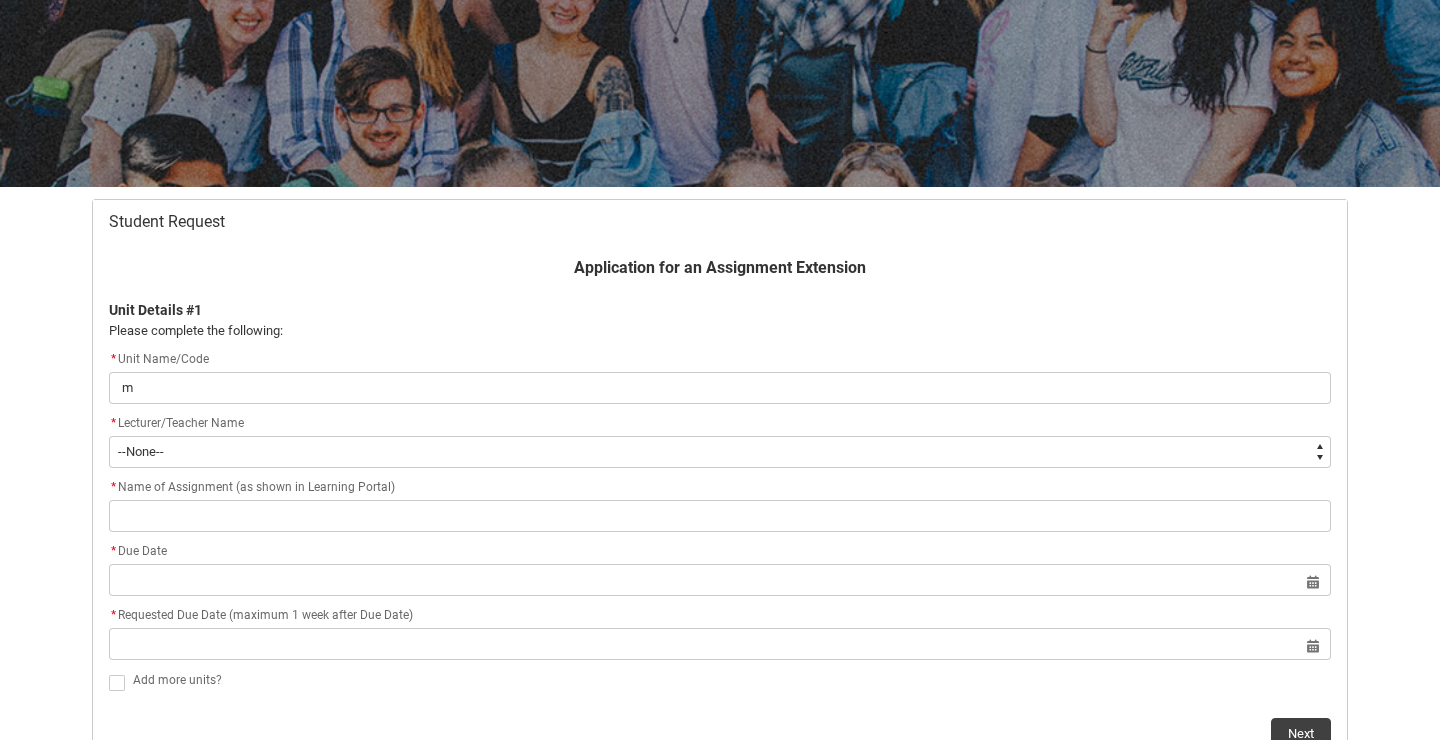 type on "mp" 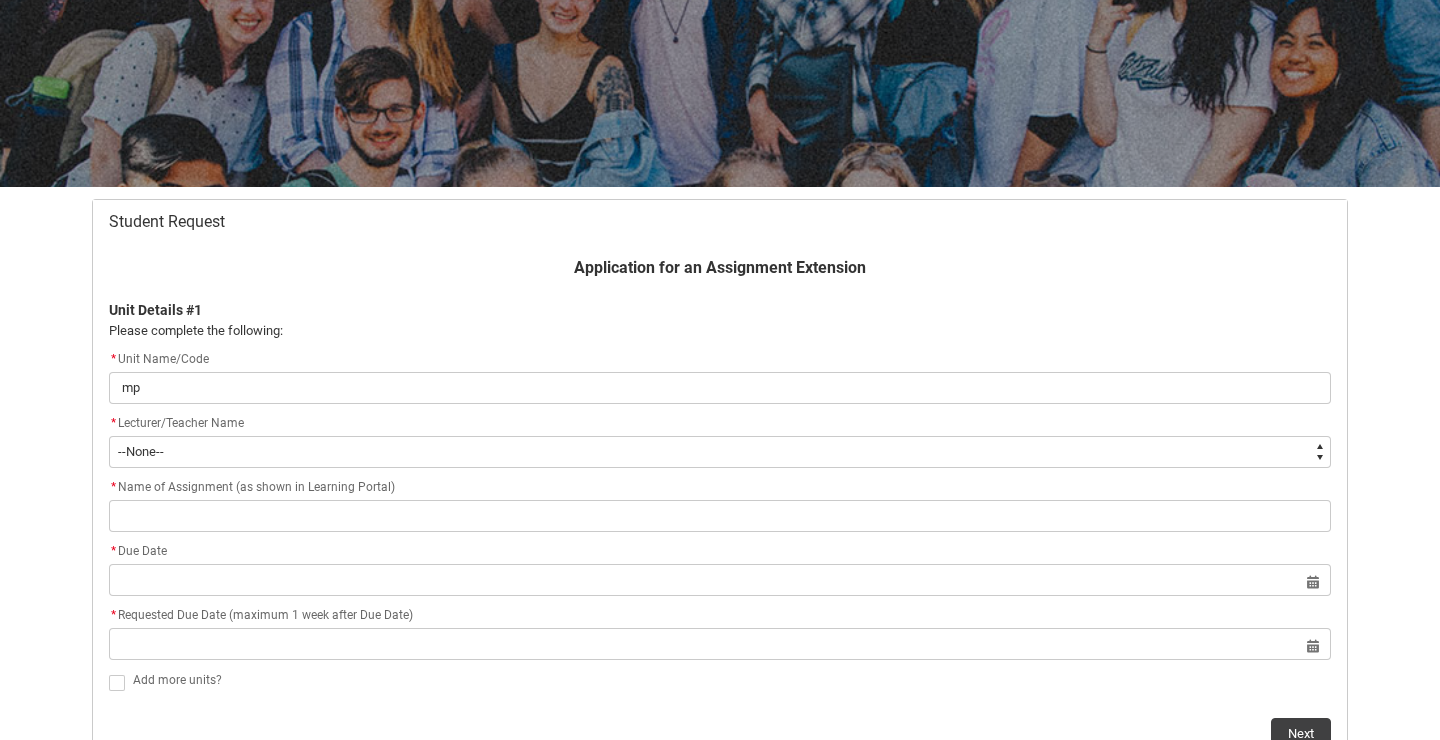 type on "mpc" 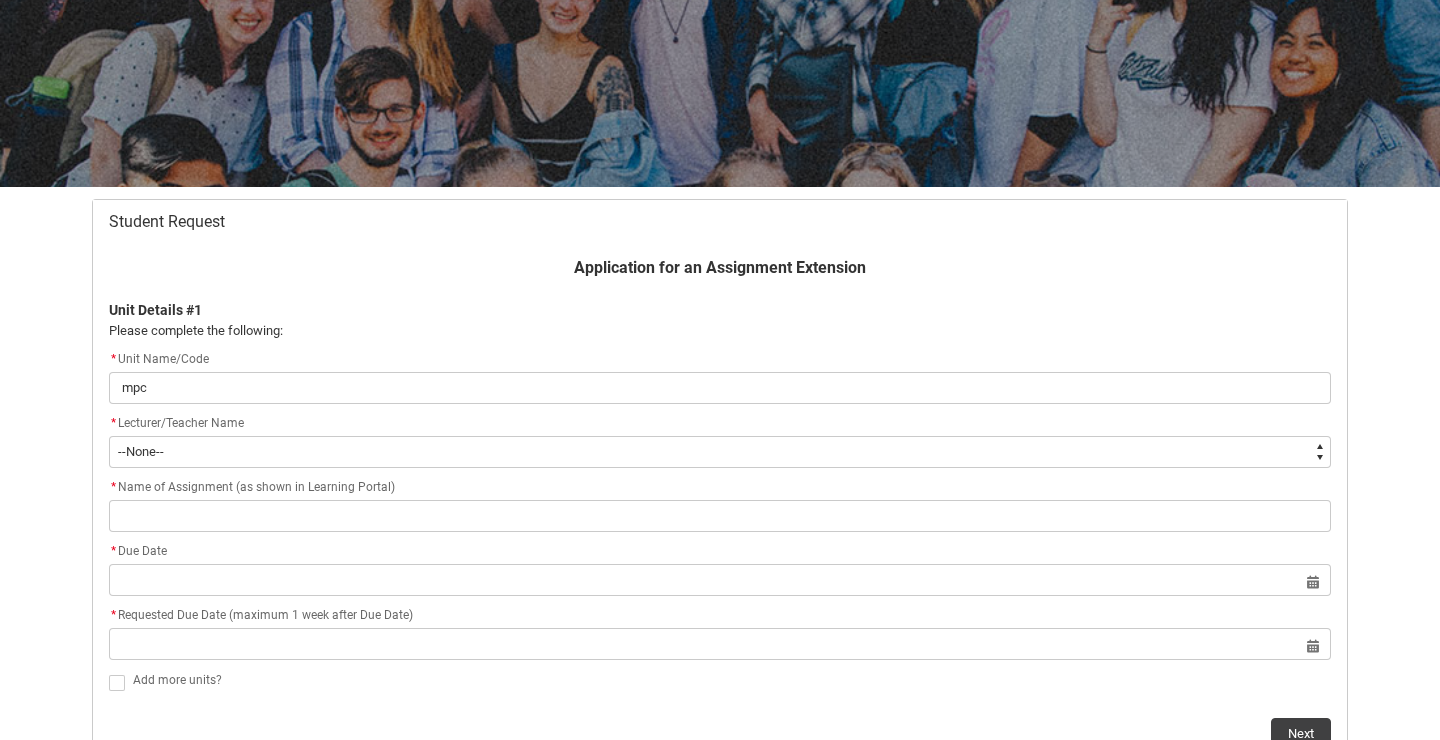 type on "mp" 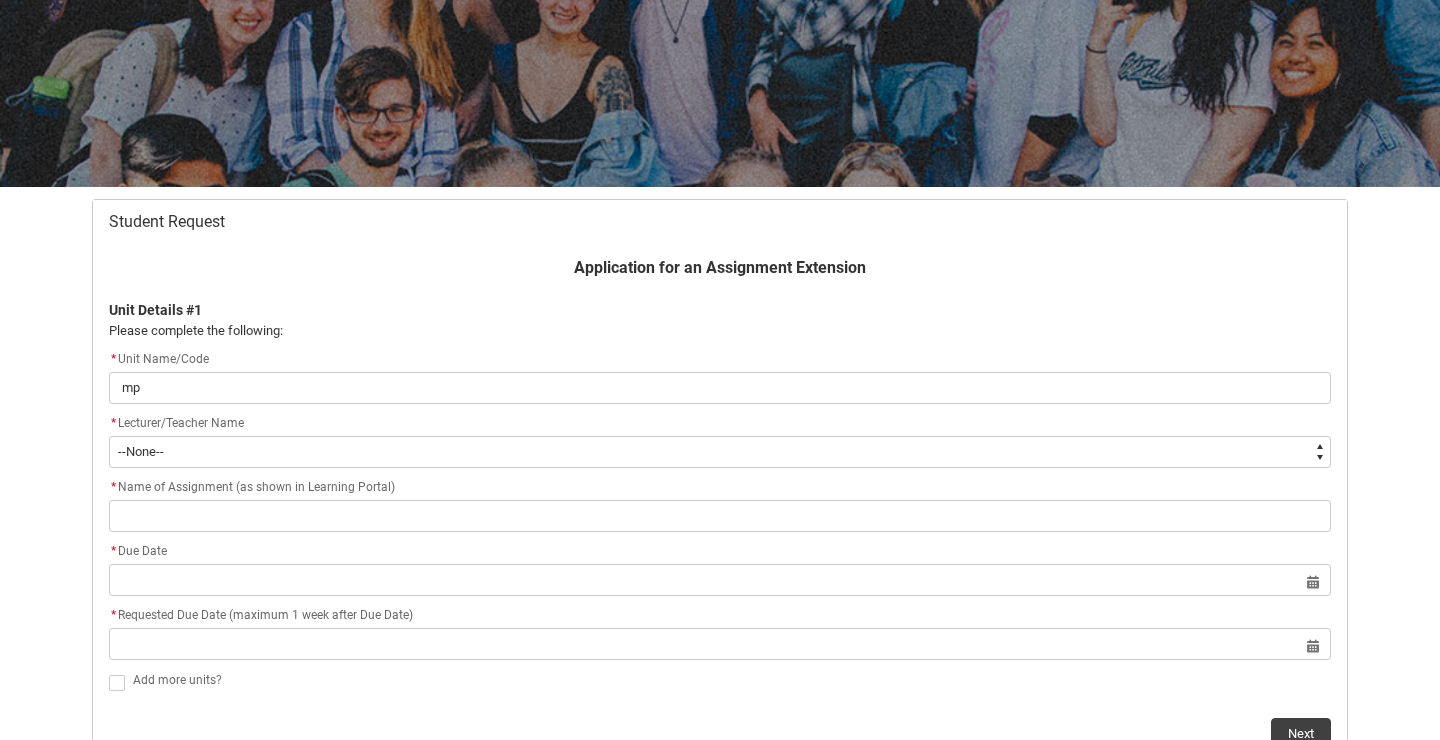 type on "m" 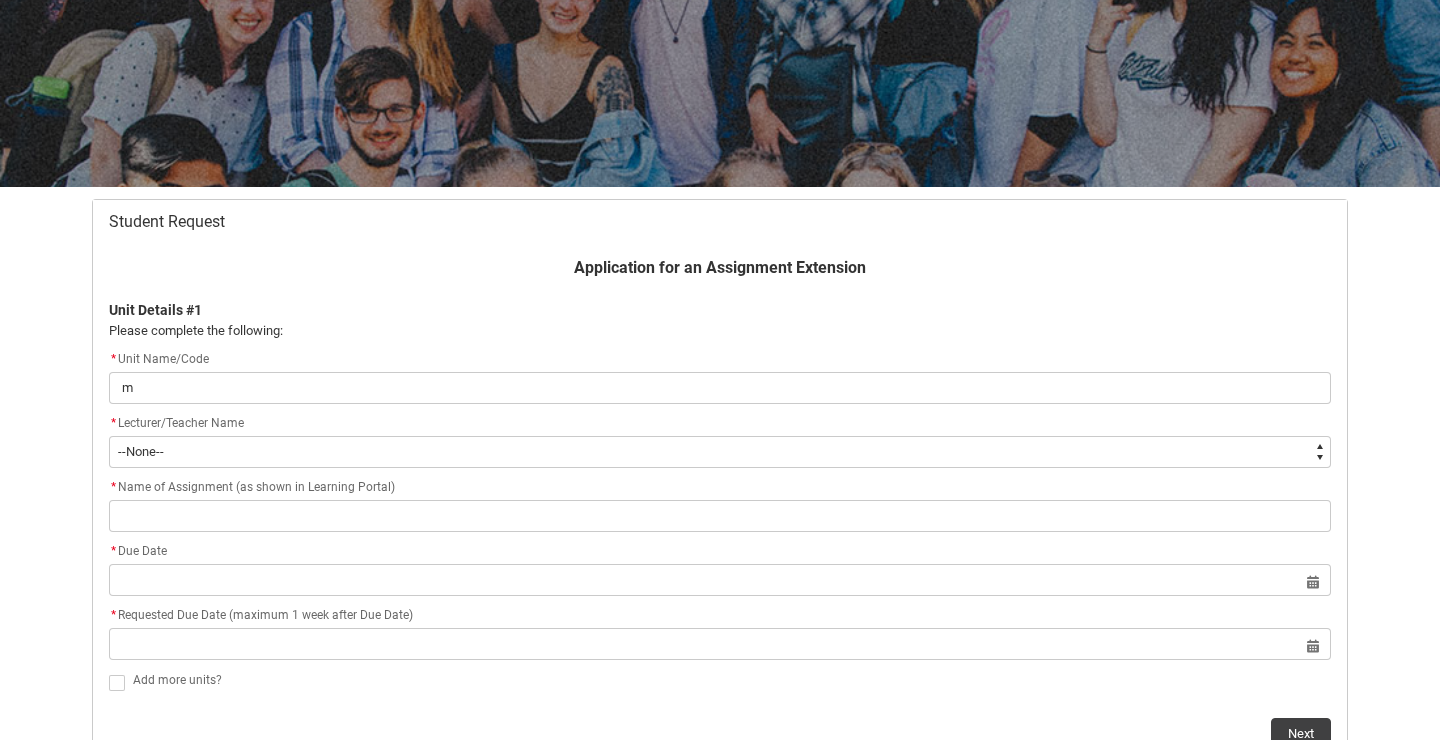 type 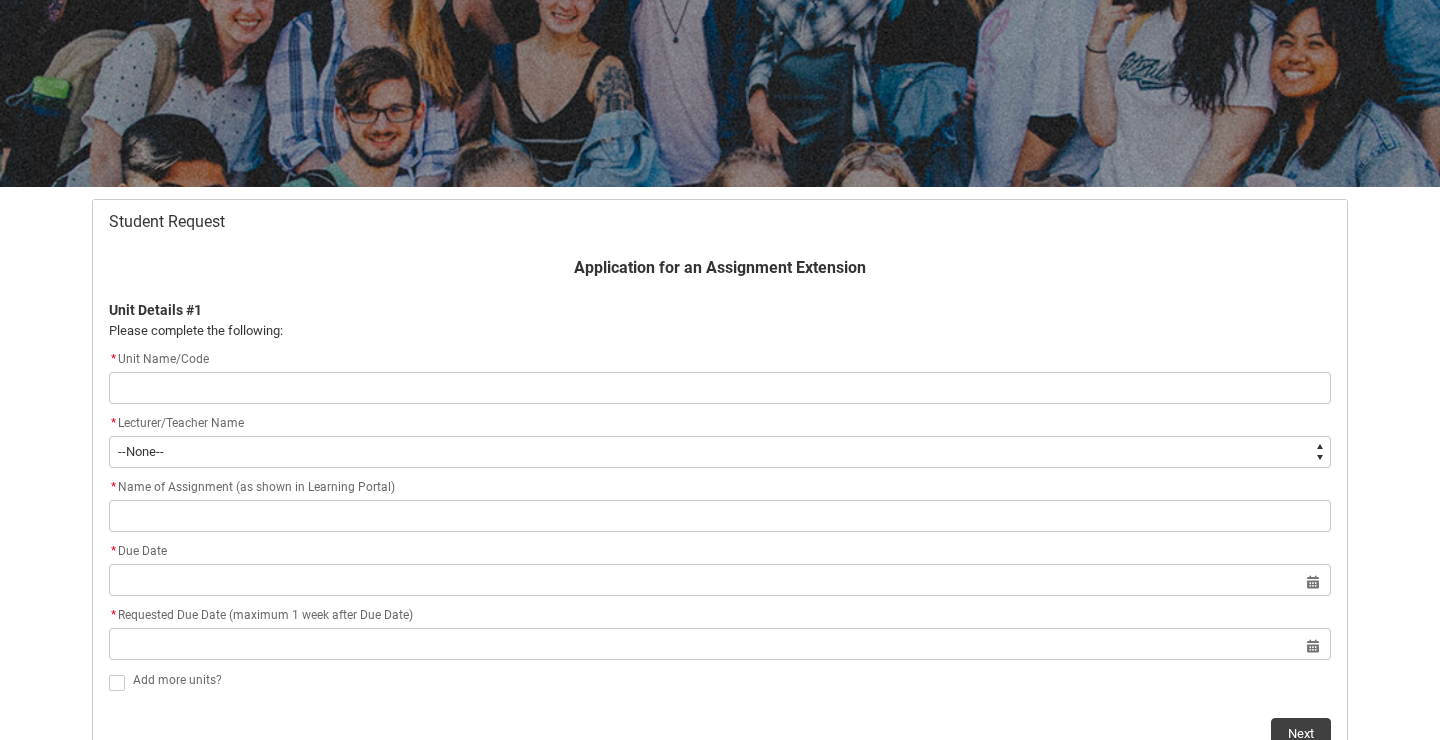 type on "M" 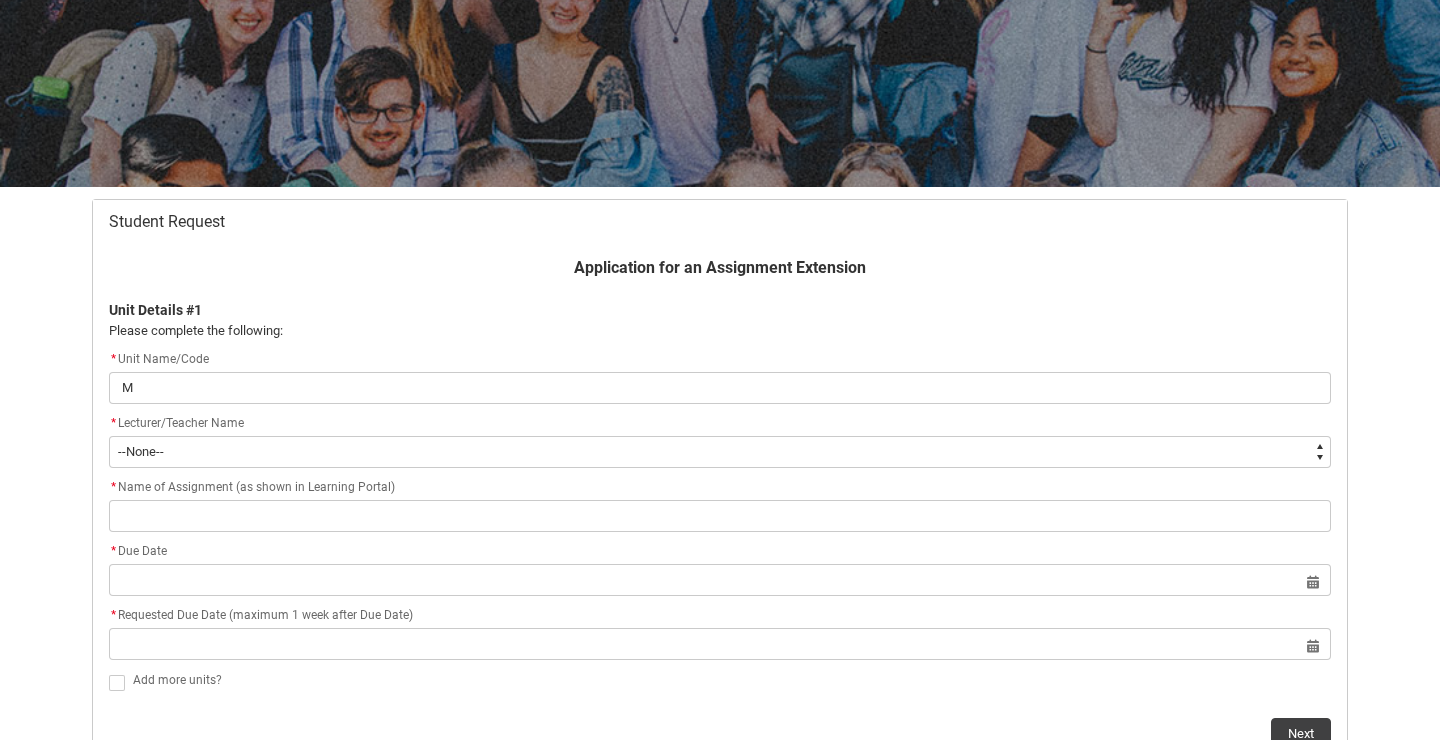 type on "MP" 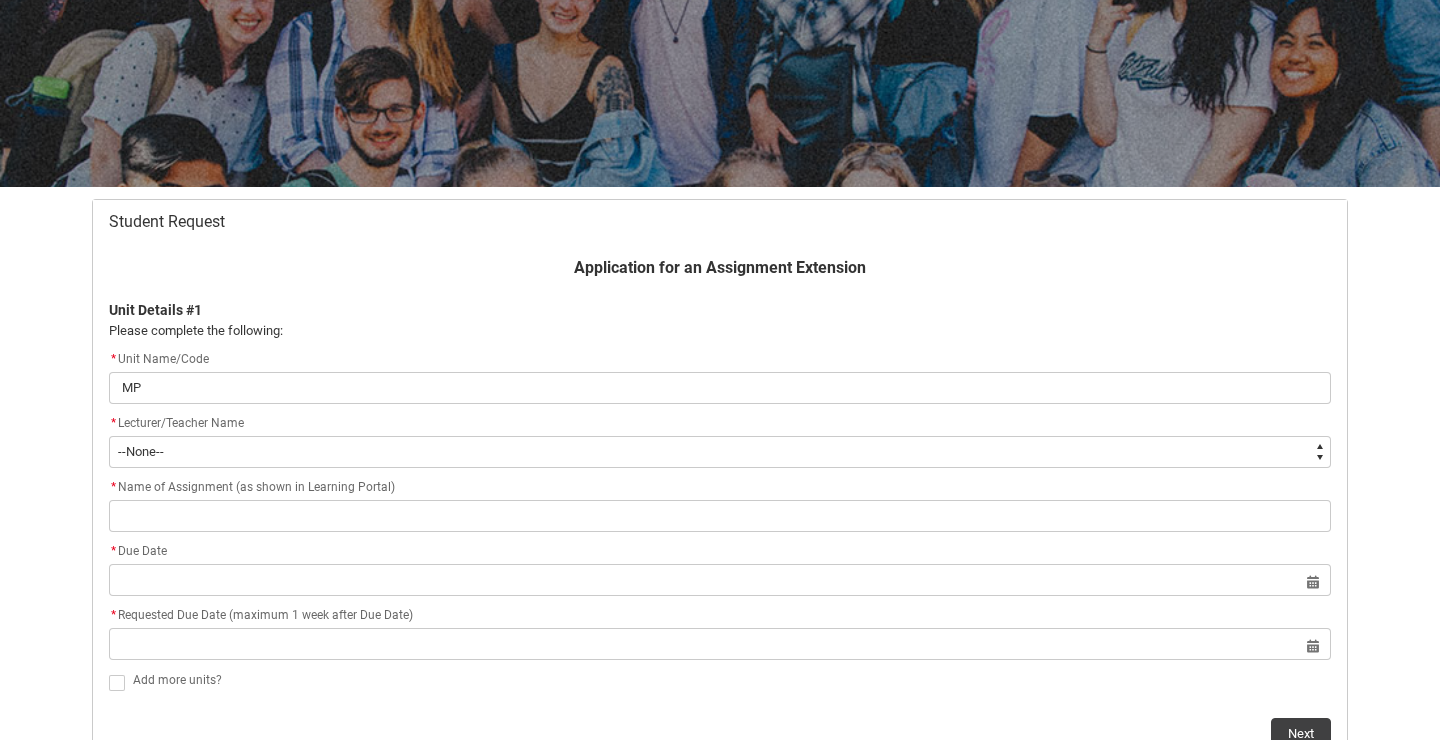 type on "MPC" 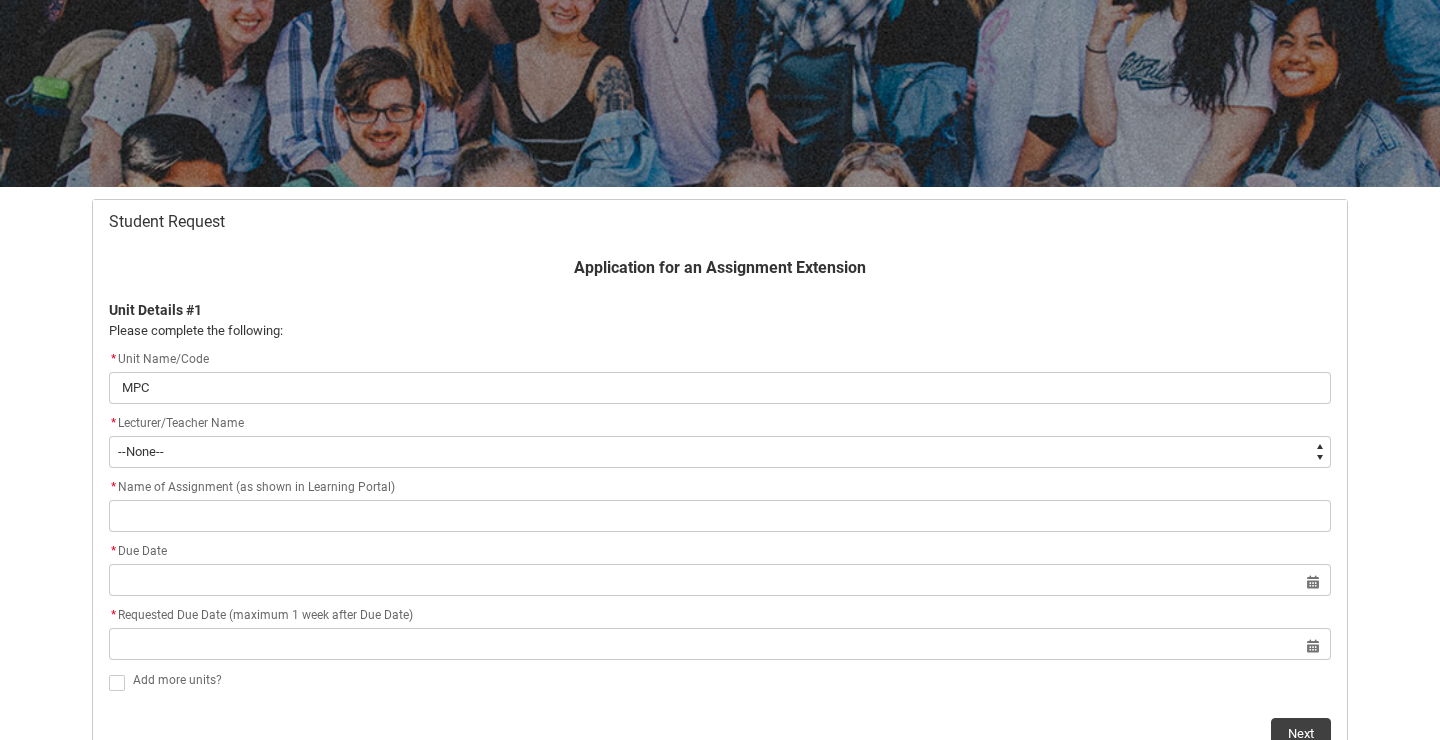 type on "MP" 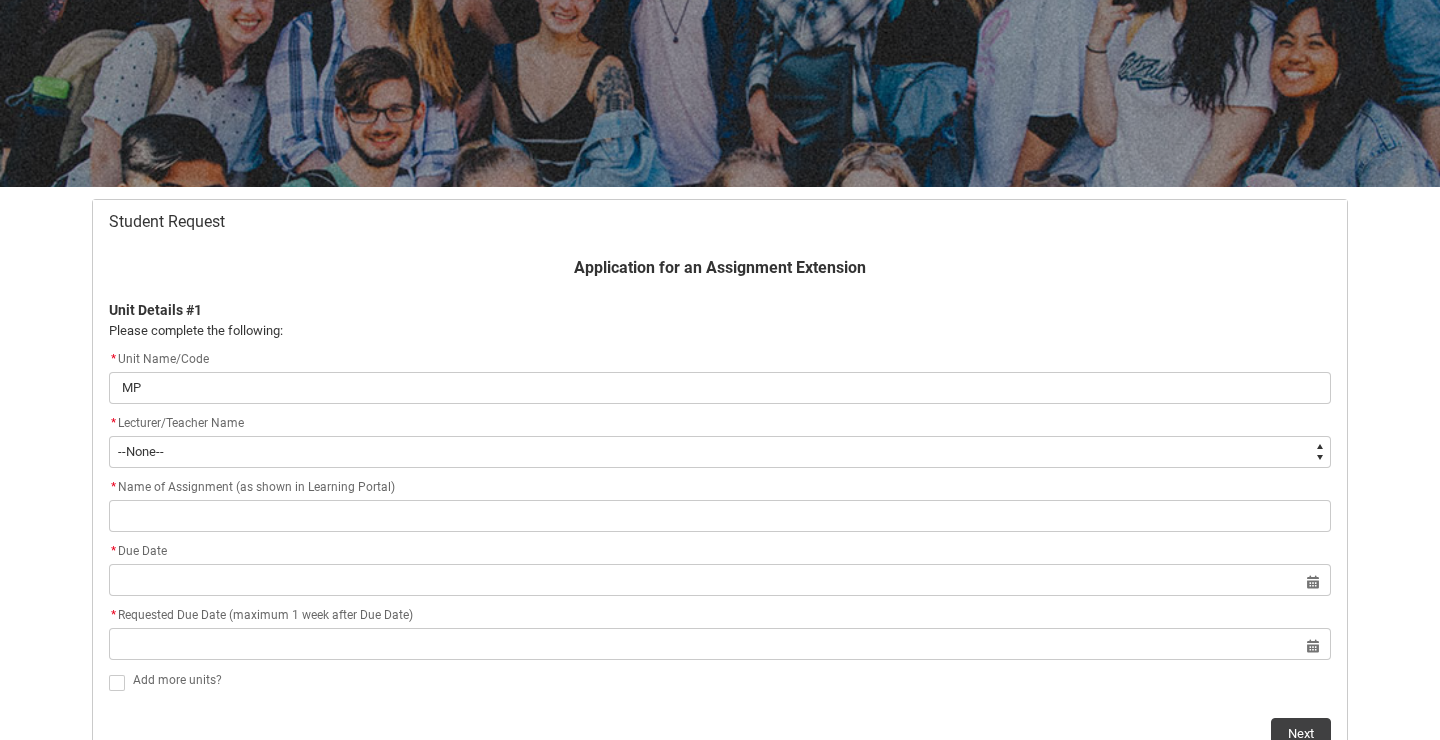 type on "MPR" 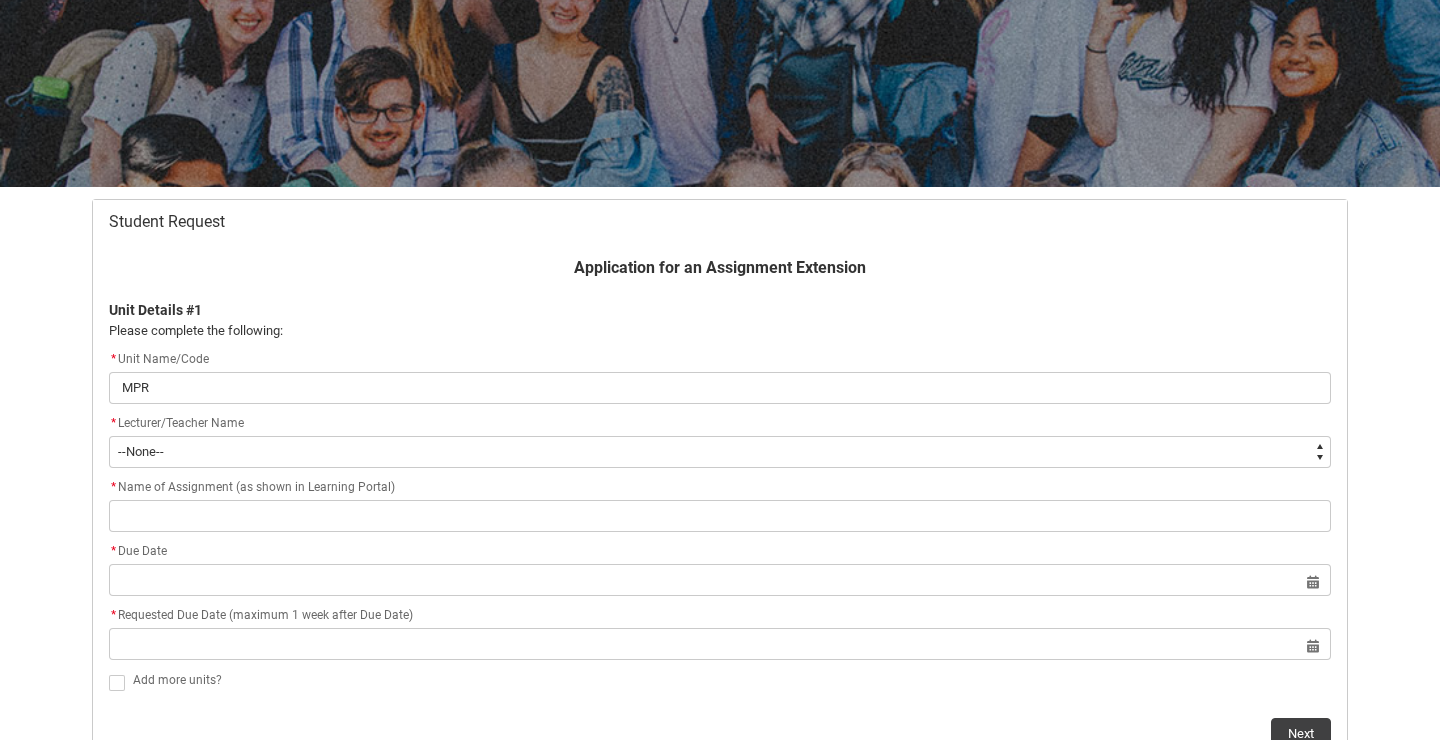 type on "MPRC" 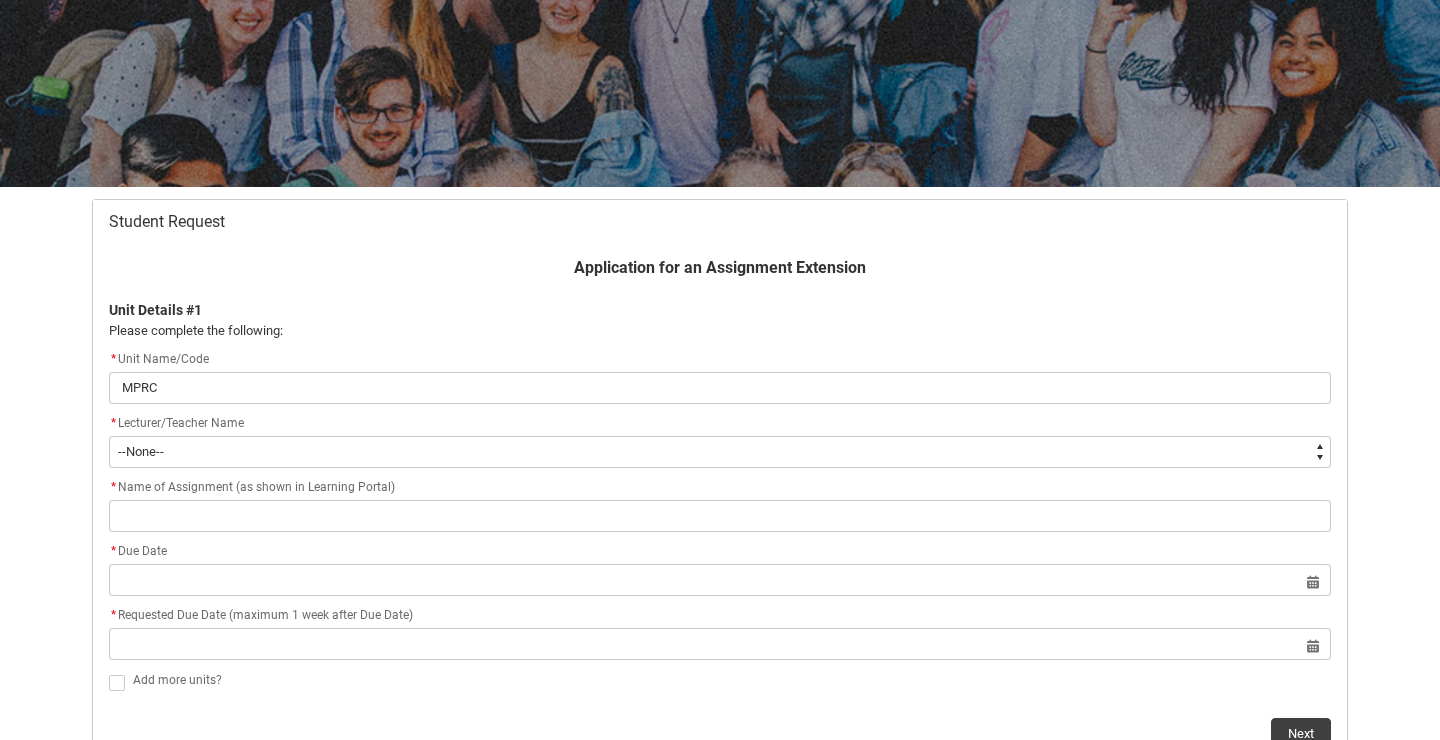 type on "MPRCC" 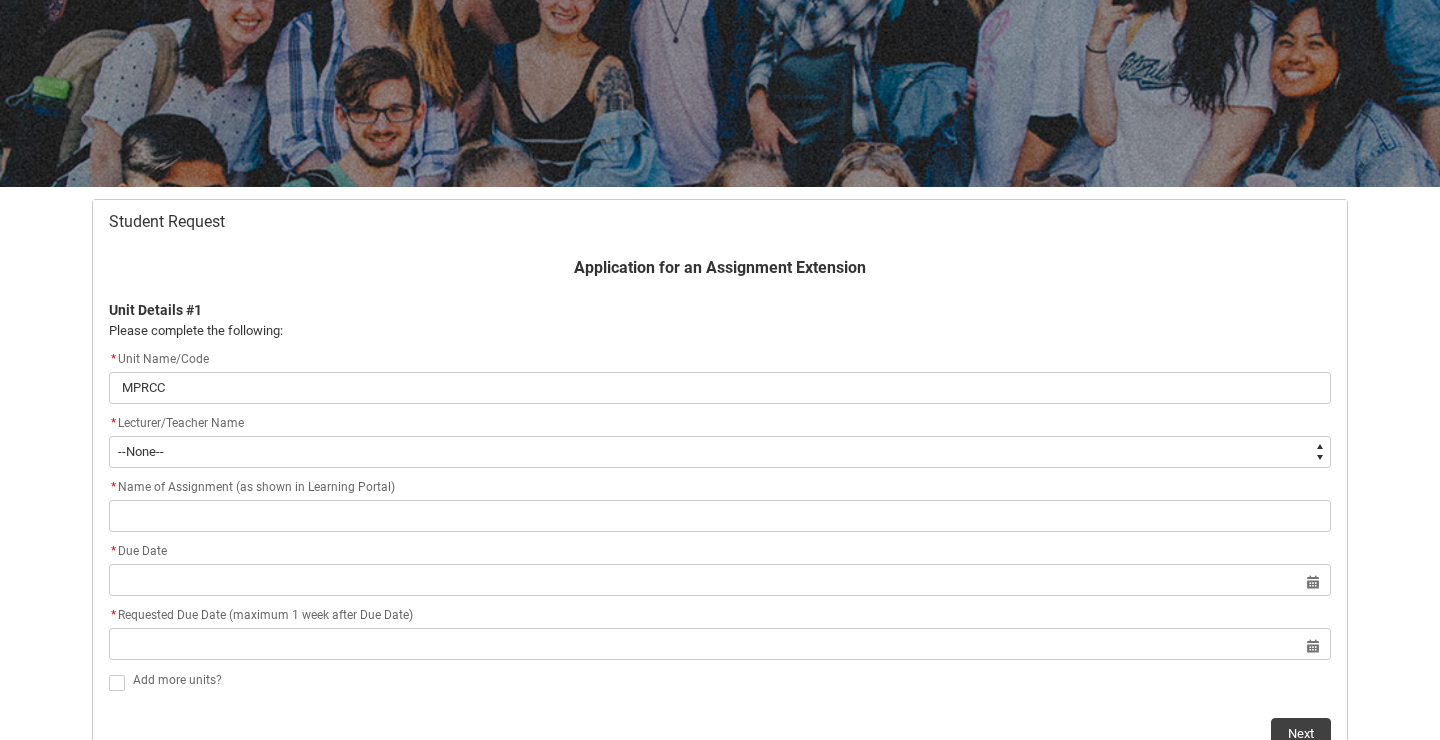 type on "MPRCCR" 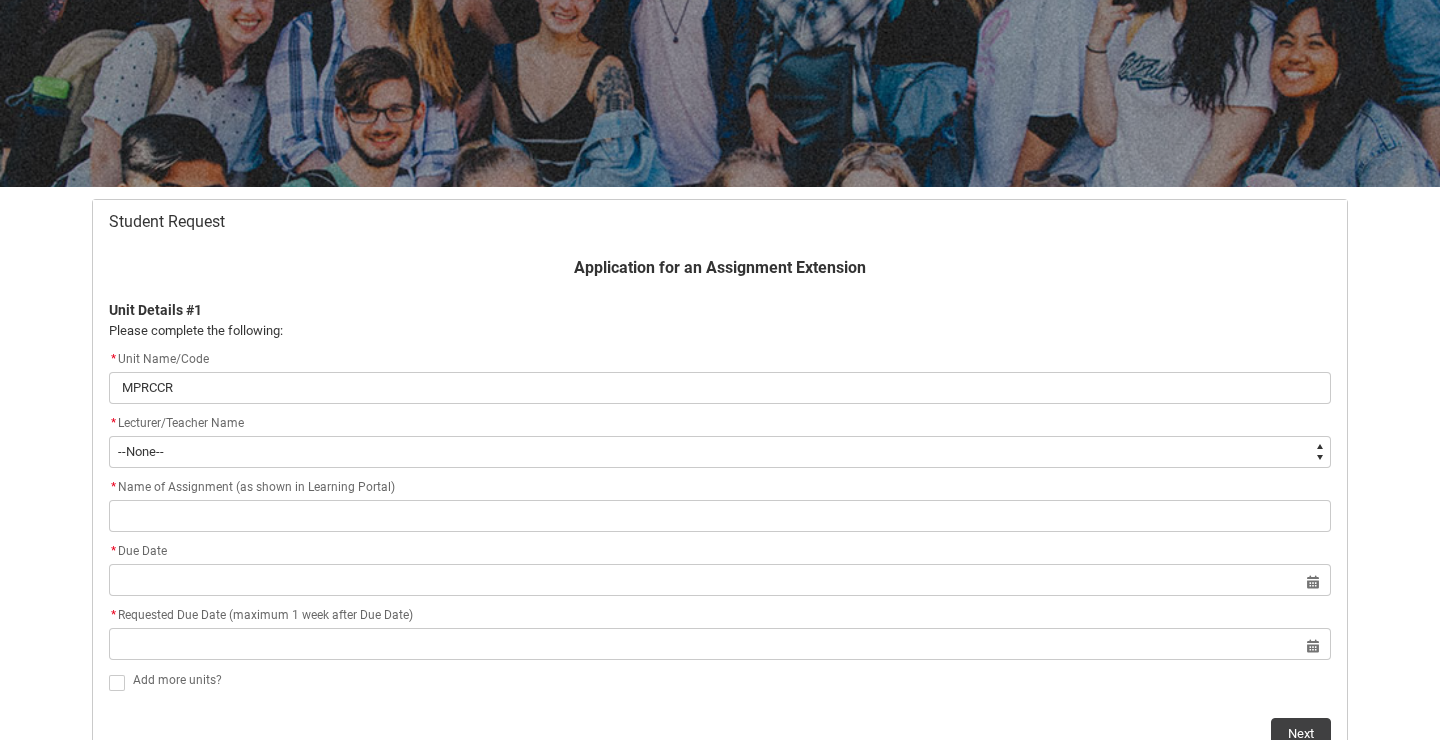 type on "MPRCCR4" 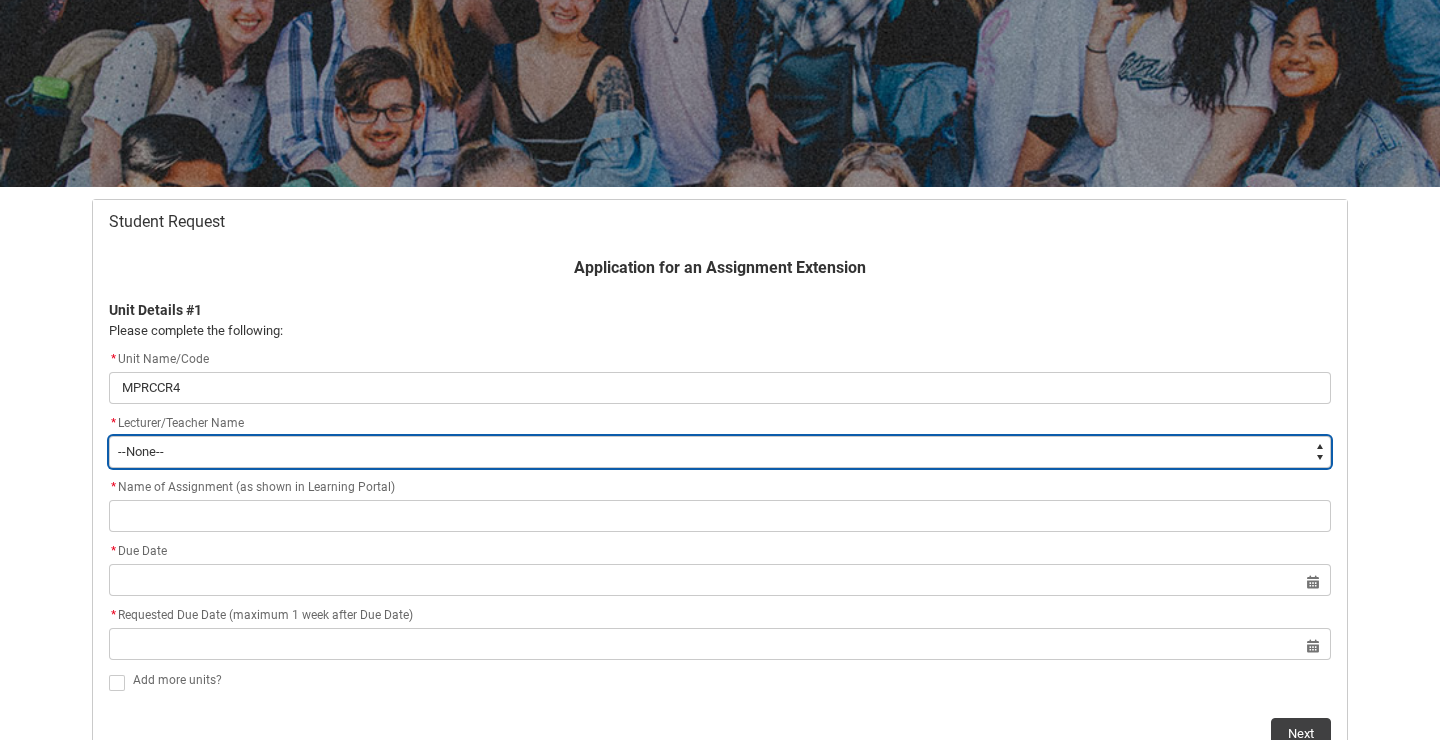 click on "--None-- [PERSON_NAME] [PERSON_NAME] [PERSON_NAME] [PERSON_NAME] [PERSON_NAME] [PERSON_NAME] [PERSON_NAME] [PERSON_NAME] [PERSON_NAME] [PERSON_NAME] [PERSON_NAME] [PERSON_NAME] [PERSON_NAME] [PERSON_NAME] [PERSON_NAME] [PERSON_NAME] [PERSON_NAME] [PERSON_NAME] [PERSON_NAME] [PERSON_NAME] [PERSON_NAME] [PERSON_NAME] [PERSON_NAME] [PERSON_NAME] [PERSON_NAME] [PERSON_NAME] [PERSON_NAME] [PERSON_NAME] [PERSON_NAME] [PERSON_NAME] [PERSON_NAME] [PERSON_NAME] [PERSON_NAME] [PERSON_NAME] [PERSON_NAME] [PERSON_NAME] [PERSON_NAME] [PERSON_NAME] [PERSON_NAME] [PERSON_NAME] [PERSON_NAME] [PERSON_NAME] [PERSON_NAME] [PERSON_NAME] [PERSON_NAME] [PERSON_NAME] [PERSON_NAME] [PERSON_NAME] [PERSON_NAME] [PERSON_NAME] [PERSON_NAME] [PERSON_NAME] [PERSON_NAME] [PERSON_NAME] [PERSON_NAME] [PERSON_NAME] [PERSON_NAME] [PERSON_NAME] [PERSON_NAME] [PERSON_NAME] [PERSON_NAME] [PERSON_NAME] [PERSON_NAME] [PERSON_NAME] [PERSON_NAME] [PERSON_NAME] [PERSON_NAME] [PERSON_NAME] [PERSON_NAME]" at bounding box center (720, 452) 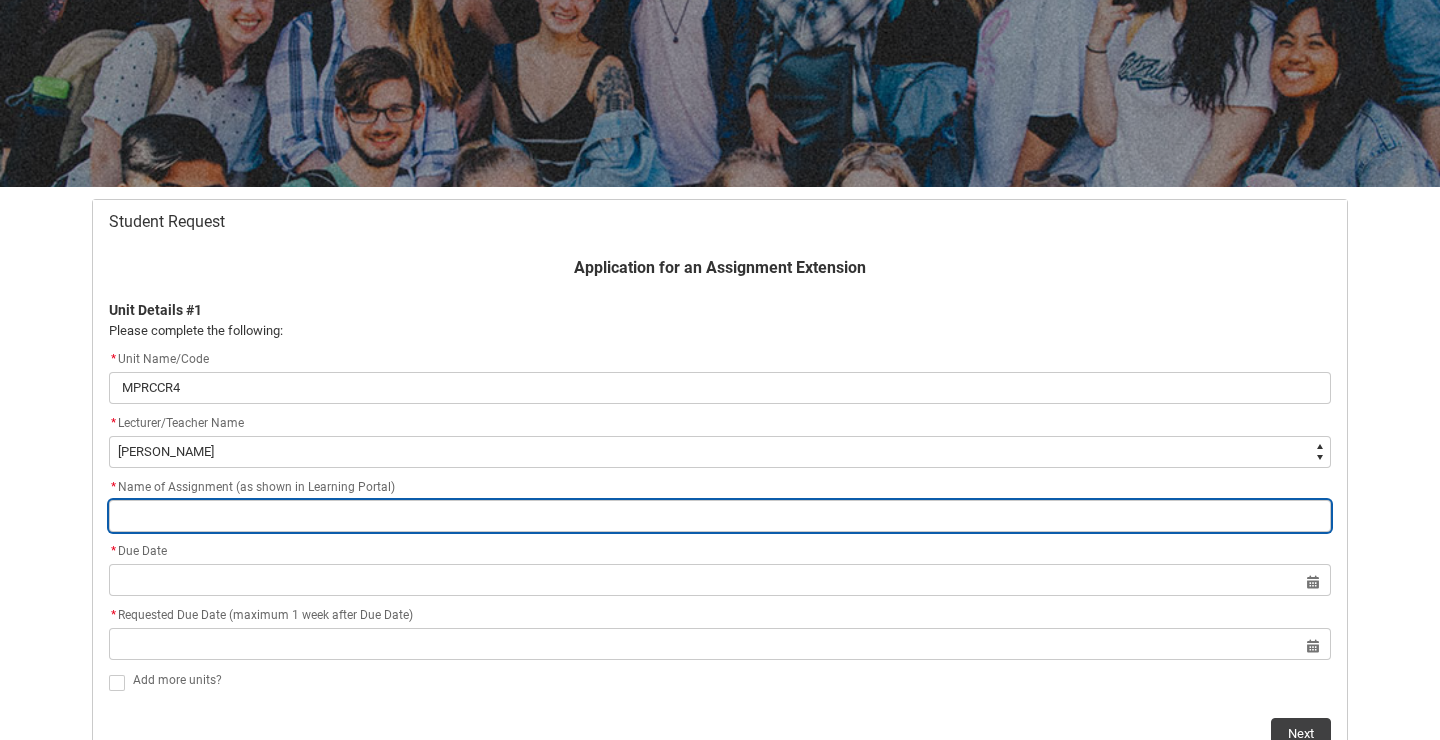 click at bounding box center (720, 516) 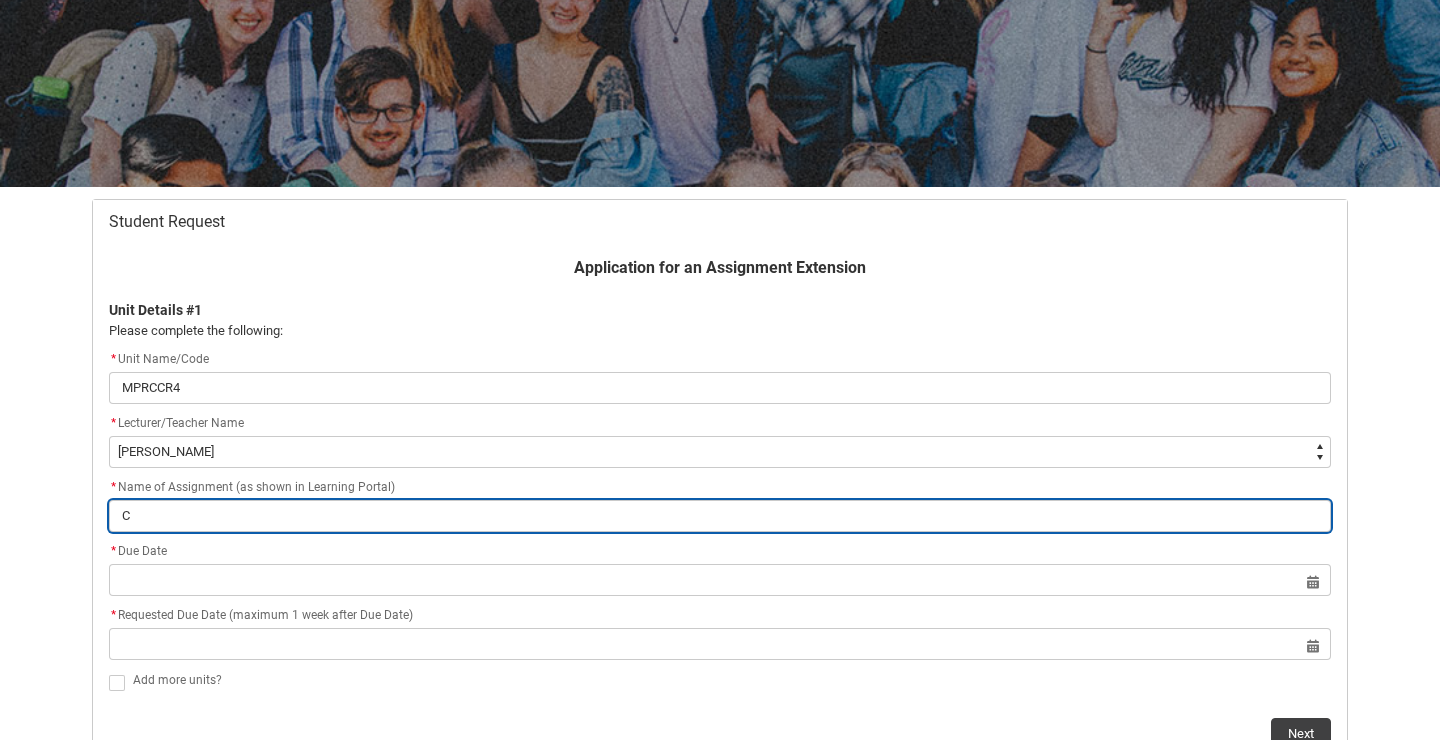 type on "CA" 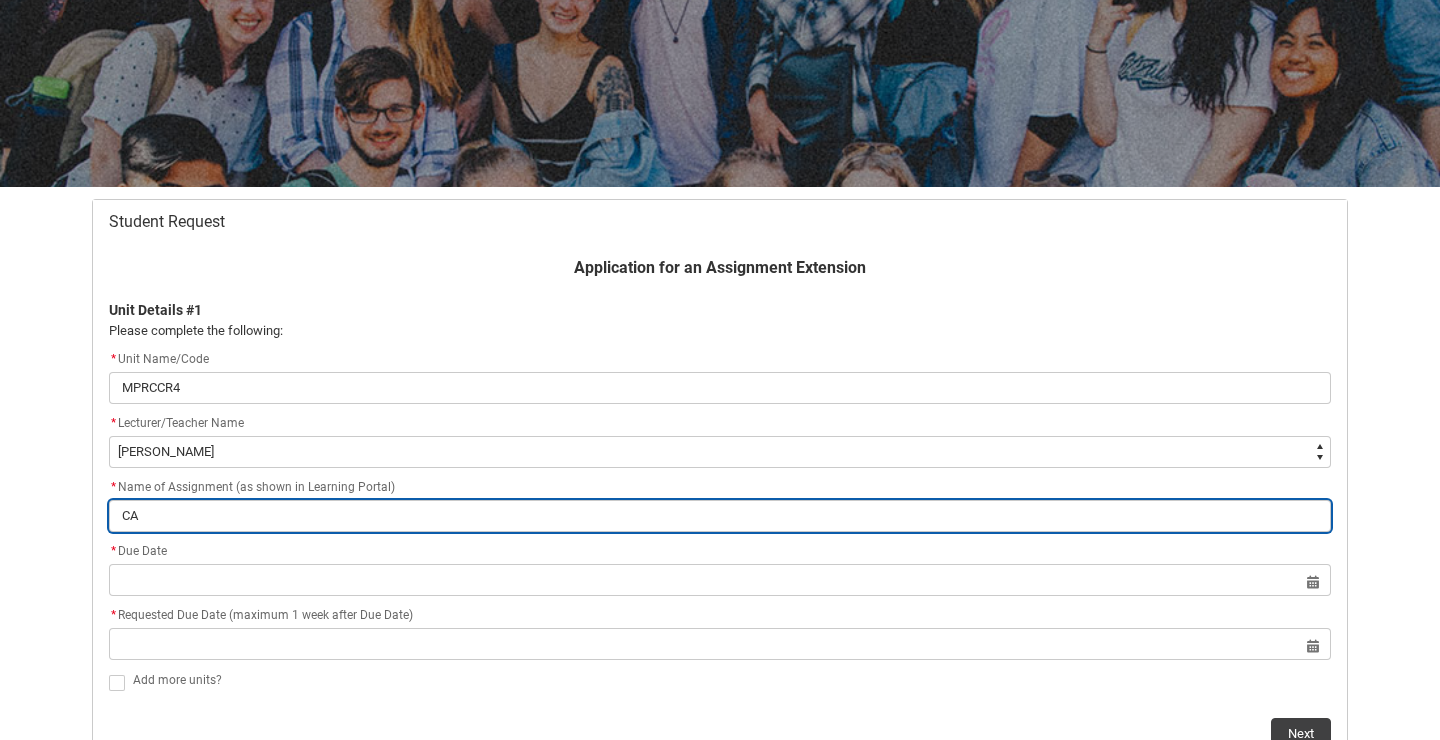 type on "CAS" 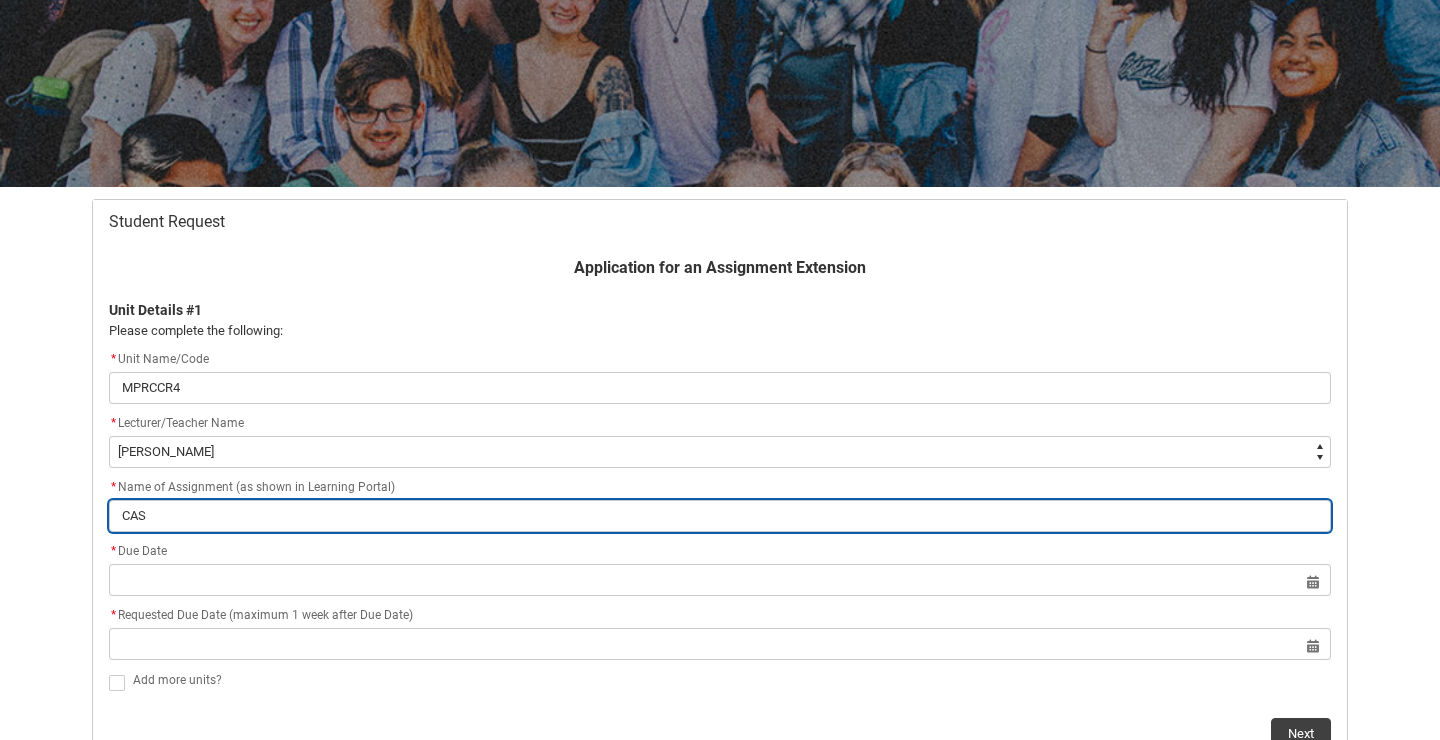 type on "CASE" 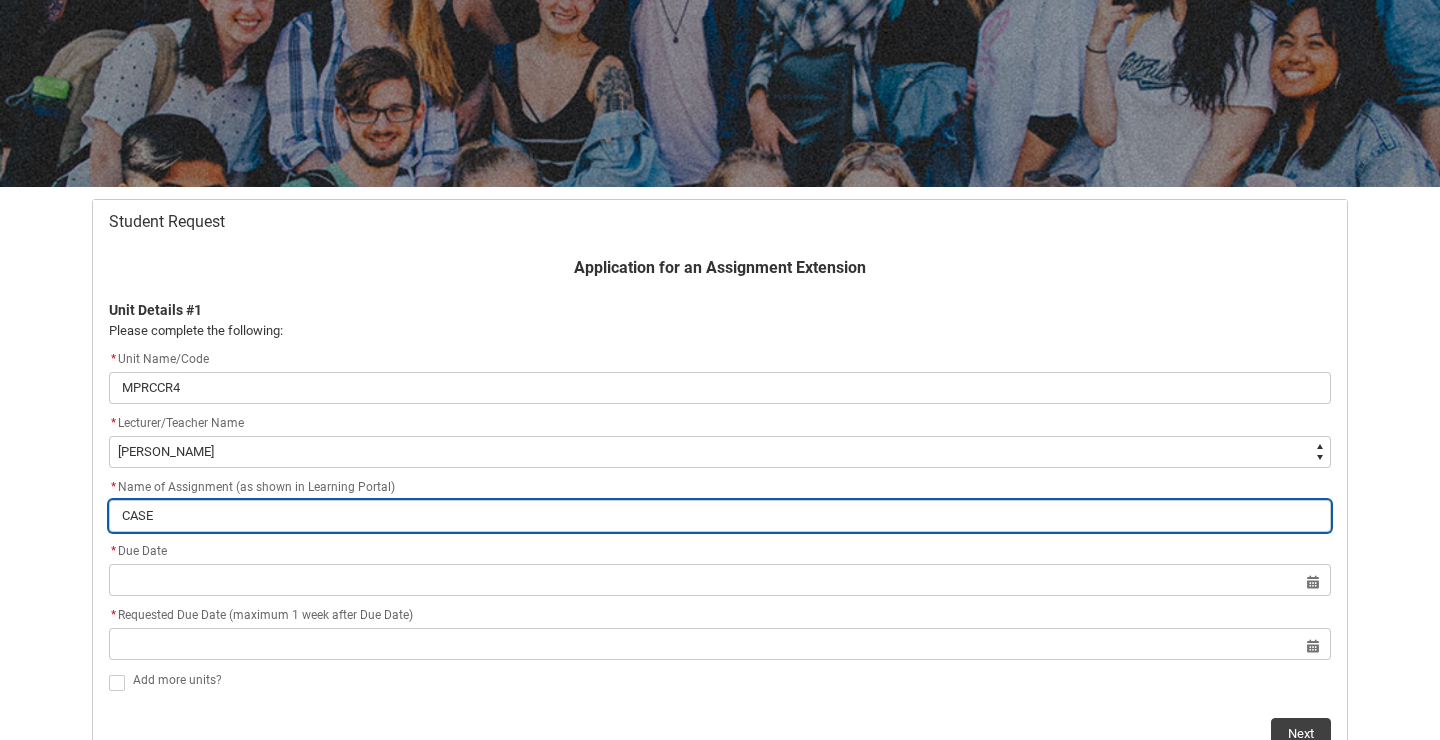 type on "CASE" 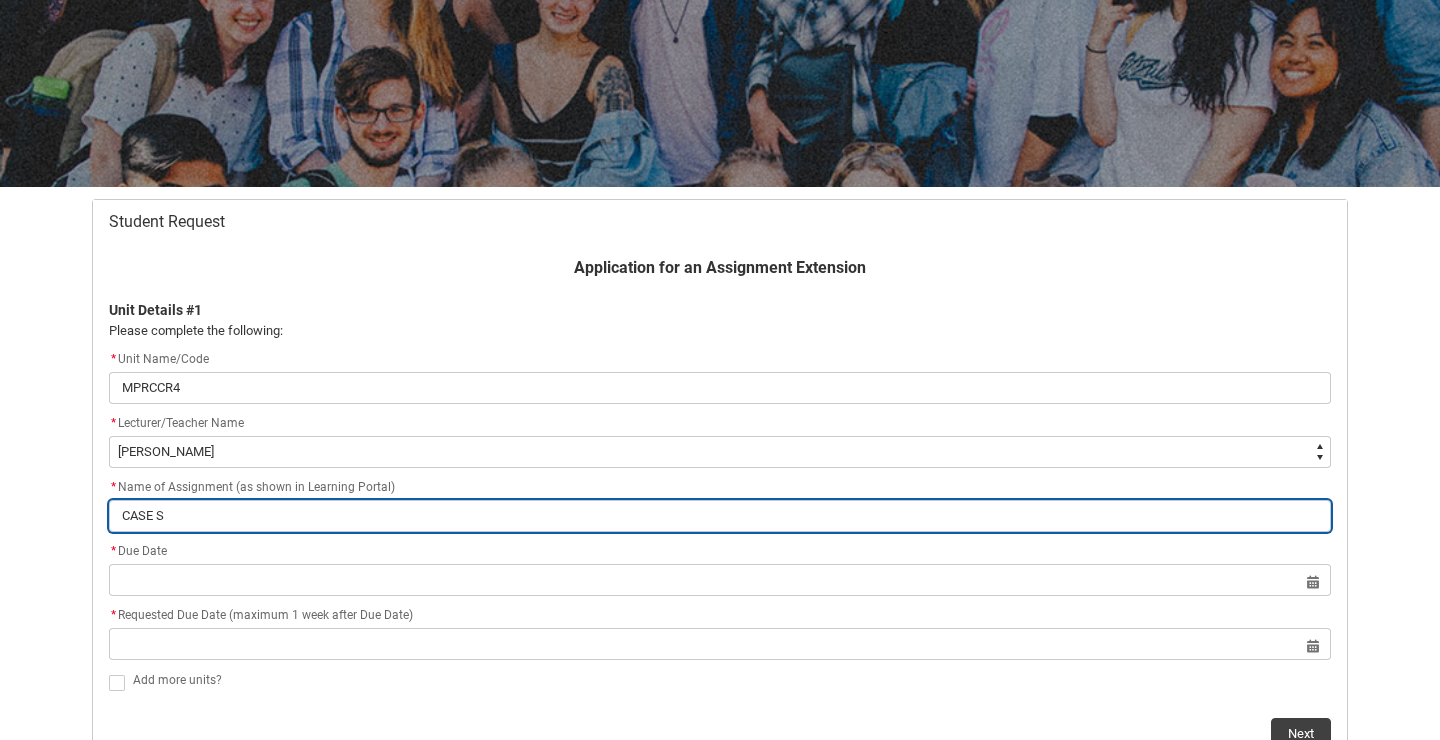 type on "CASE ST" 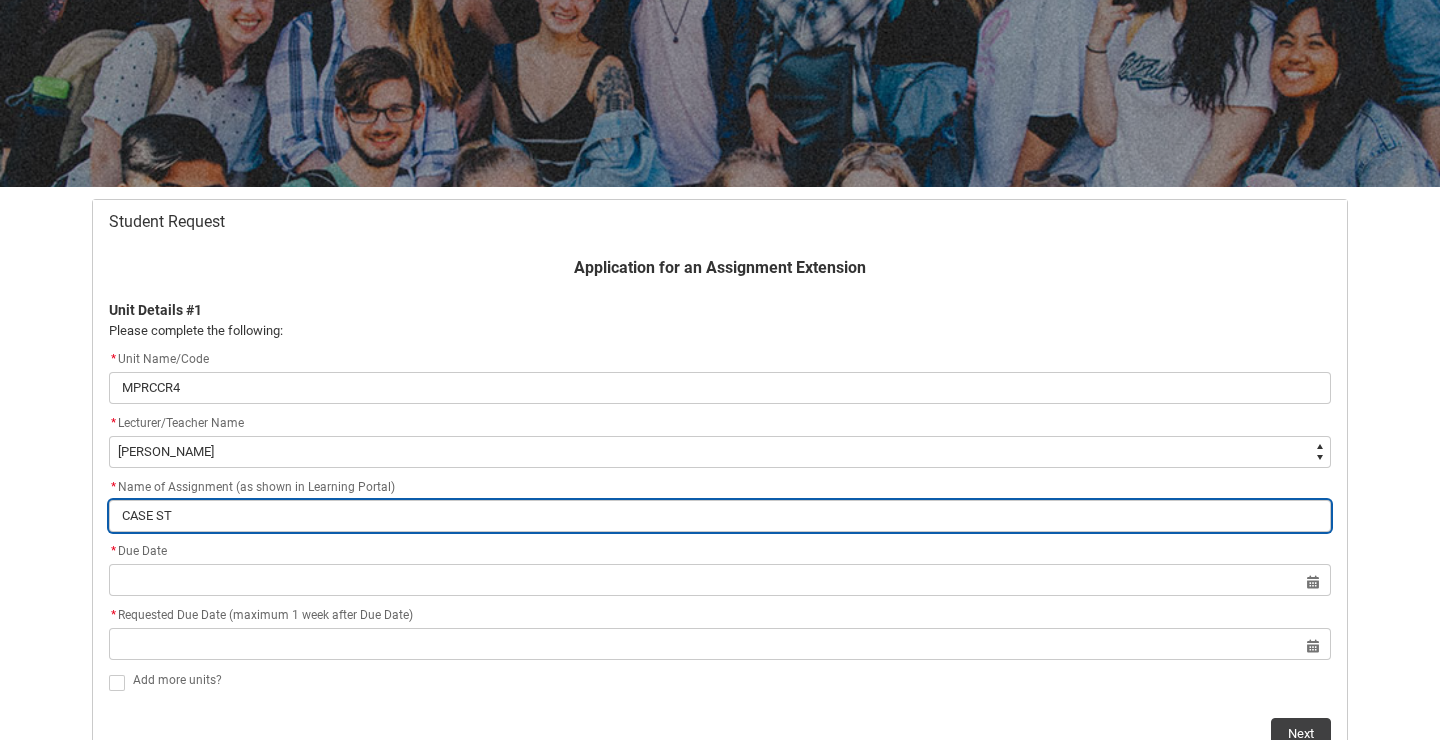 type on "CASE STU" 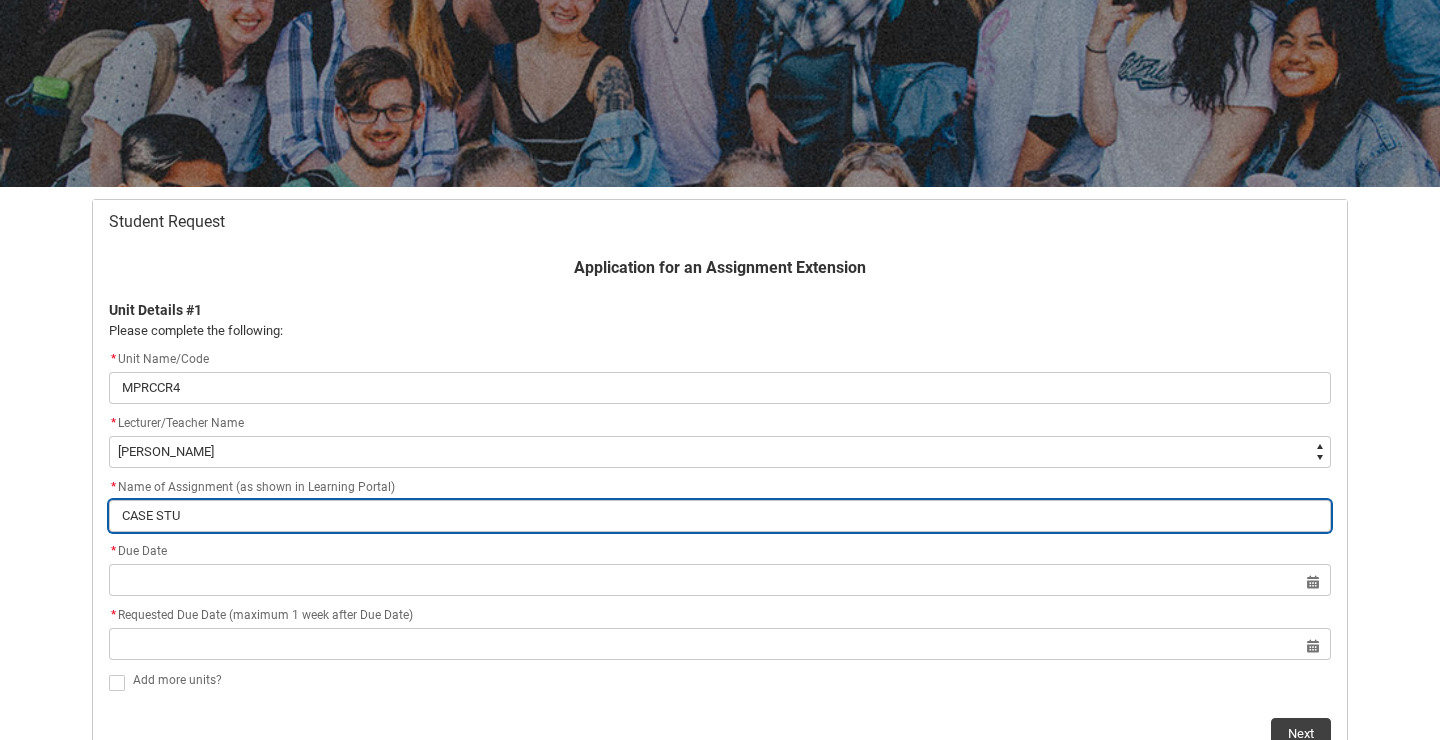 type on "CASE STUD" 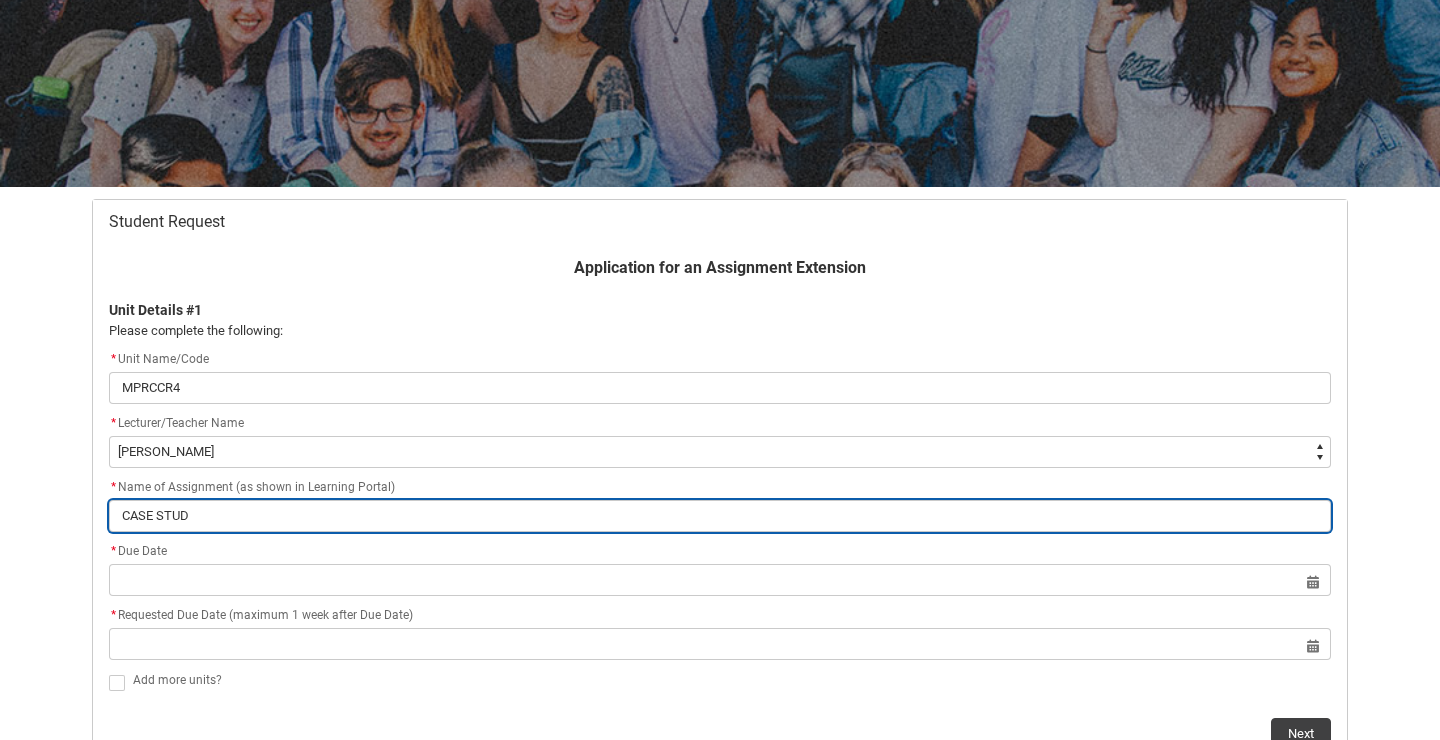 type on "CASE STUDY" 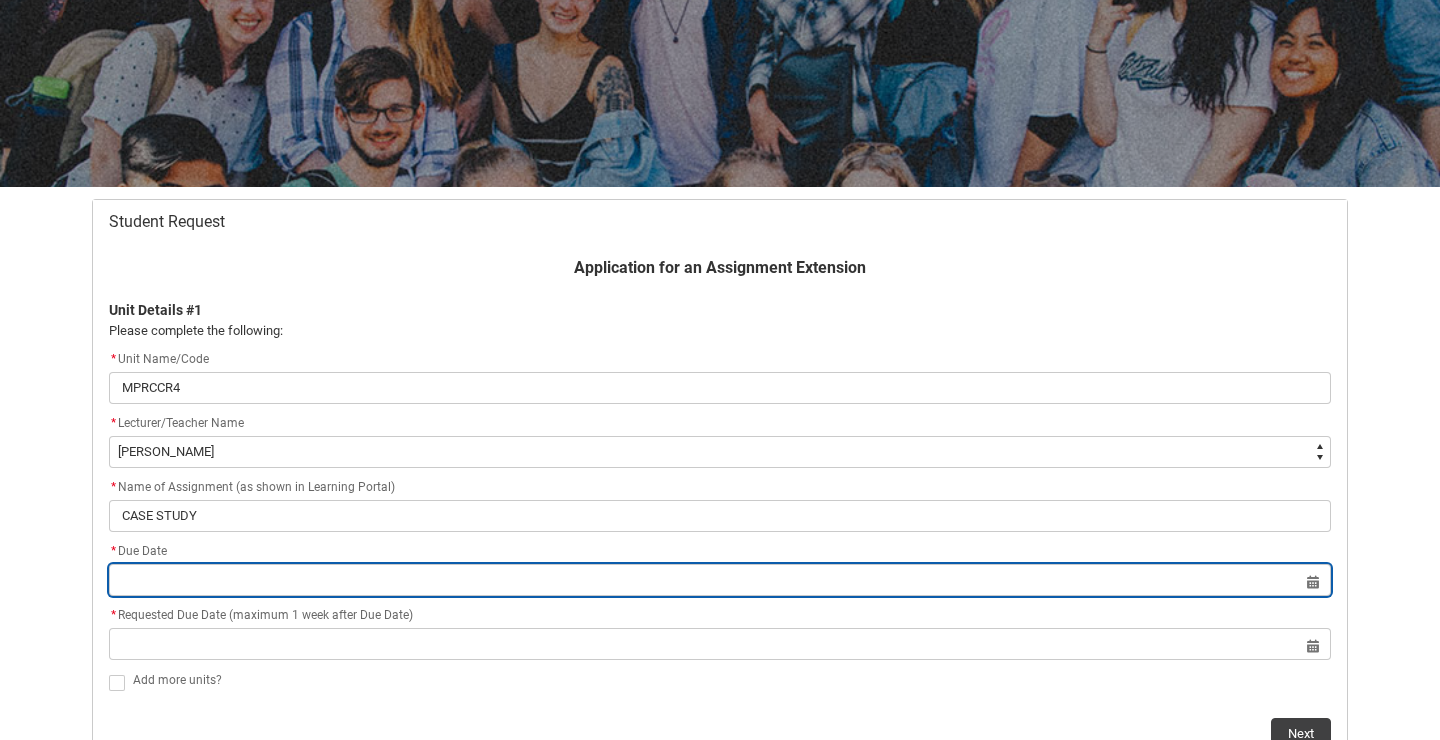 click at bounding box center (720, 580) 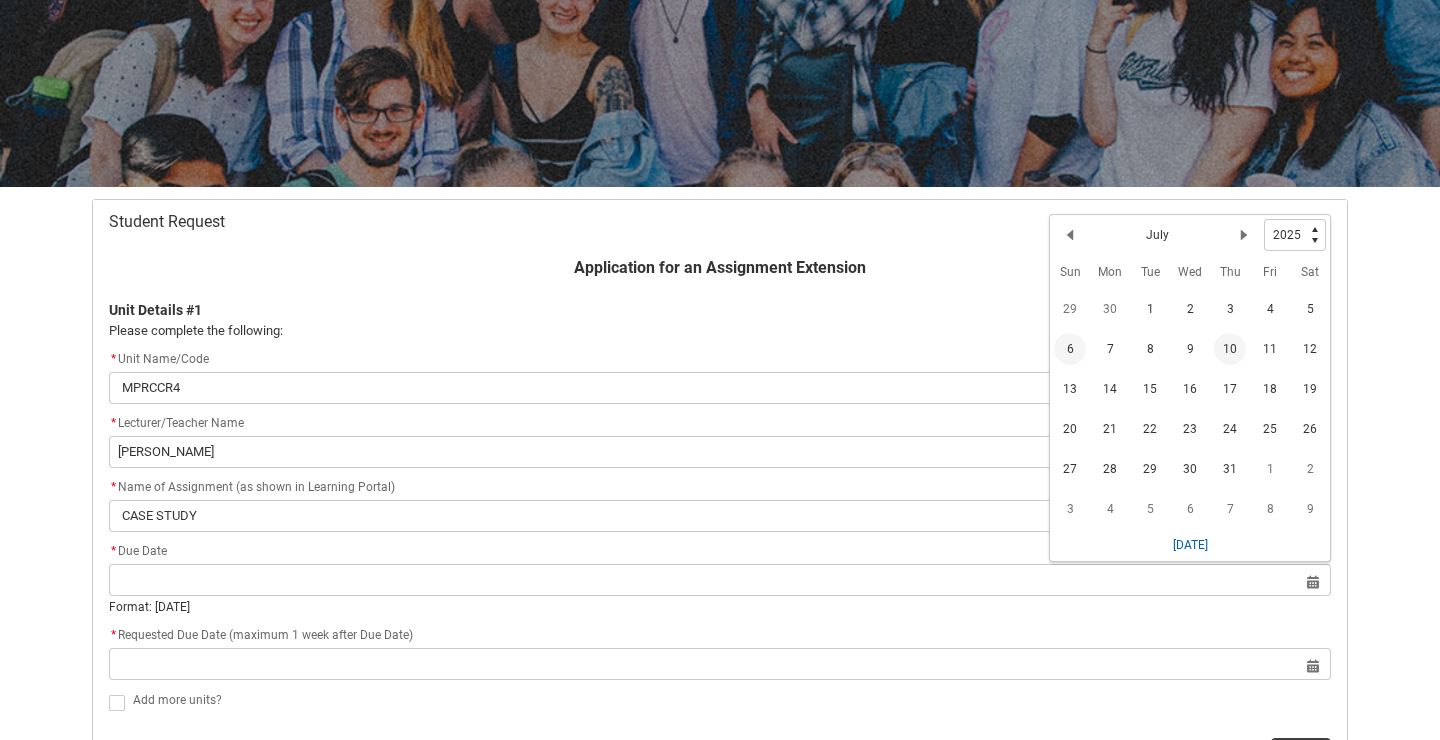 click on "6" 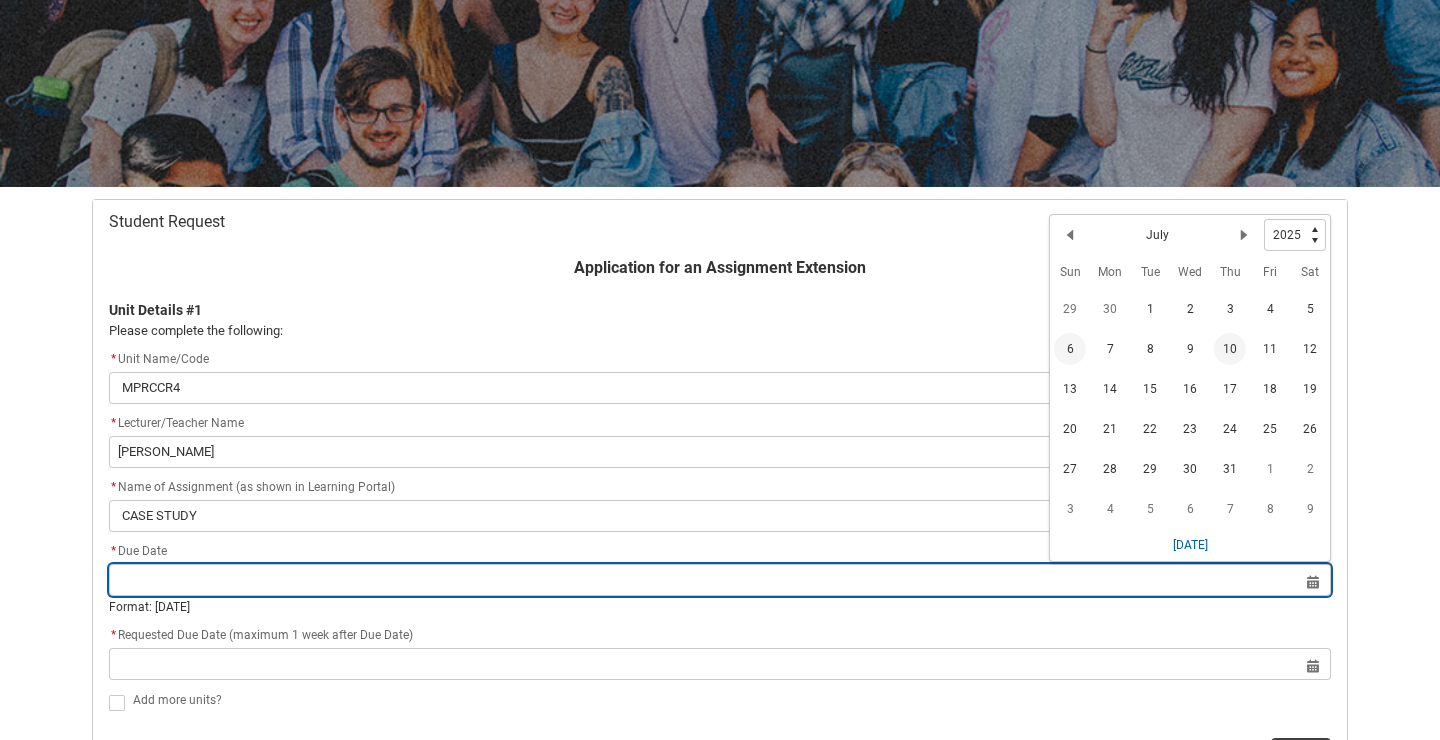 type on "[DATE]" 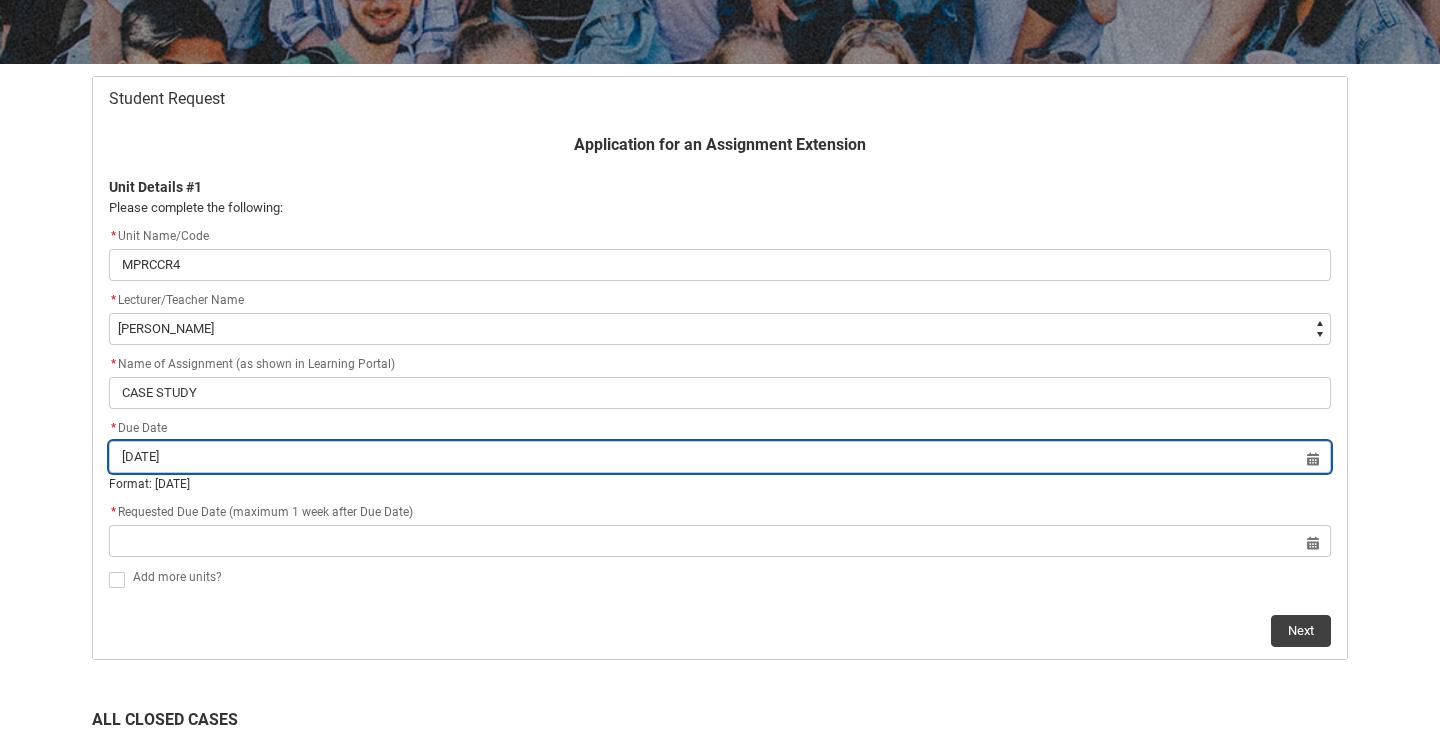 scroll, scrollTop: 410, scrollLeft: 0, axis: vertical 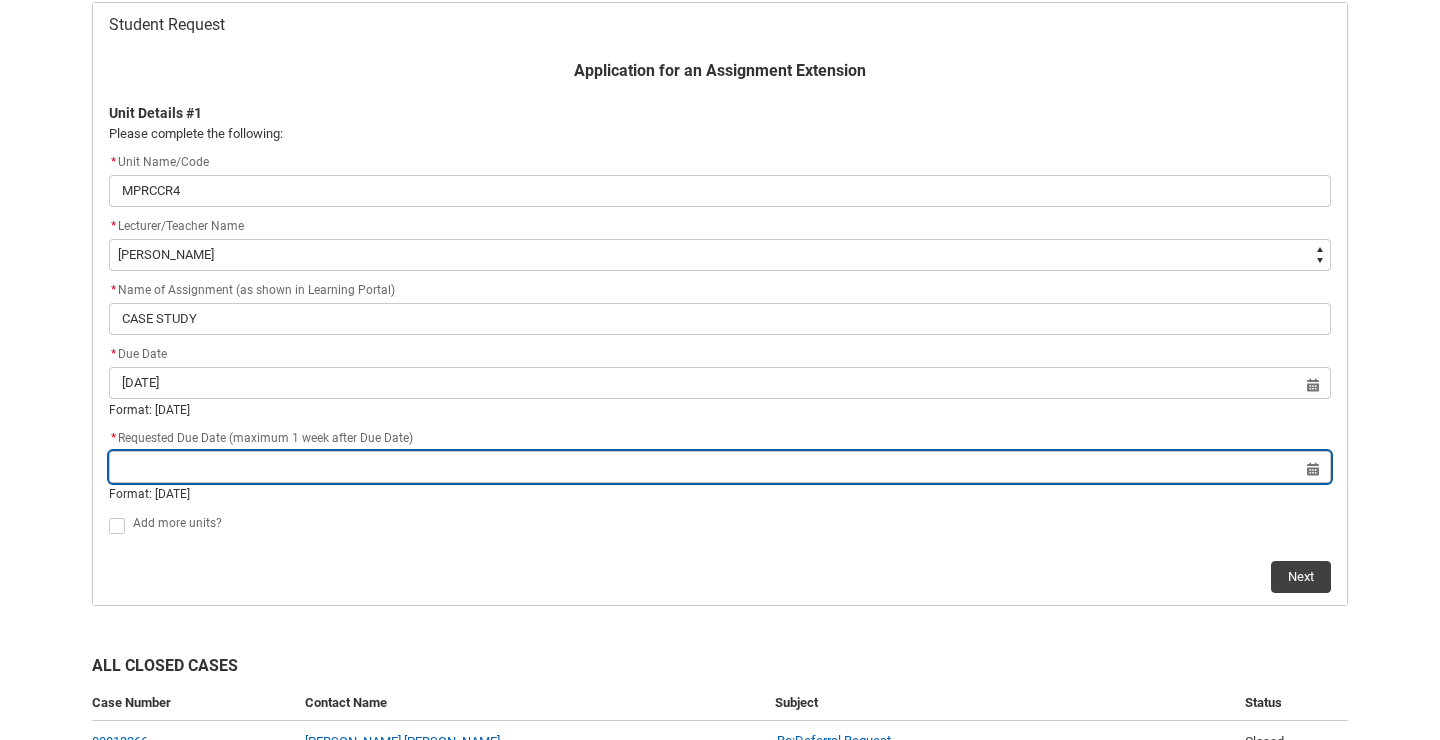 click at bounding box center [720, 467] 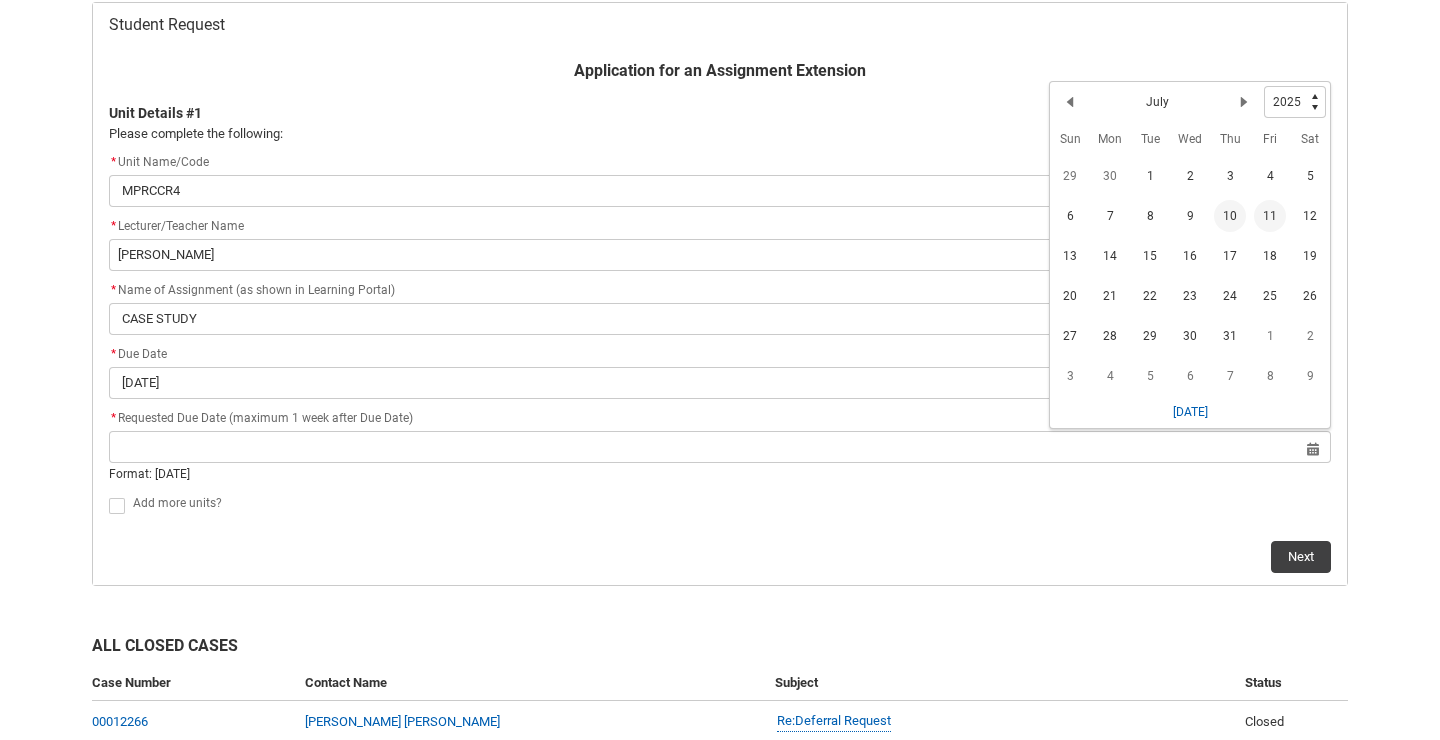 click on "11" 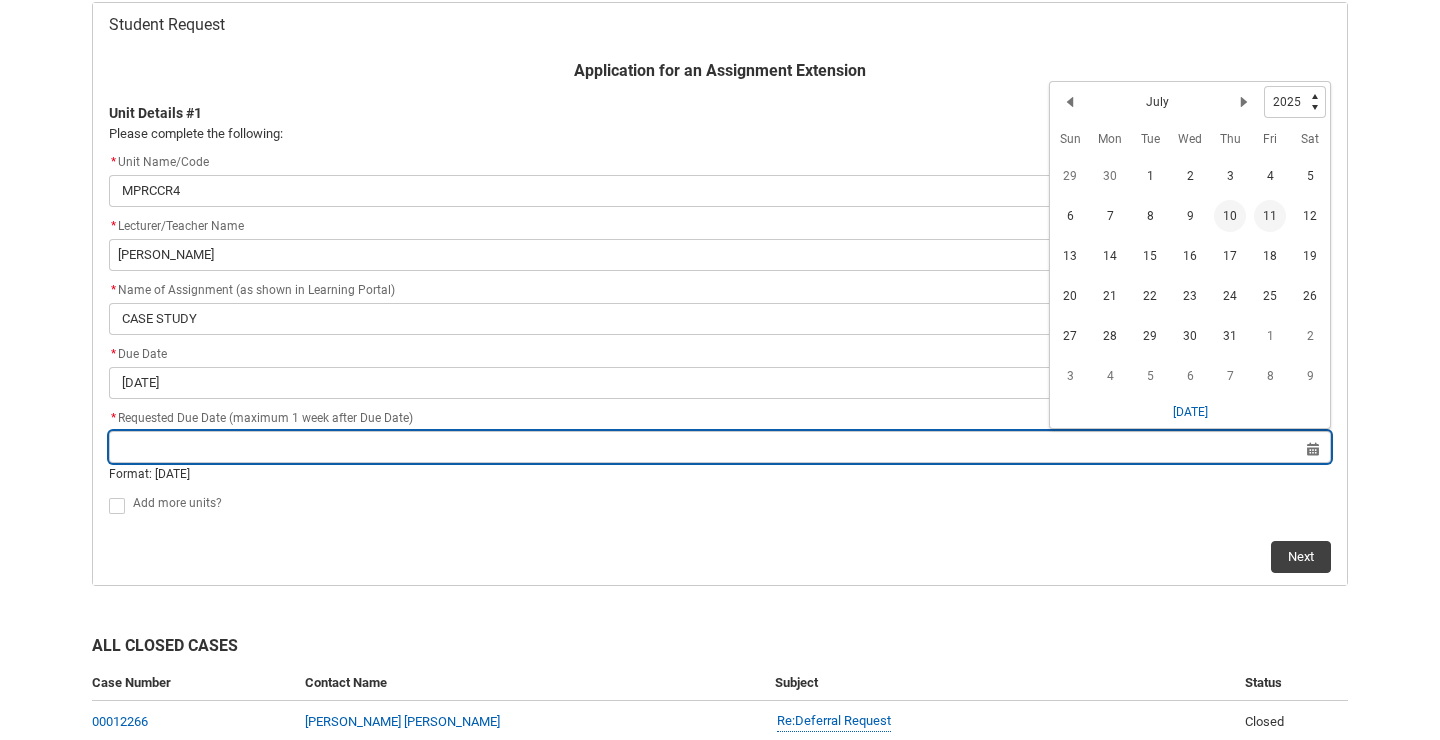 type on "[DATE]" 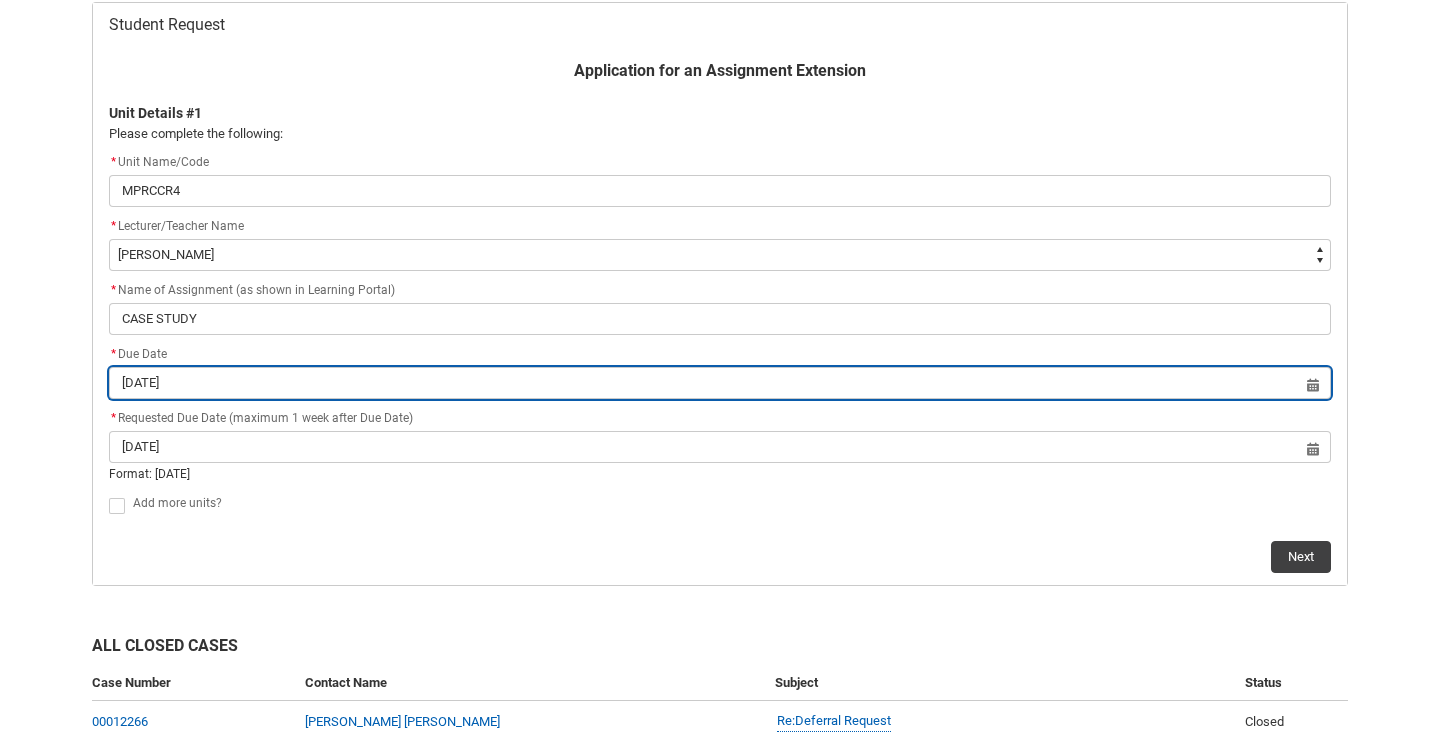 click on "[DATE]" at bounding box center (720, 383) 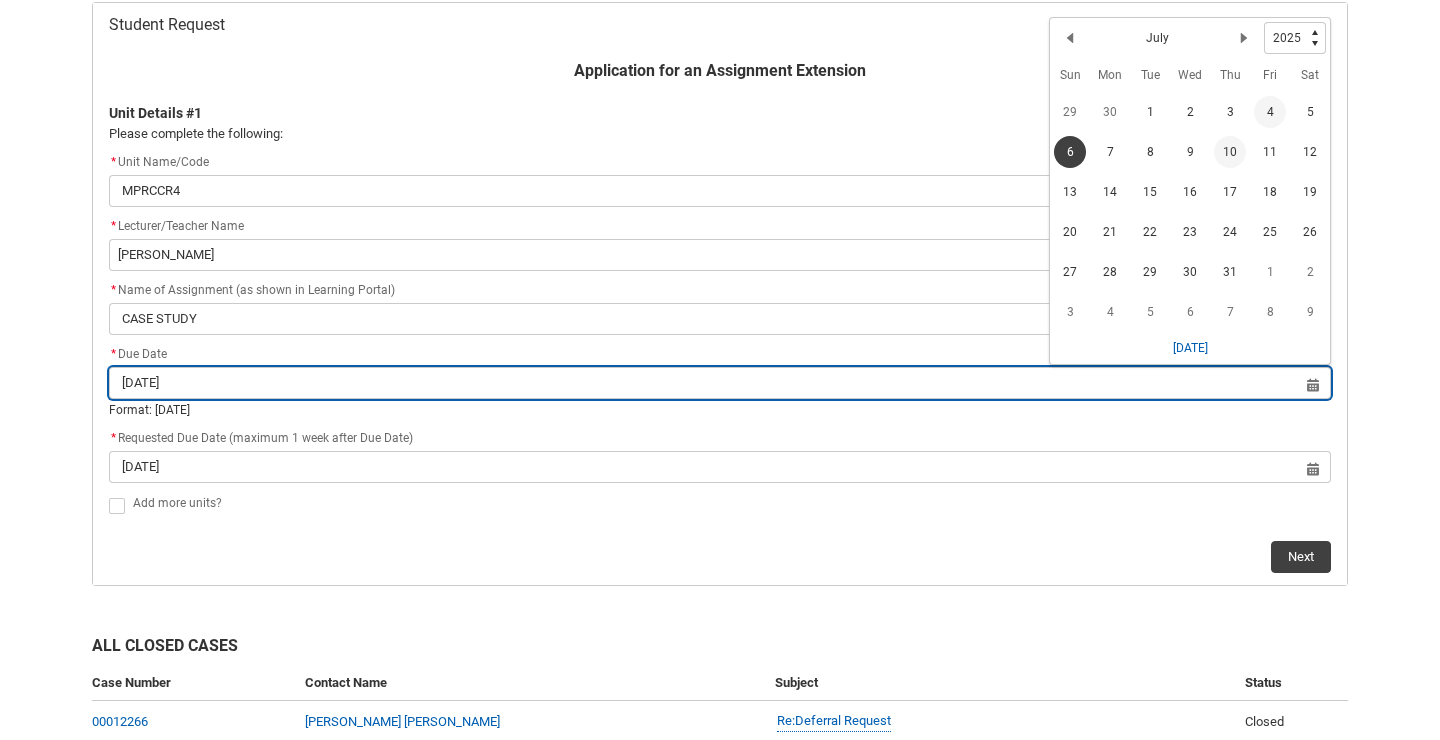 type on "2025-07-04" 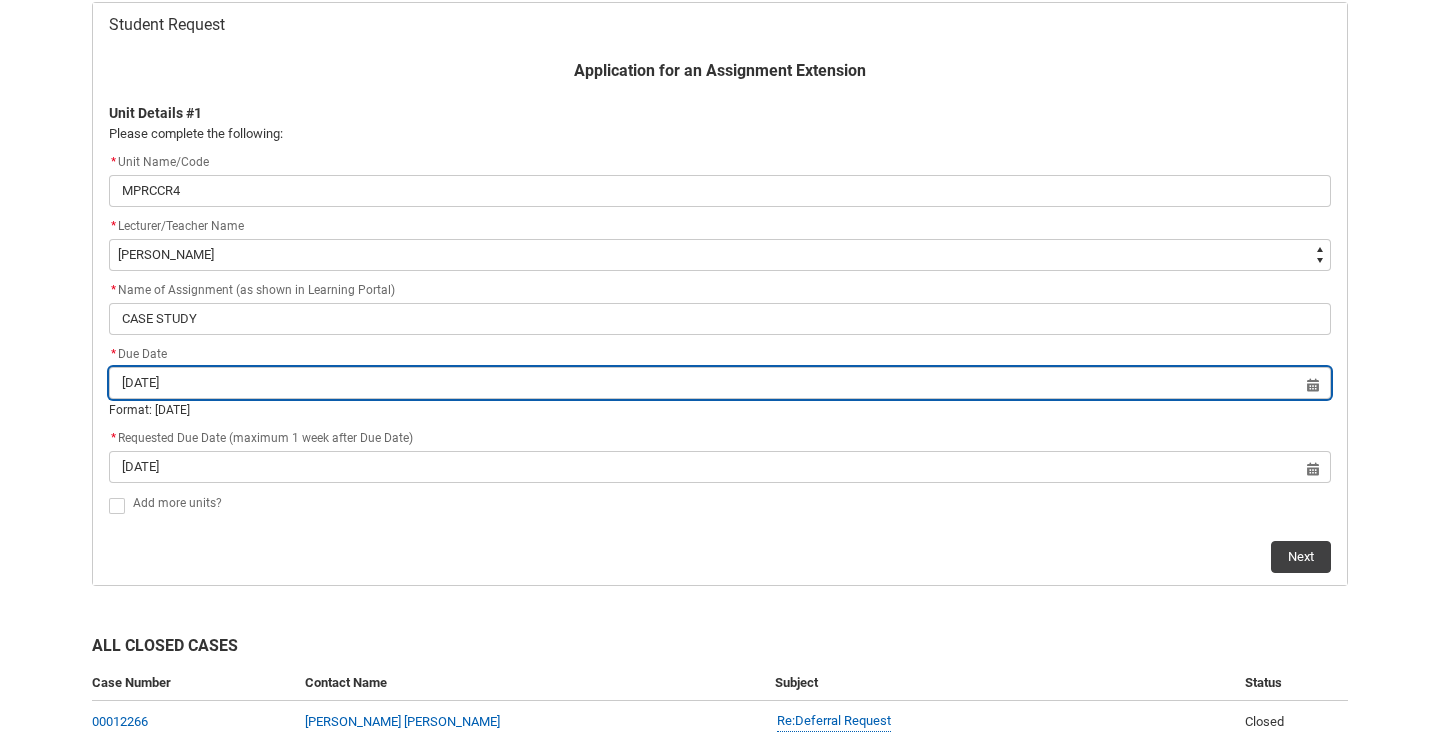 click on "4 July 2025" at bounding box center [720, 383] 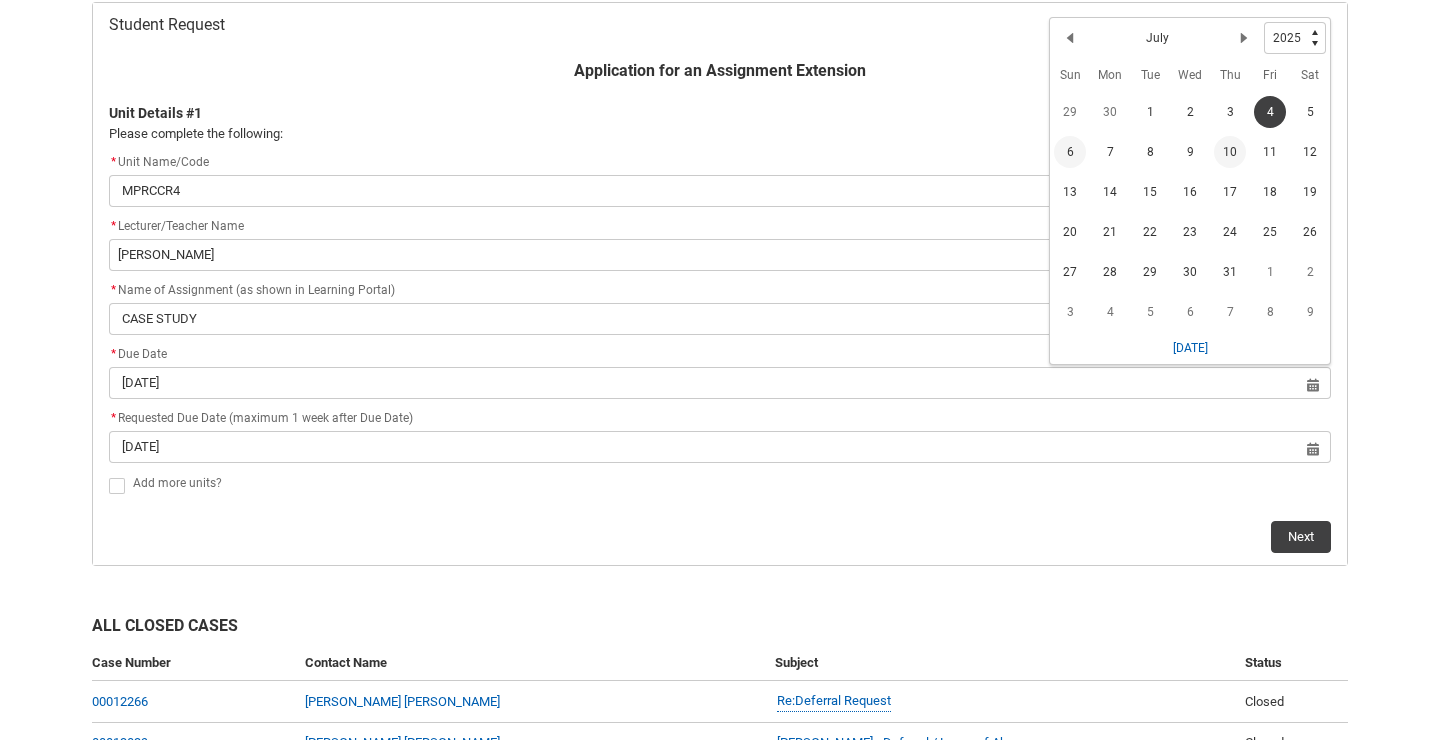 click on "6" 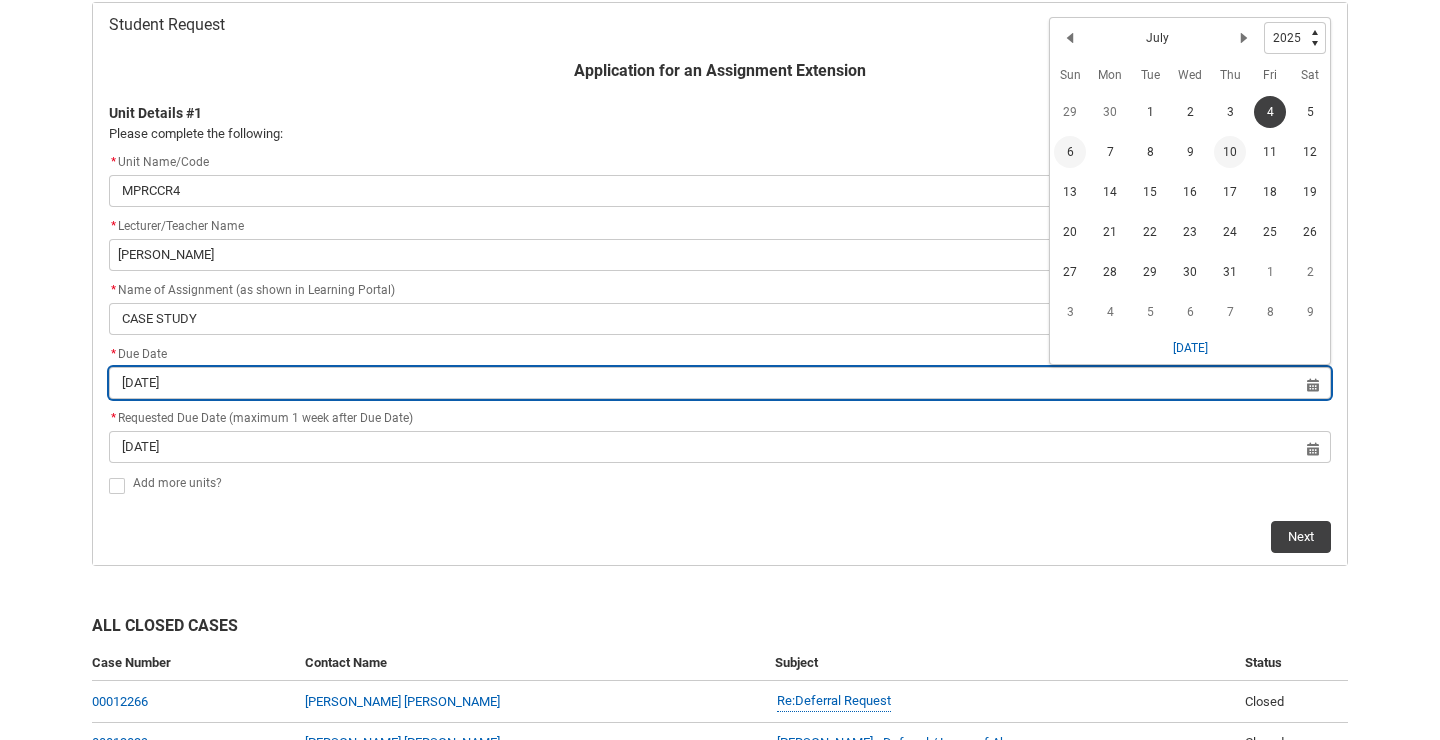 type on "[DATE]" 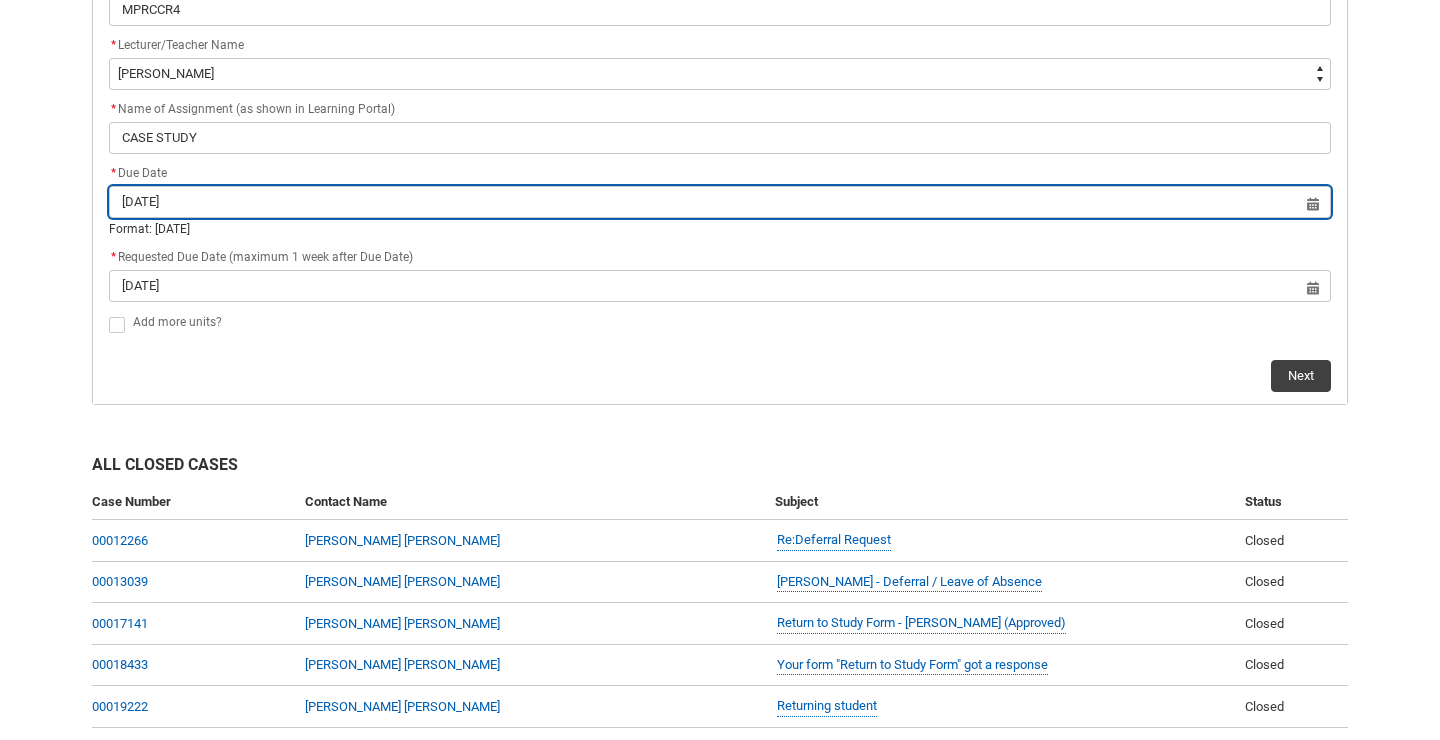 scroll, scrollTop: 594, scrollLeft: 0, axis: vertical 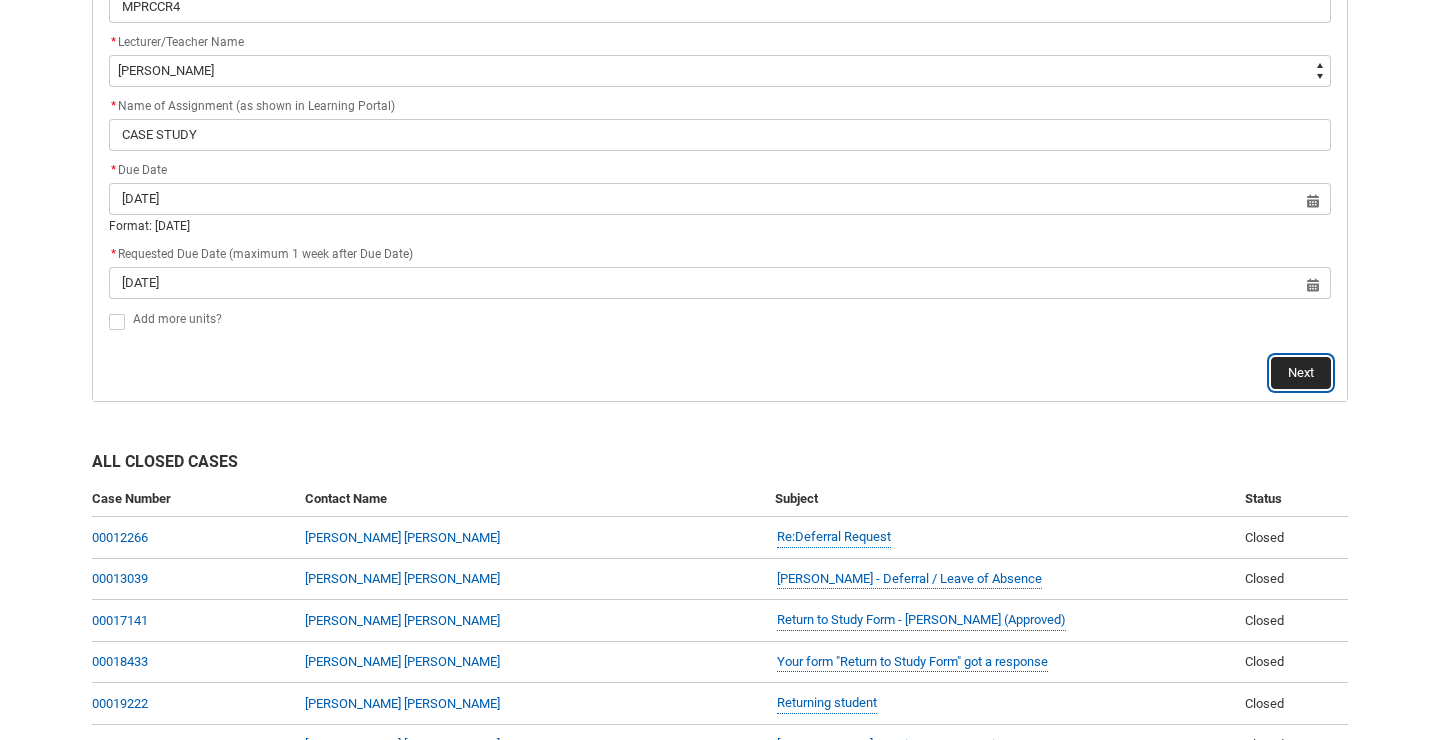 click on "Next" 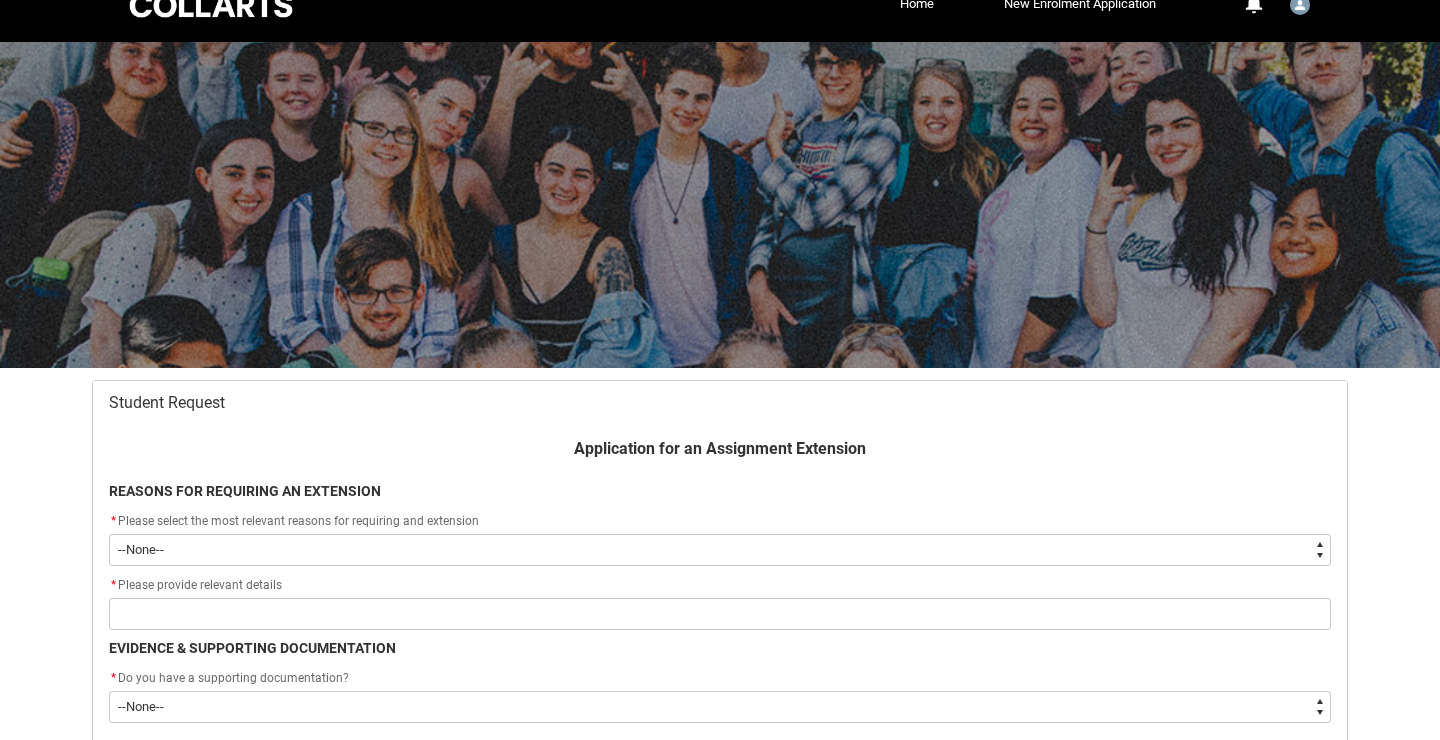 scroll, scrollTop: 213, scrollLeft: 0, axis: vertical 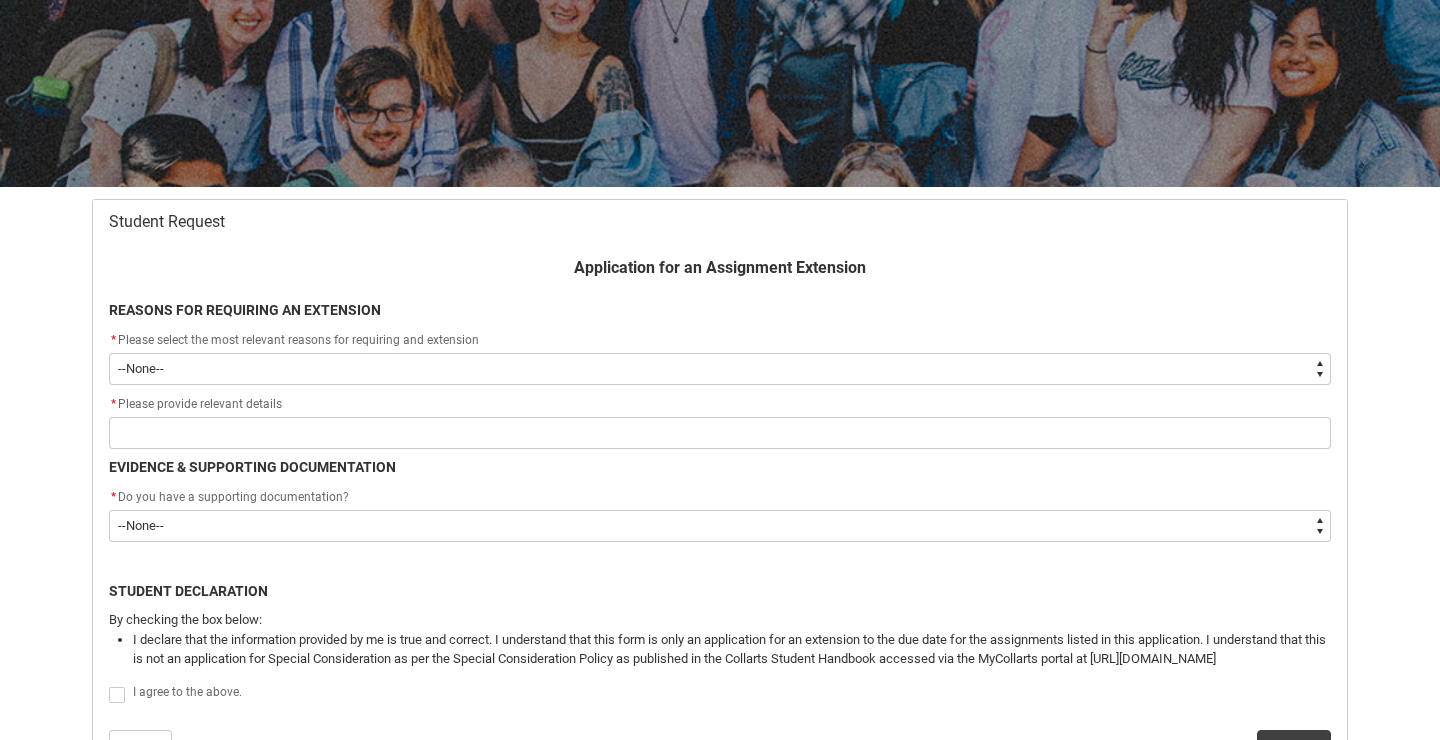 click on "--None-- Medical Reasons Work obligations Family obligations Academic Difficulties Significant religious or cultural reasons Other" at bounding box center [720, 369] 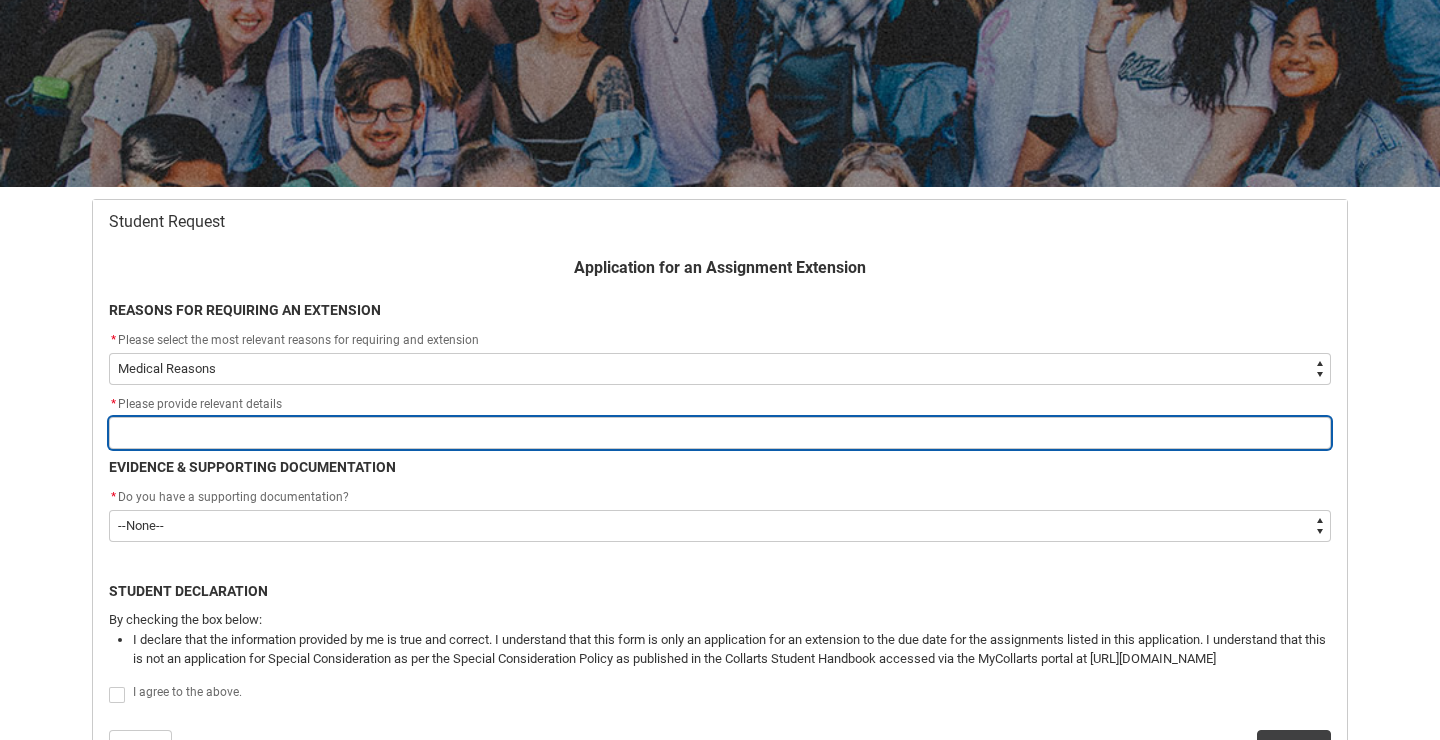 click at bounding box center (720, 433) 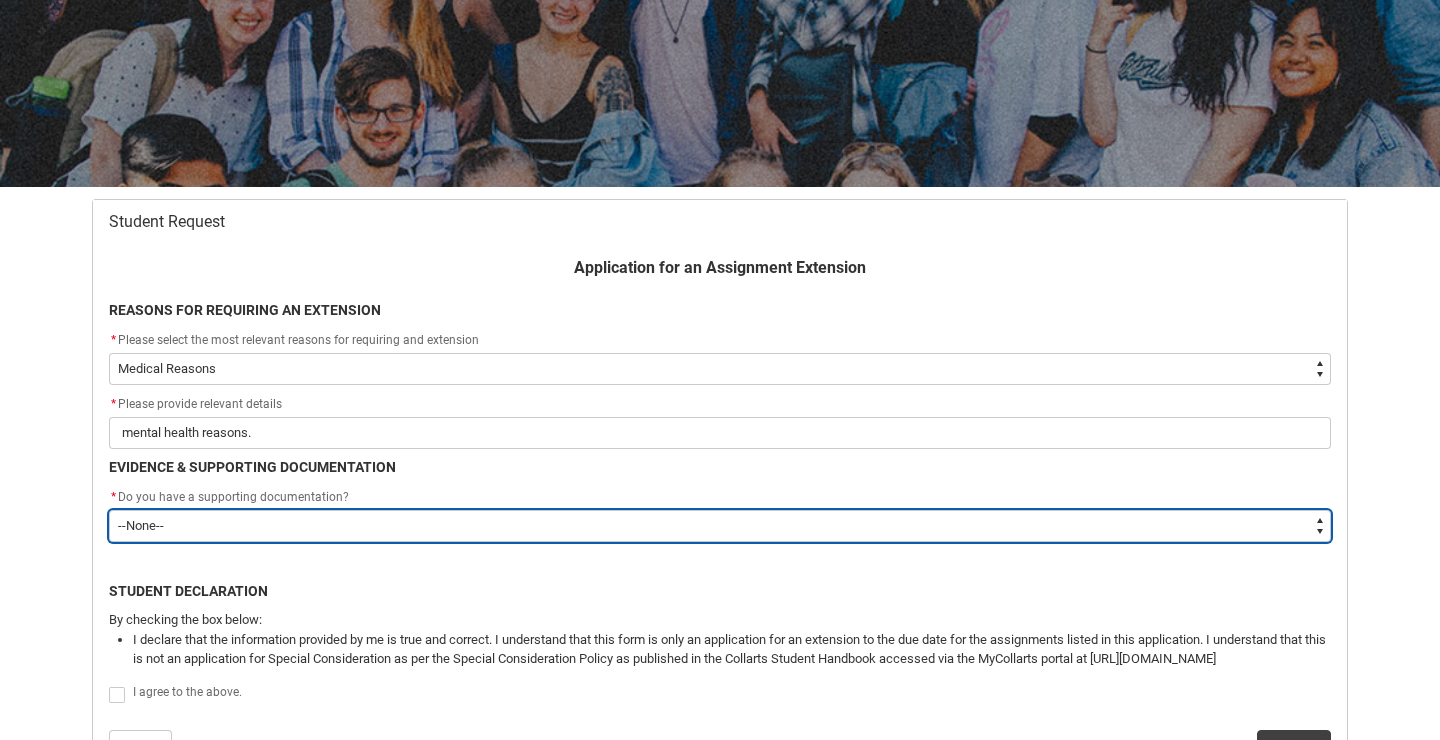 click on "--None-- Yes No" at bounding box center (720, 526) 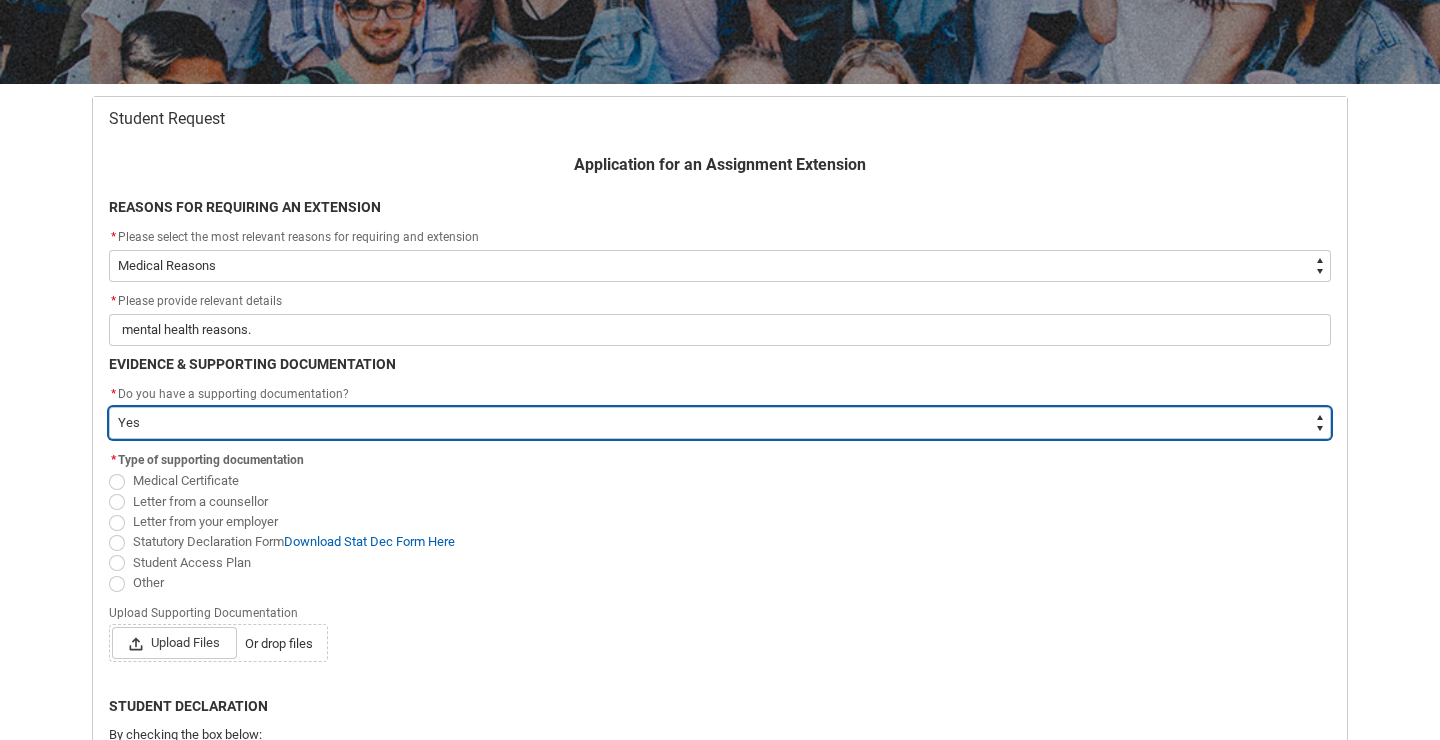 scroll, scrollTop: 320, scrollLeft: 0, axis: vertical 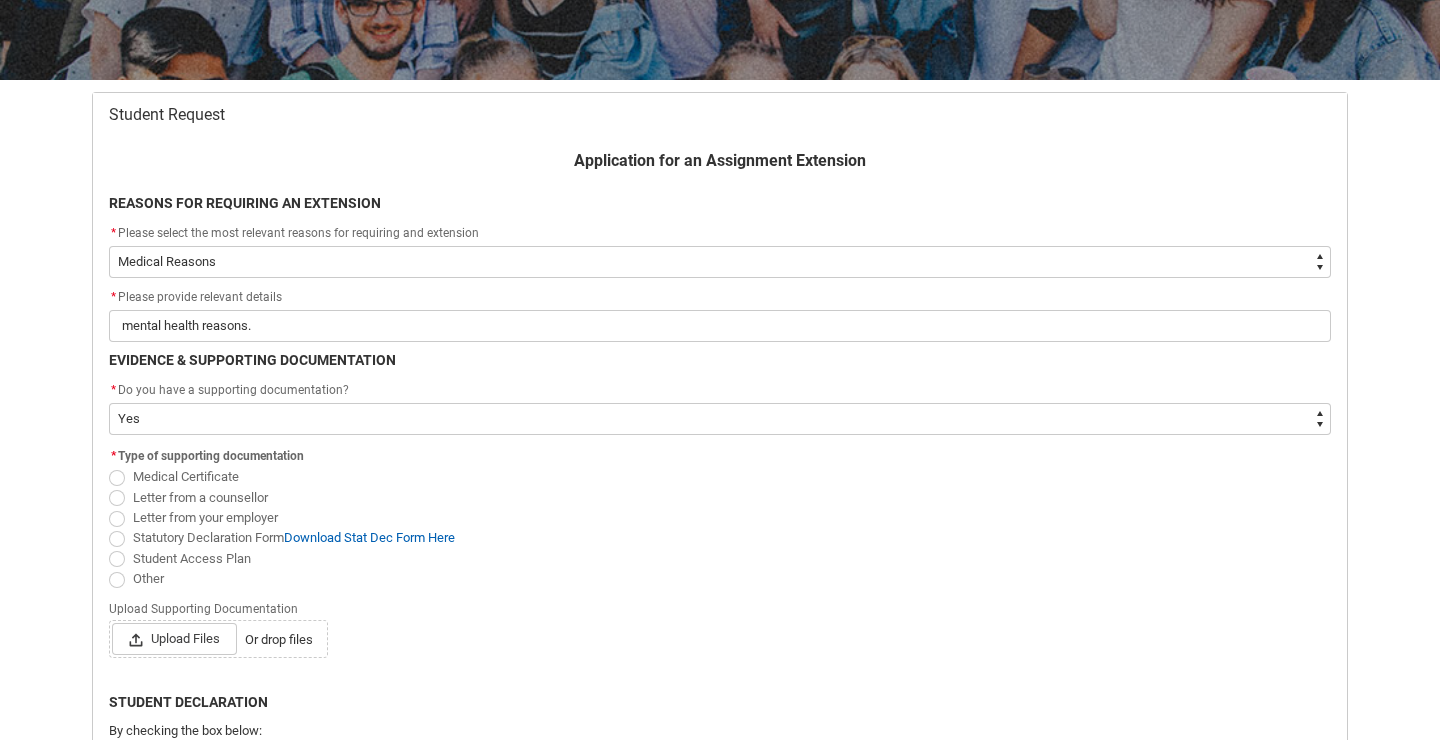 click at bounding box center (117, 539) 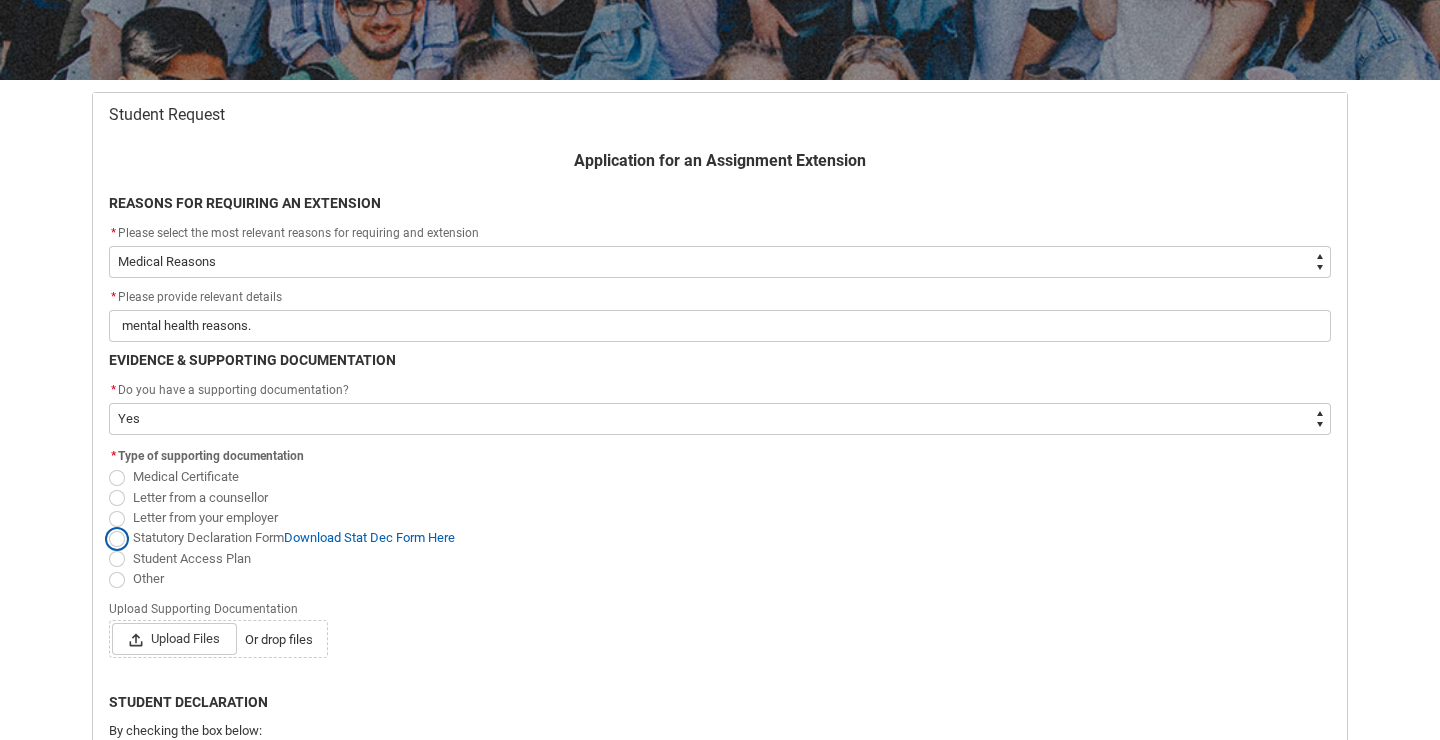 click on "Statutory Declaration Form  Download Stat Dec Form Here" at bounding box center [108, 526] 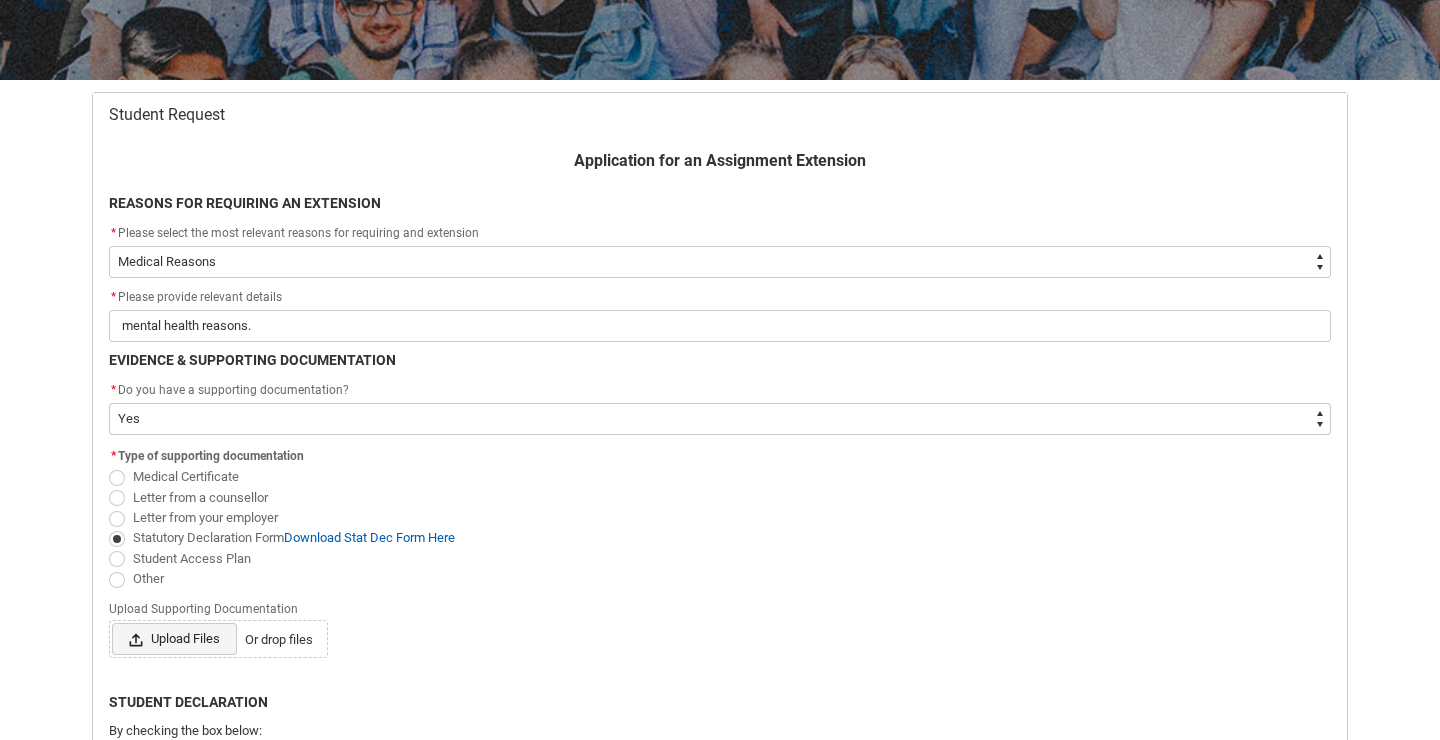 click at bounding box center [140, 639] 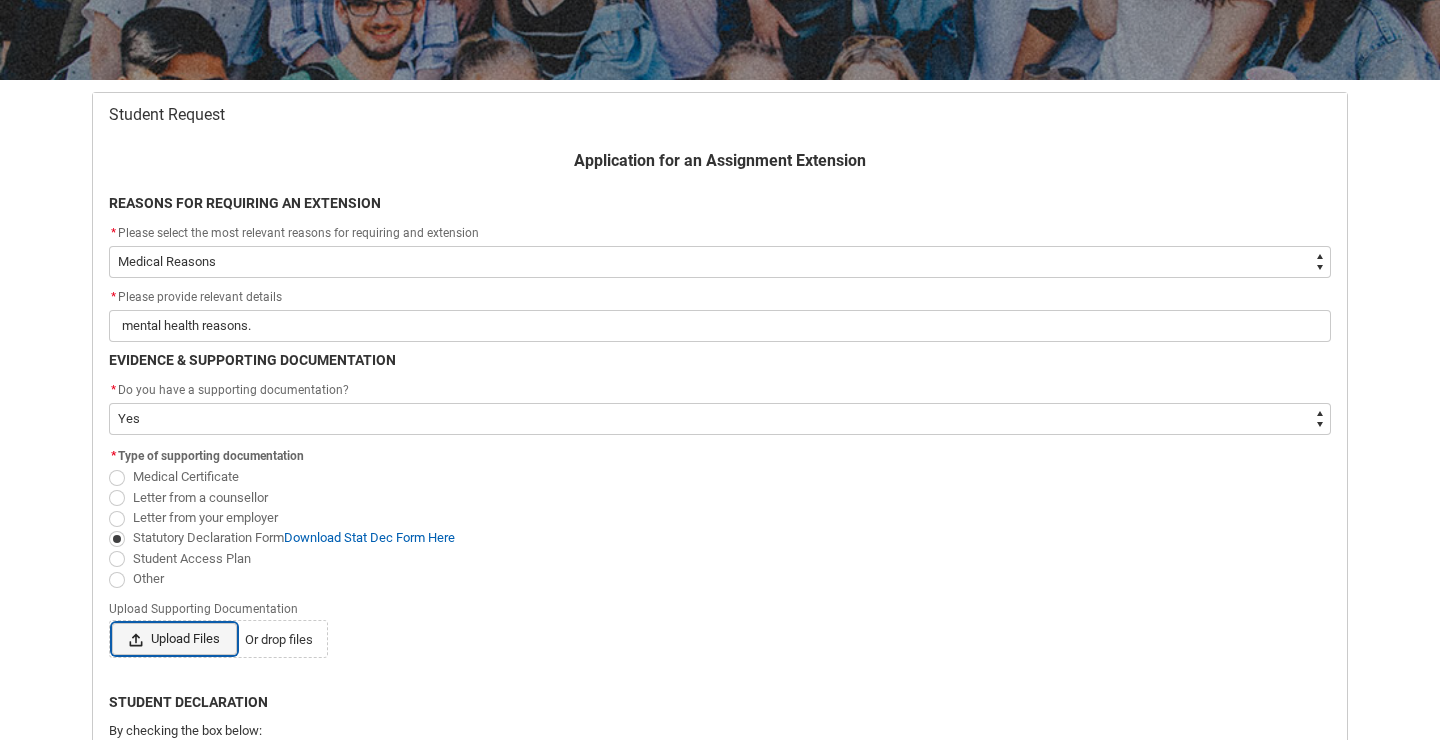 type 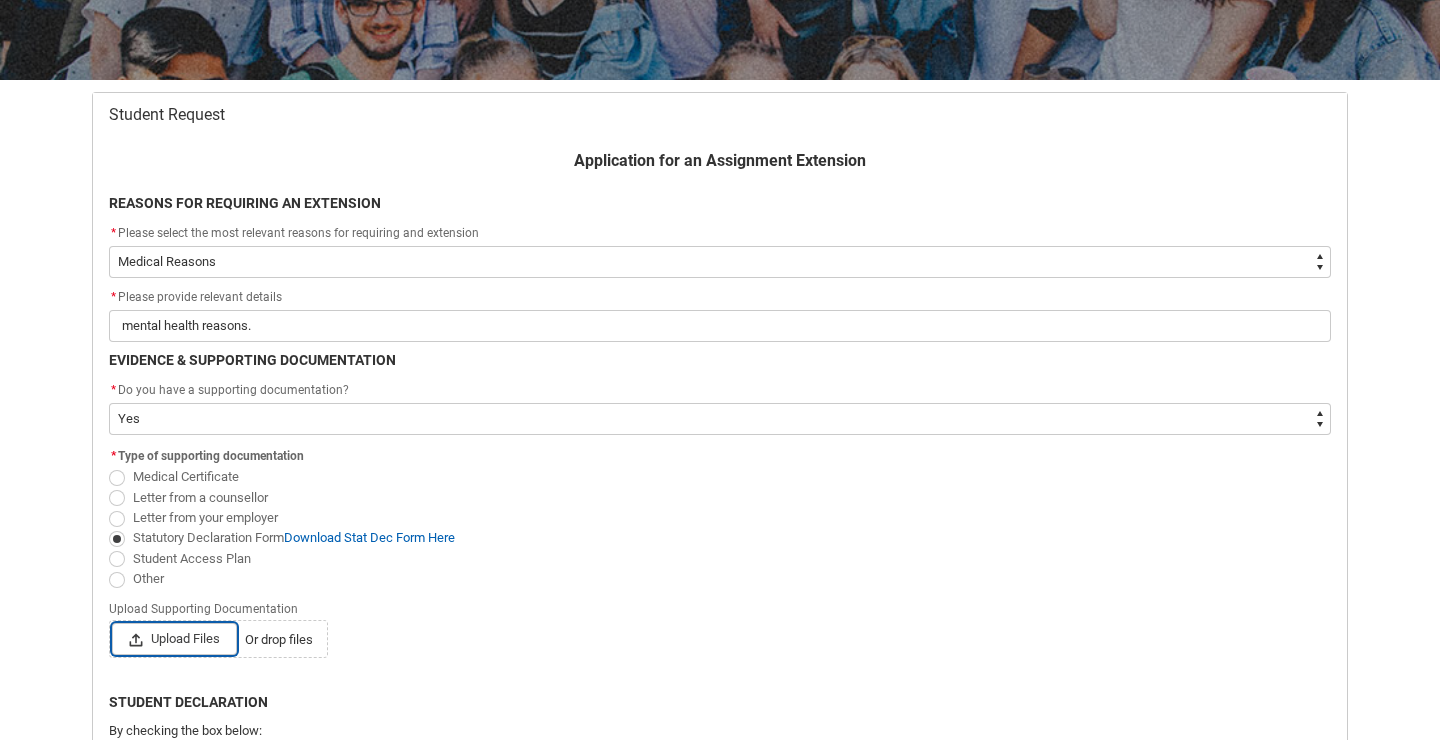 type on "C:\fakepath\stat dec content creation.pdf" 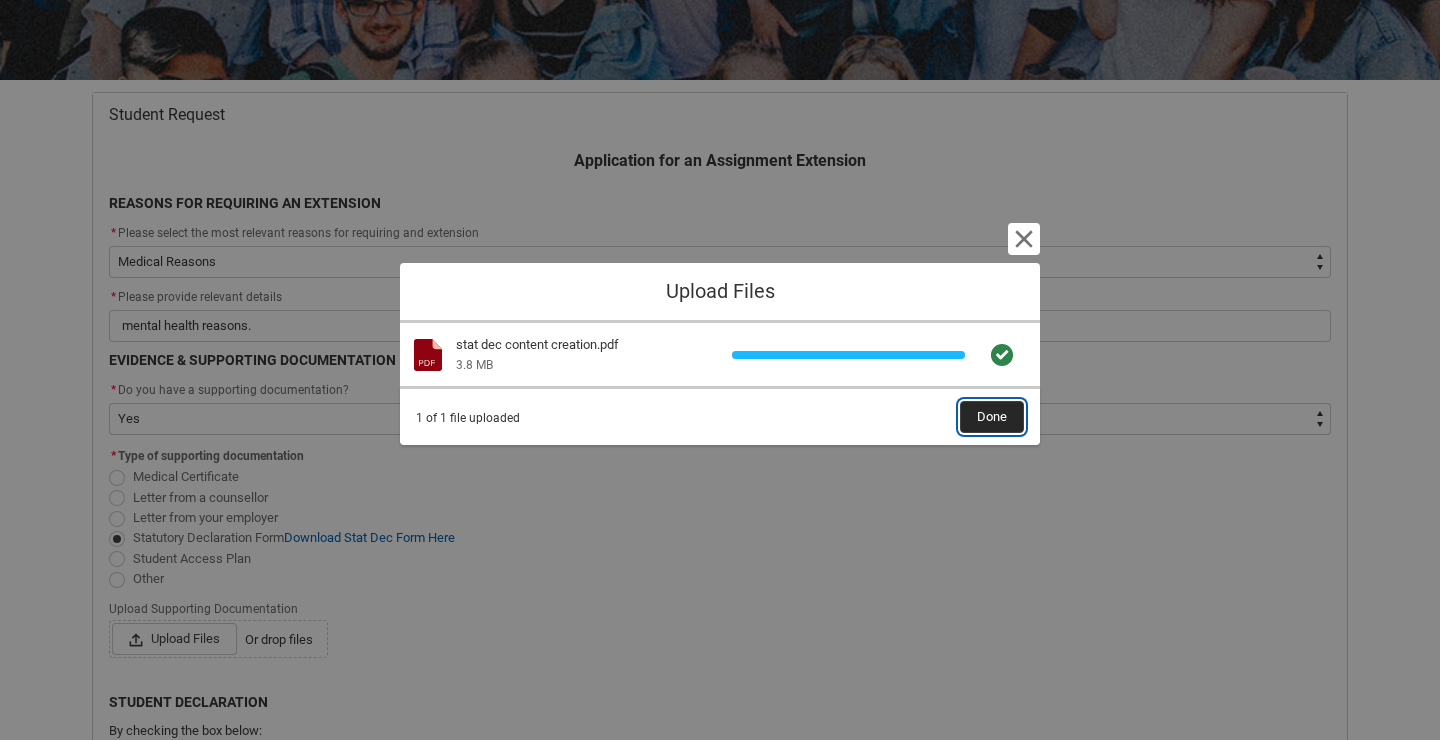 click on "Done" at bounding box center (992, 417) 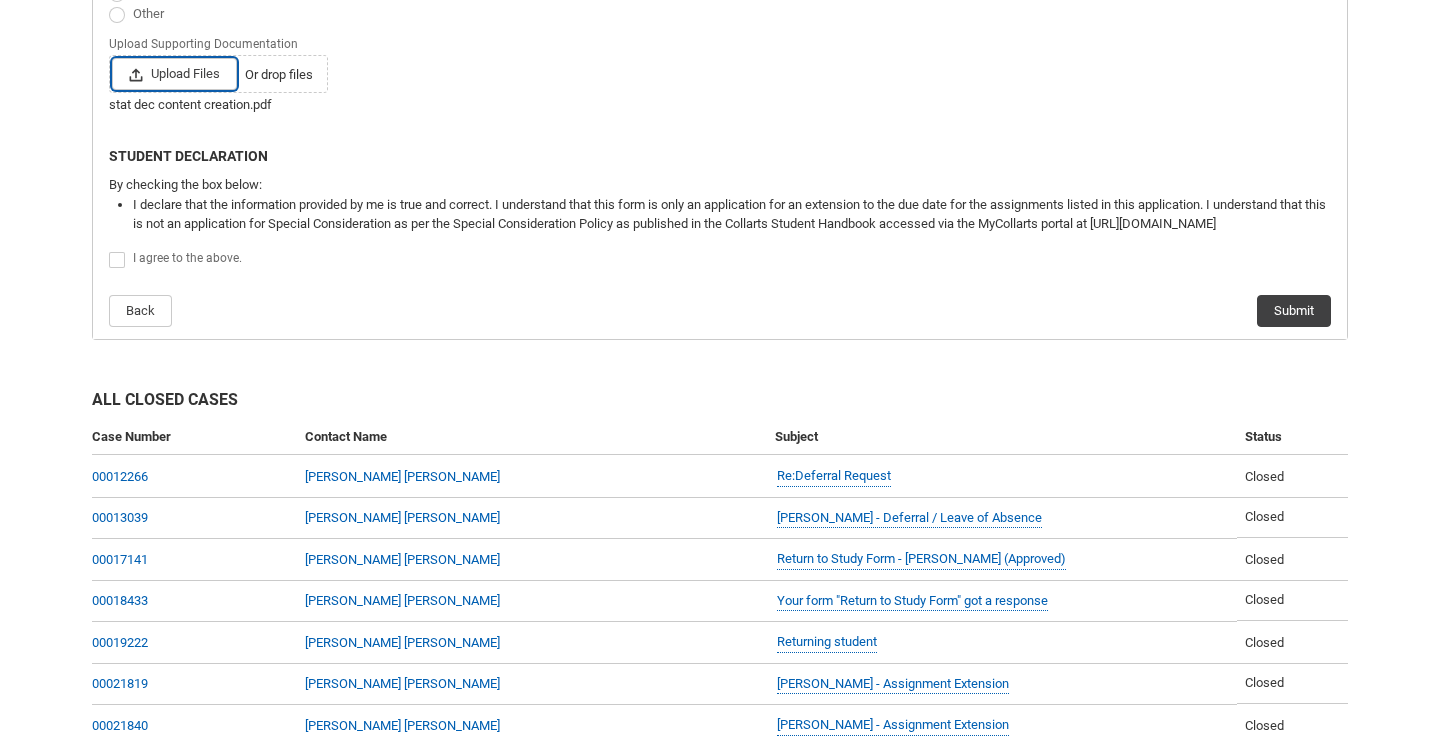 scroll, scrollTop: 971, scrollLeft: 0, axis: vertical 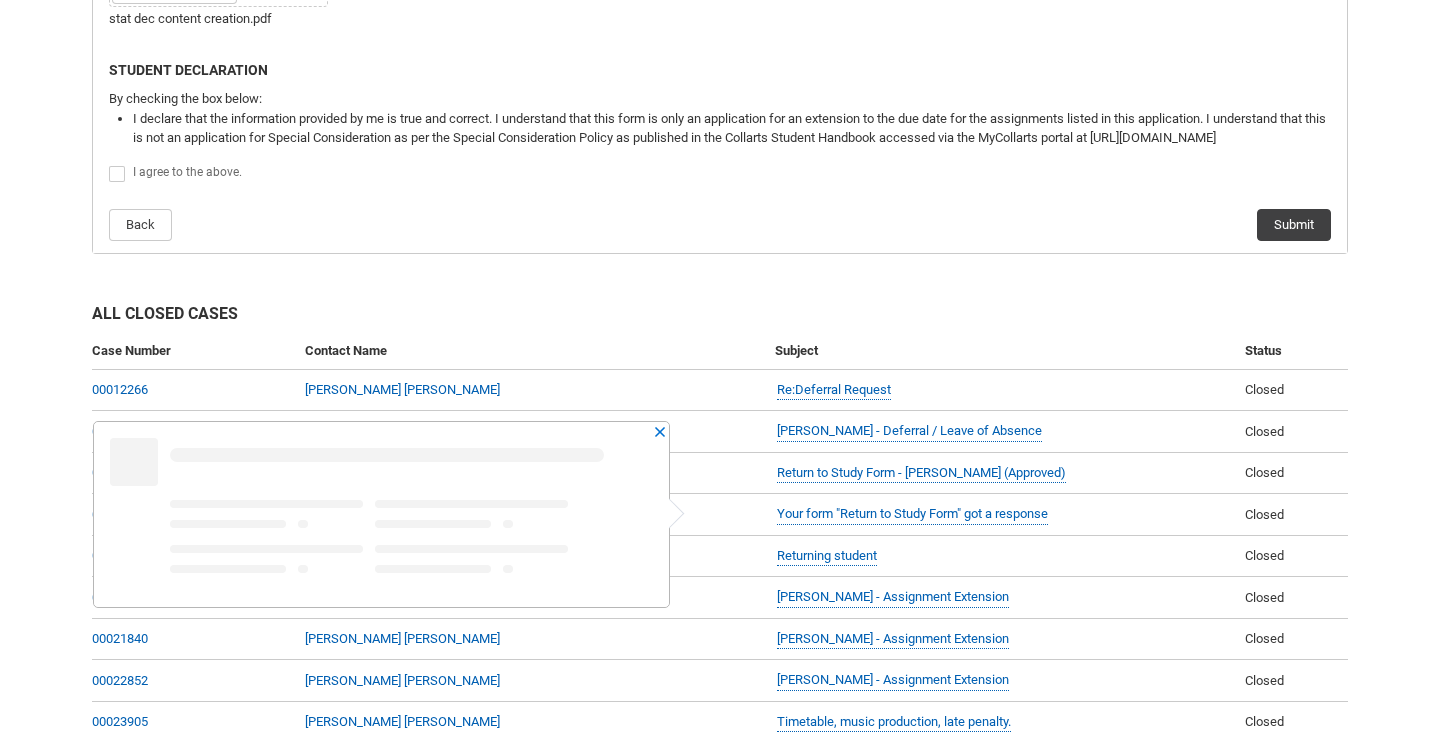click 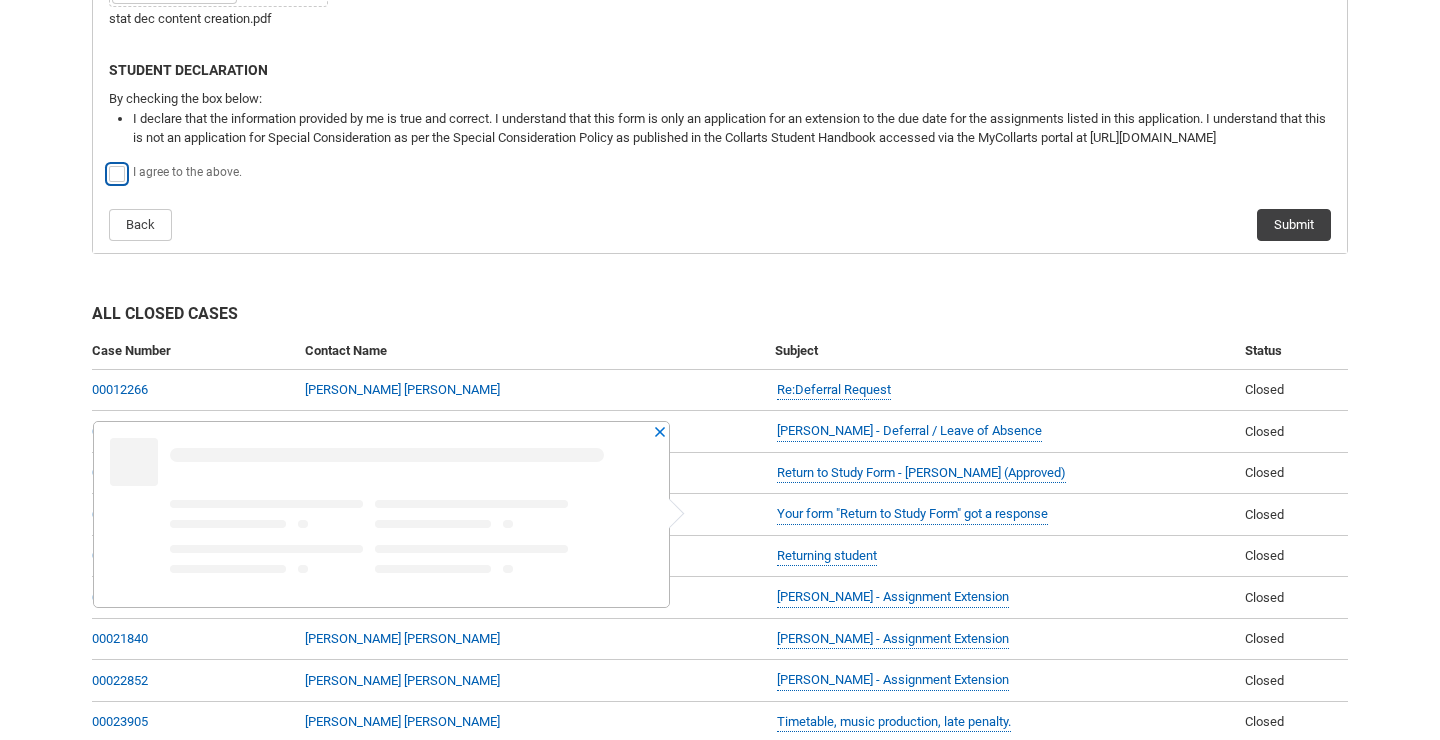 click at bounding box center (108, 163) 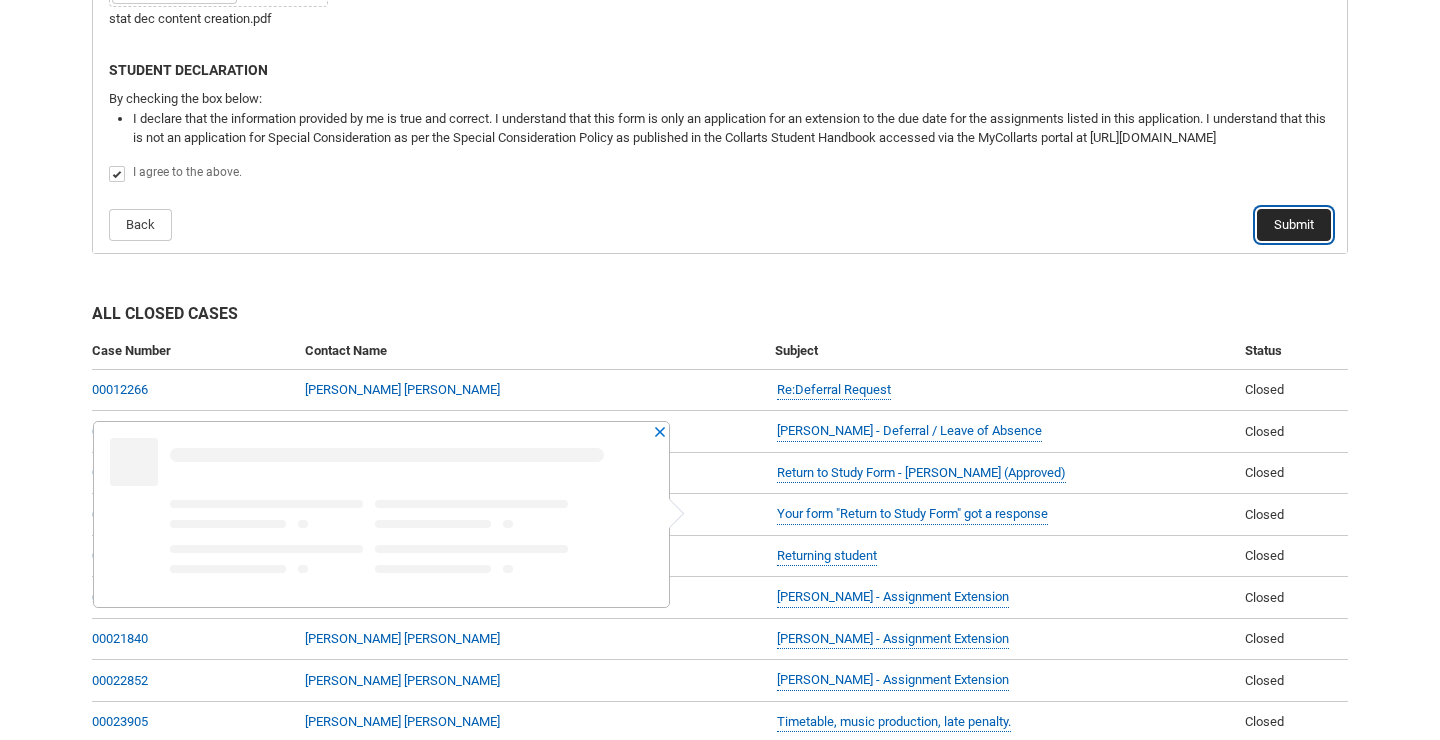 click on "Submit" 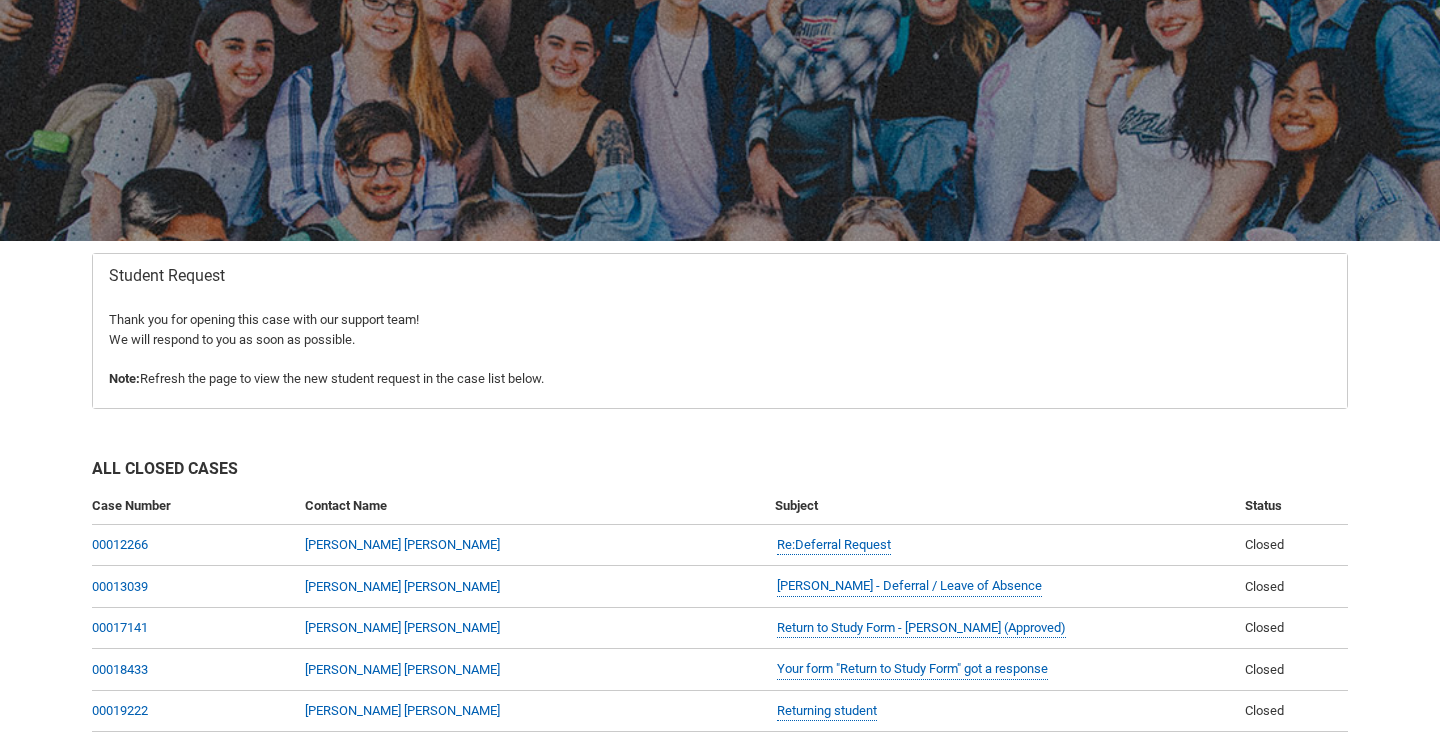 scroll, scrollTop: 213, scrollLeft: 0, axis: vertical 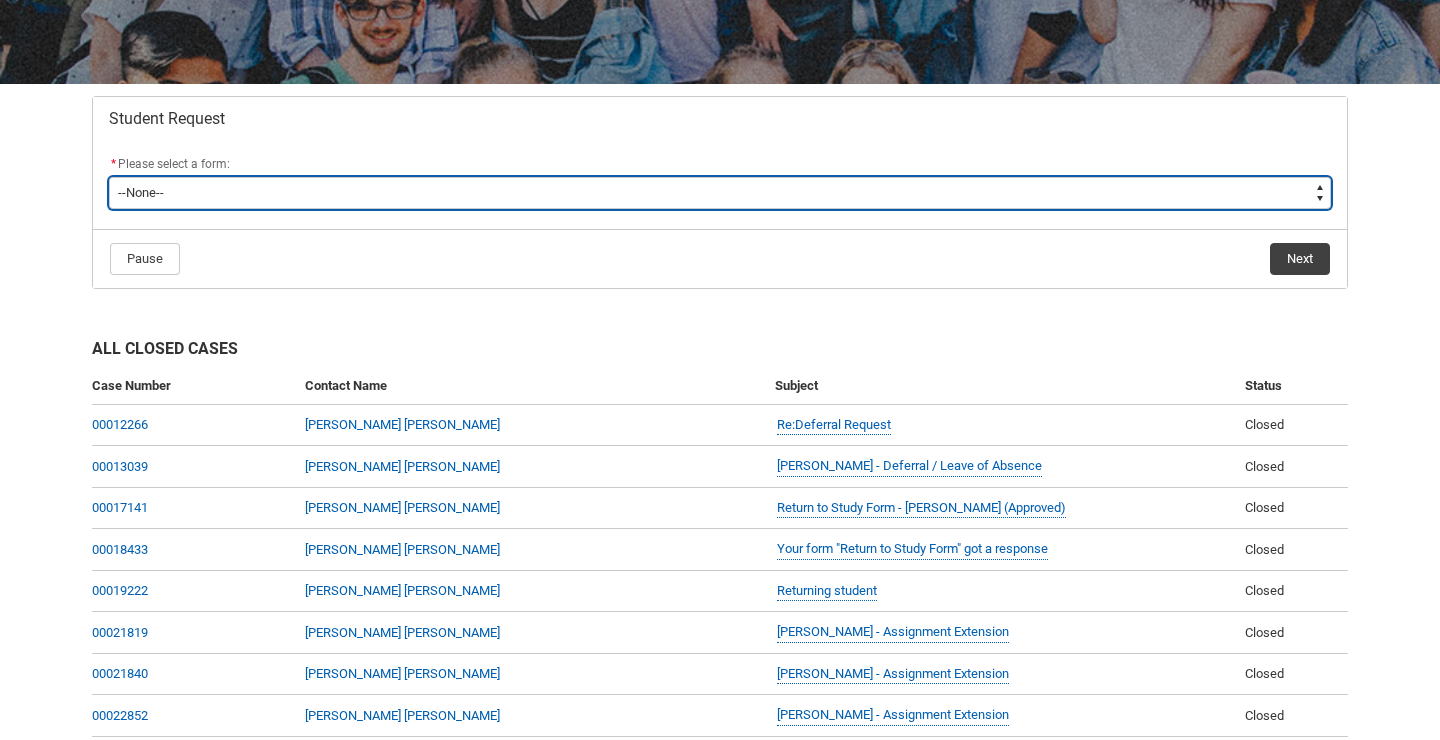click on "--None-- Academic Transcript Application to Appeal Assignment Extension Course Credit / RPL Course Transfer Deferral / Leave of Absence Enrolment Variation Grievance Reasonable Adjustment Return to Study Application Special Consideration Tuition Fee Refund Withdraw & Cancel Enrolment General Enquiry FEE-HELP Exemption Form Financial Hardship Program" at bounding box center [720, 193] 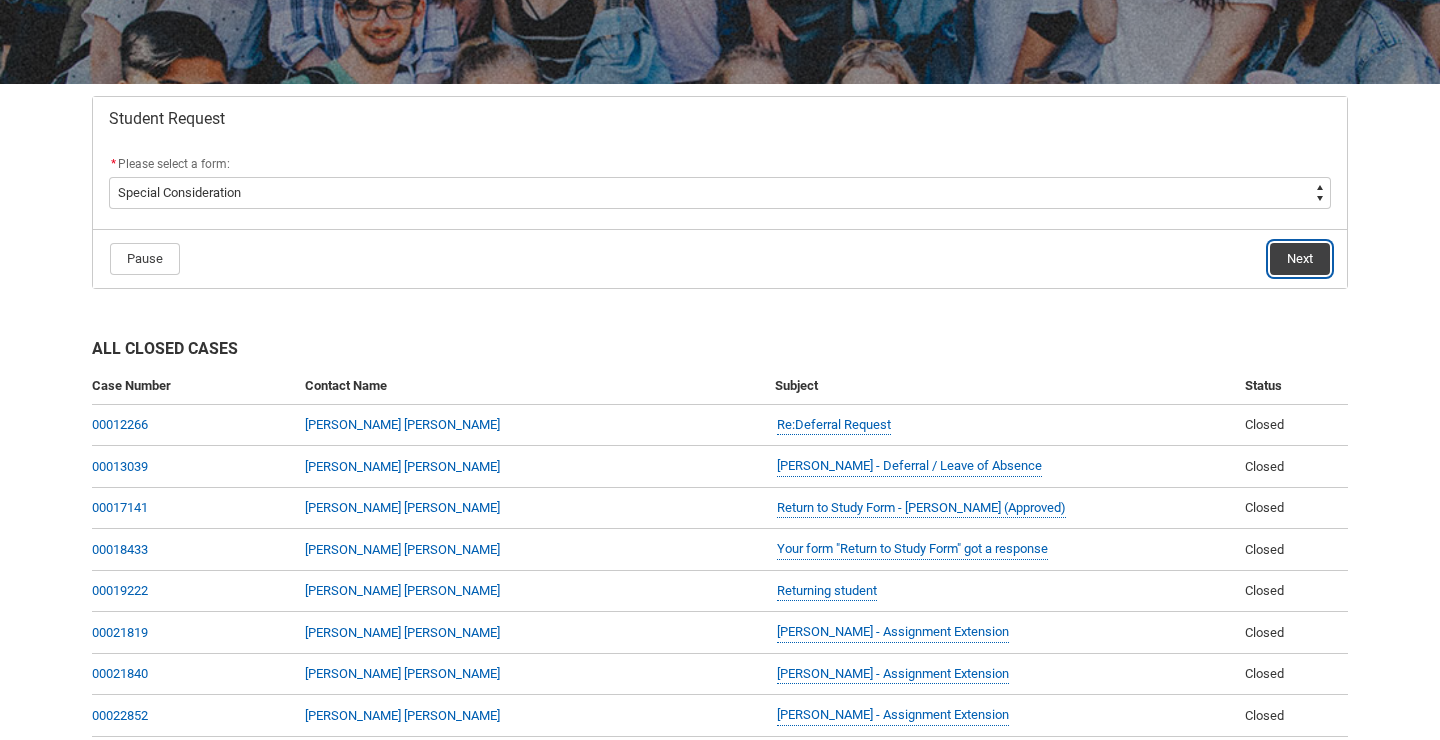 click on "Next" 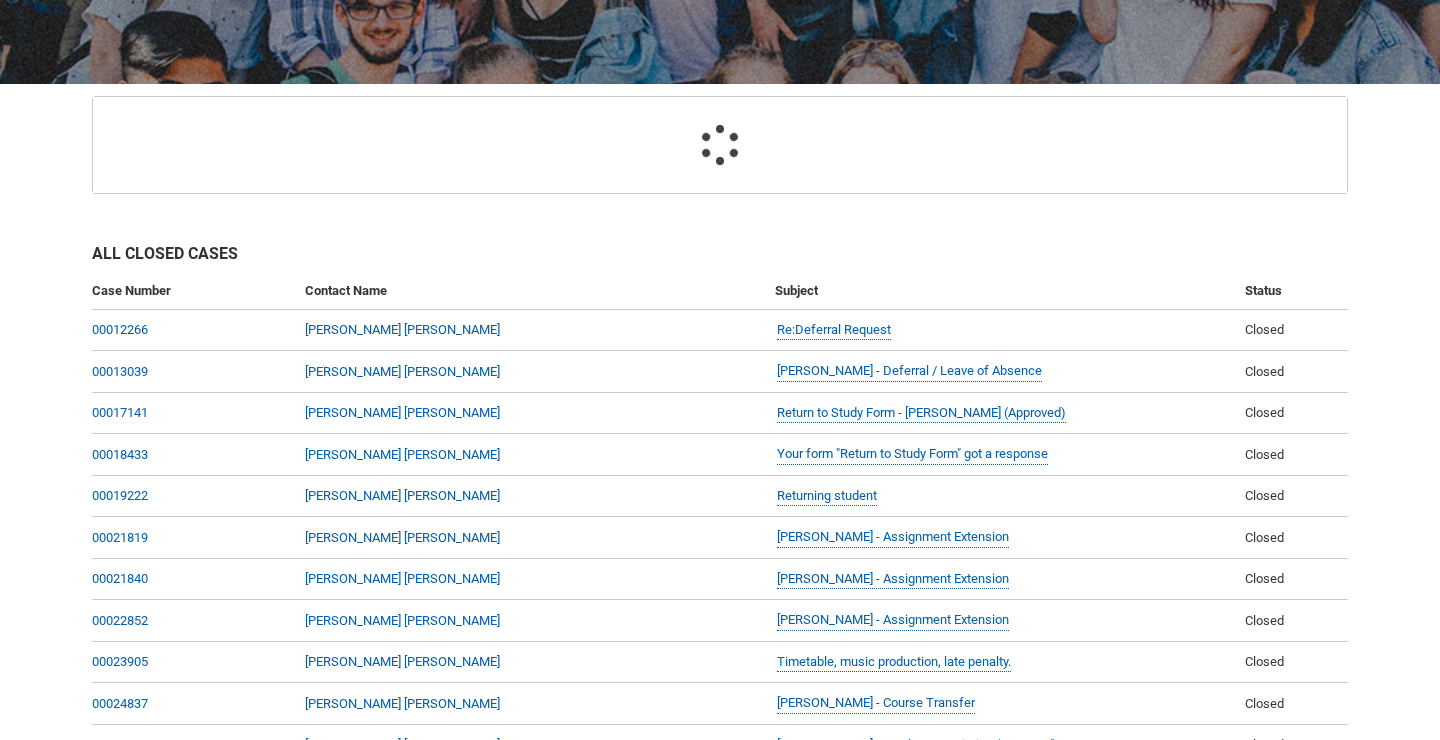 scroll, scrollTop: 213, scrollLeft: 0, axis: vertical 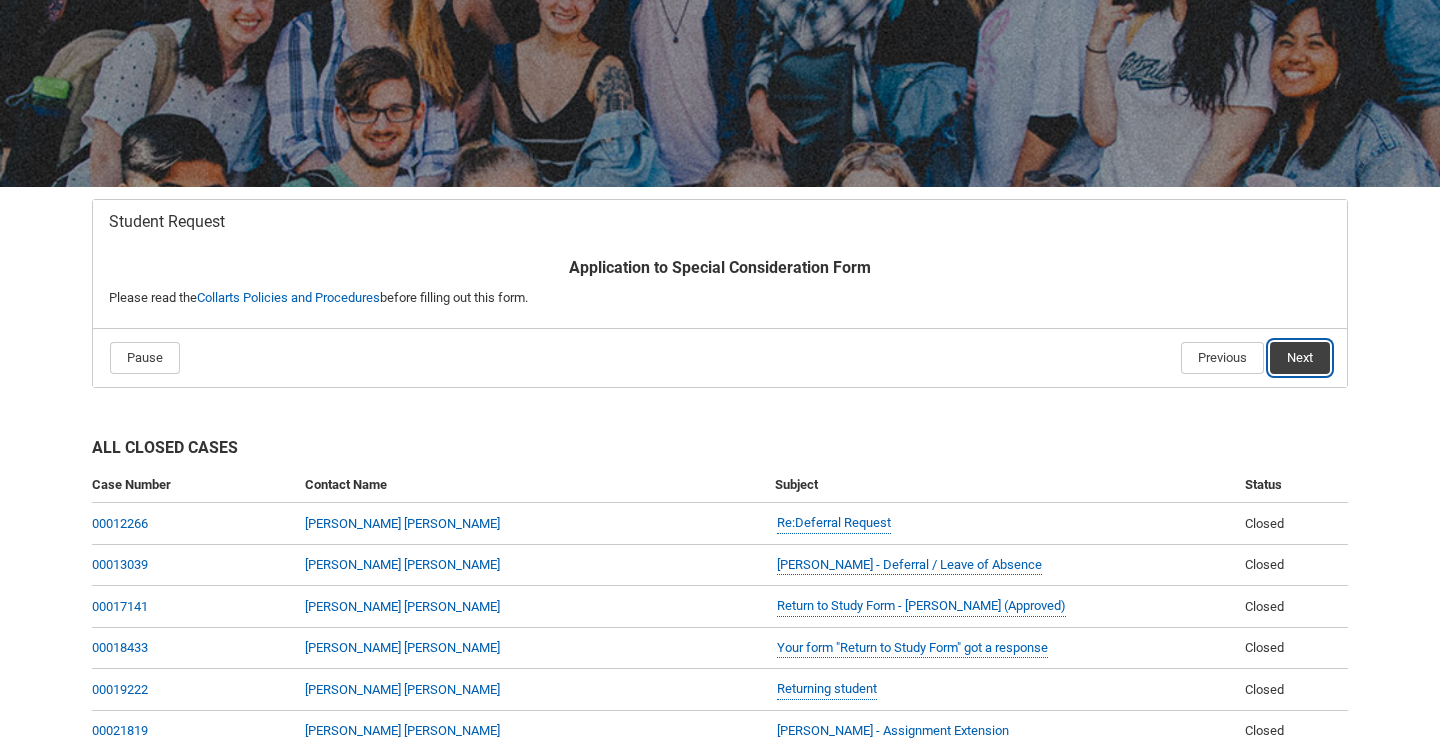 click on "Next" 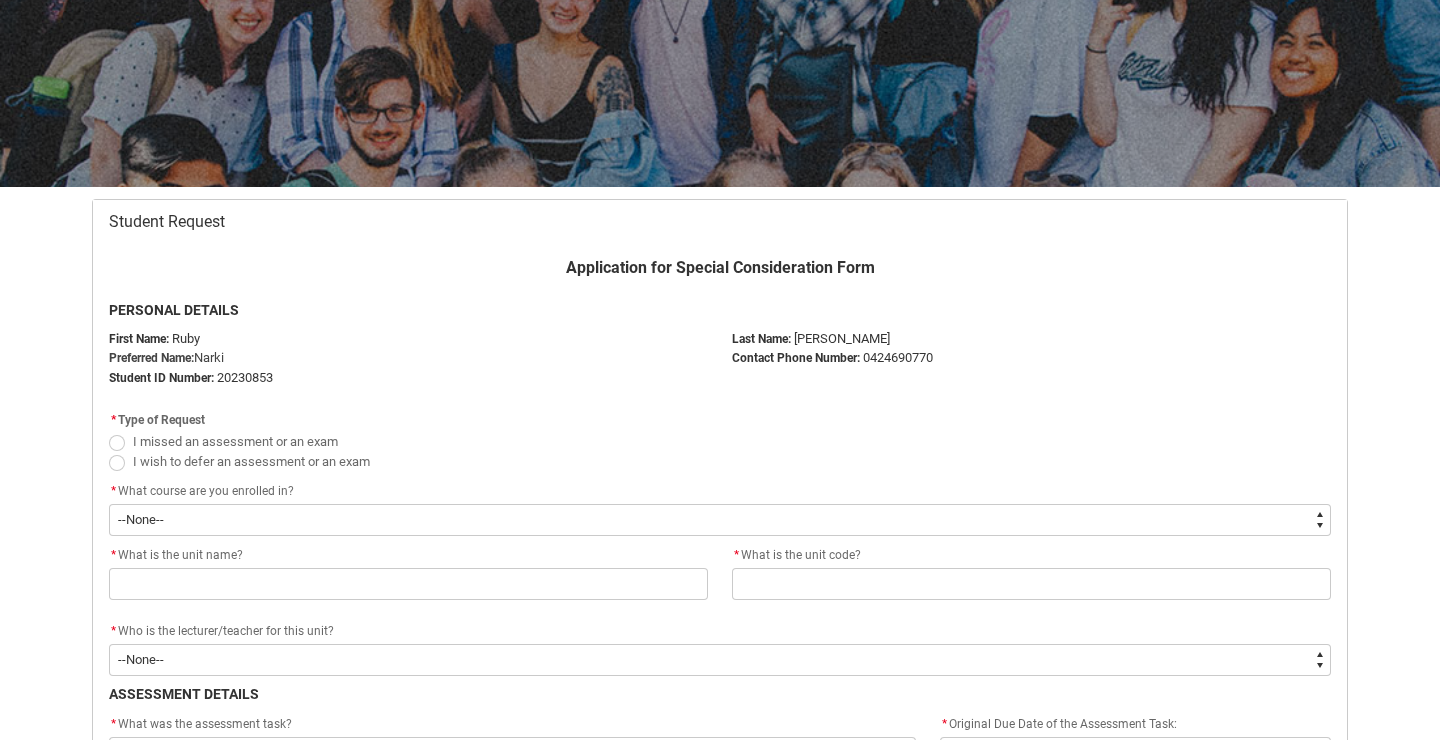 click at bounding box center (117, 443) 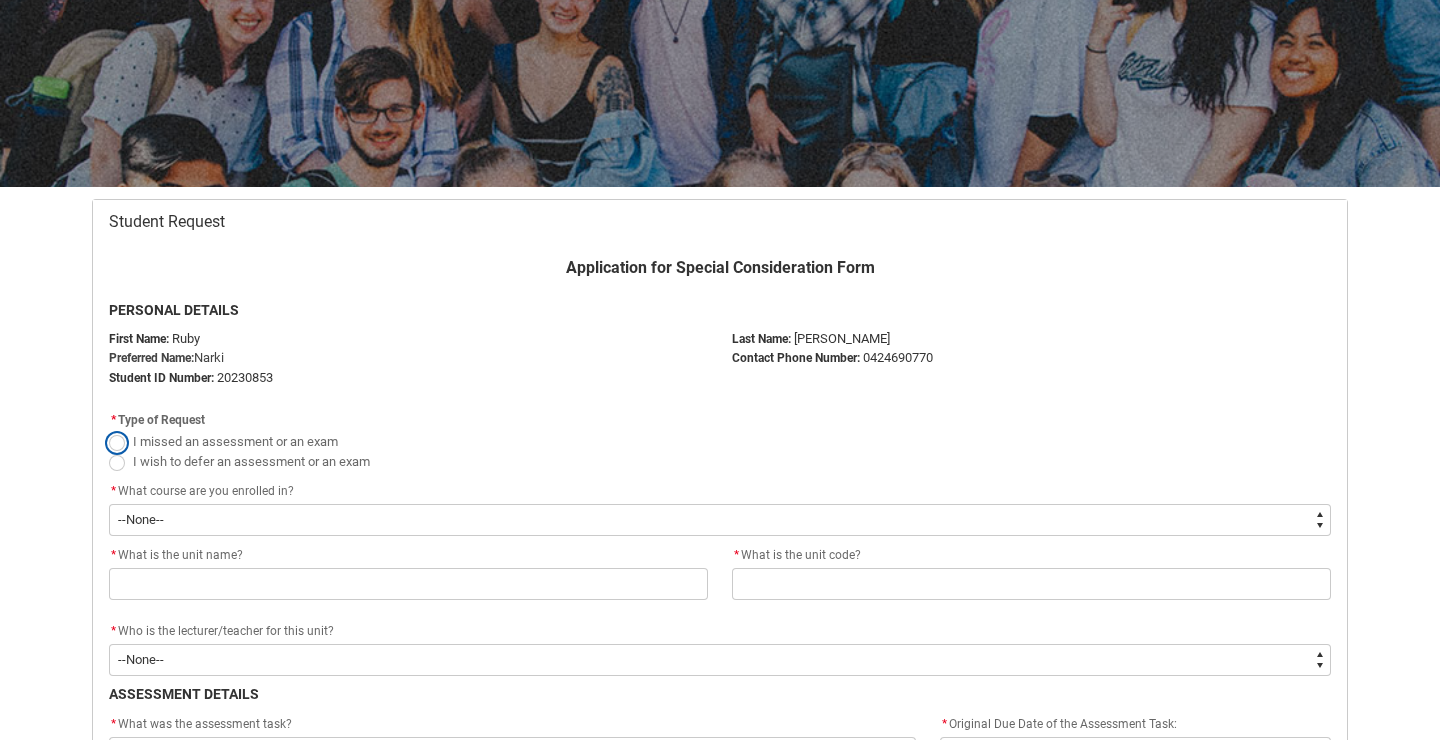 click on "I missed an assessment or an exam" at bounding box center (108, 430) 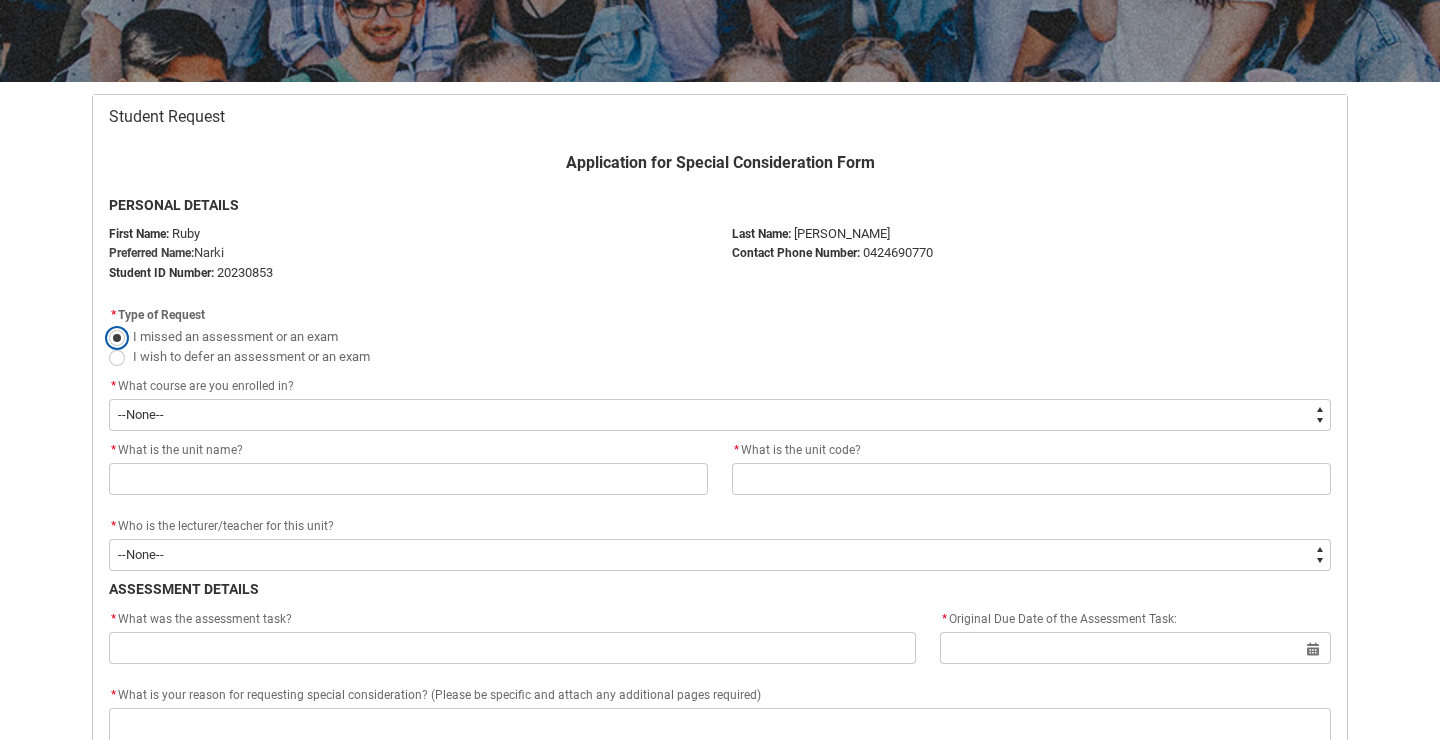 scroll, scrollTop: 322, scrollLeft: 0, axis: vertical 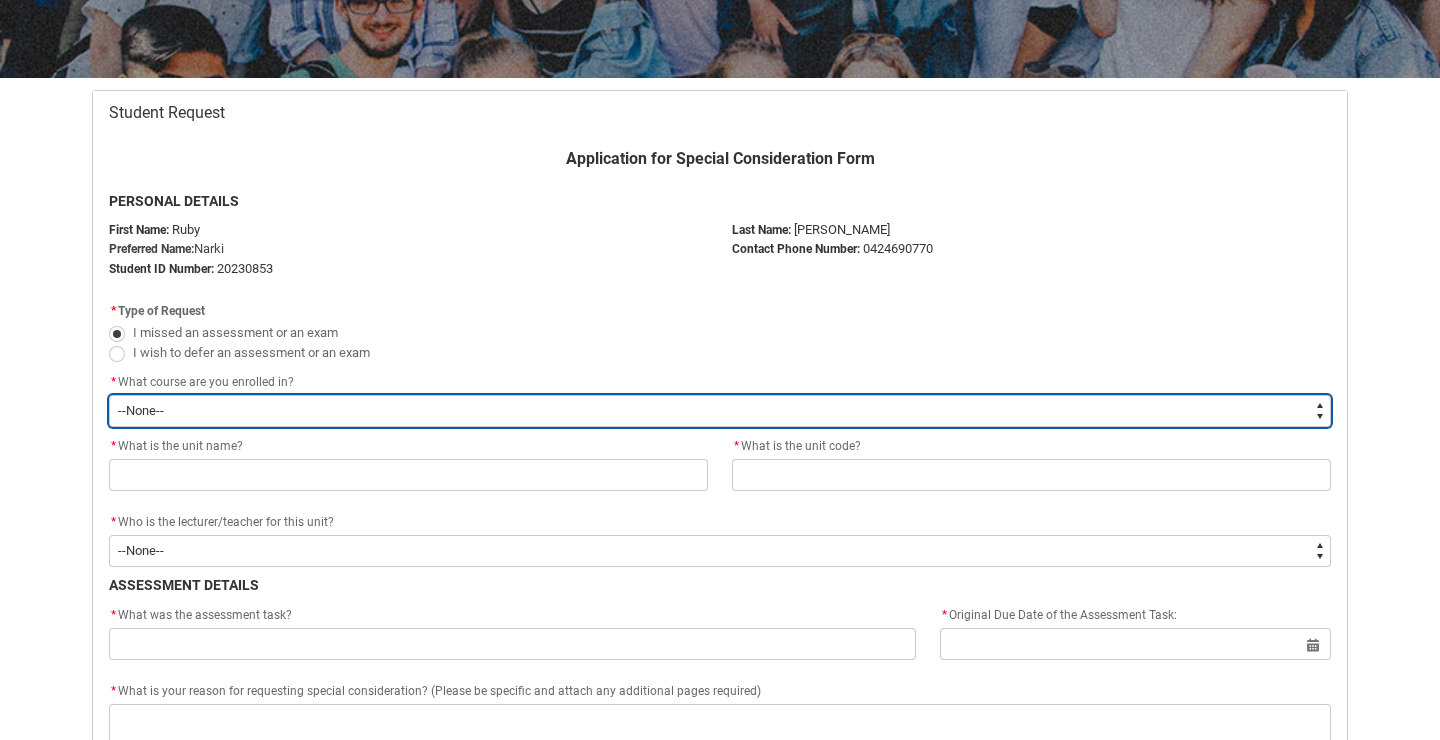click on "--None-- Bachelor of Music Production V2" at bounding box center [720, 411] 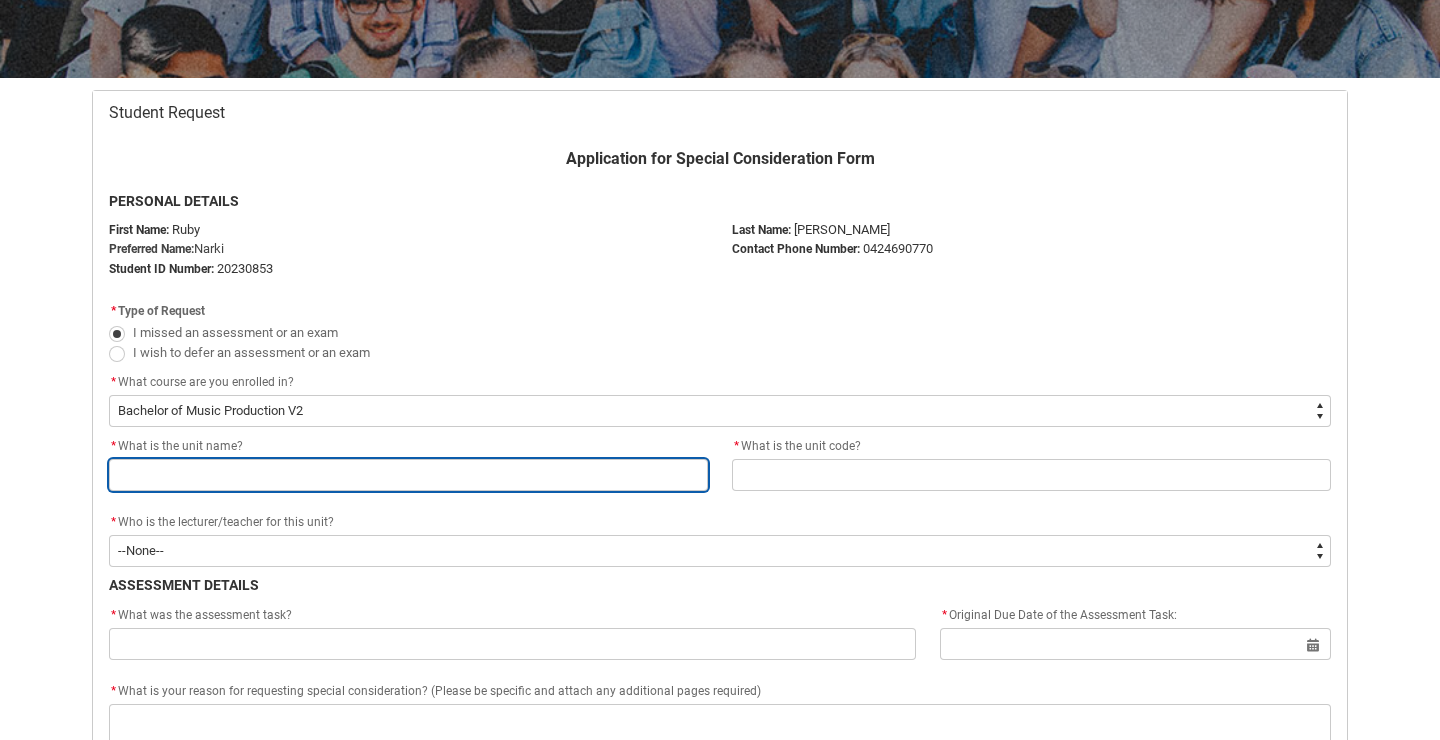 click at bounding box center [408, 475] 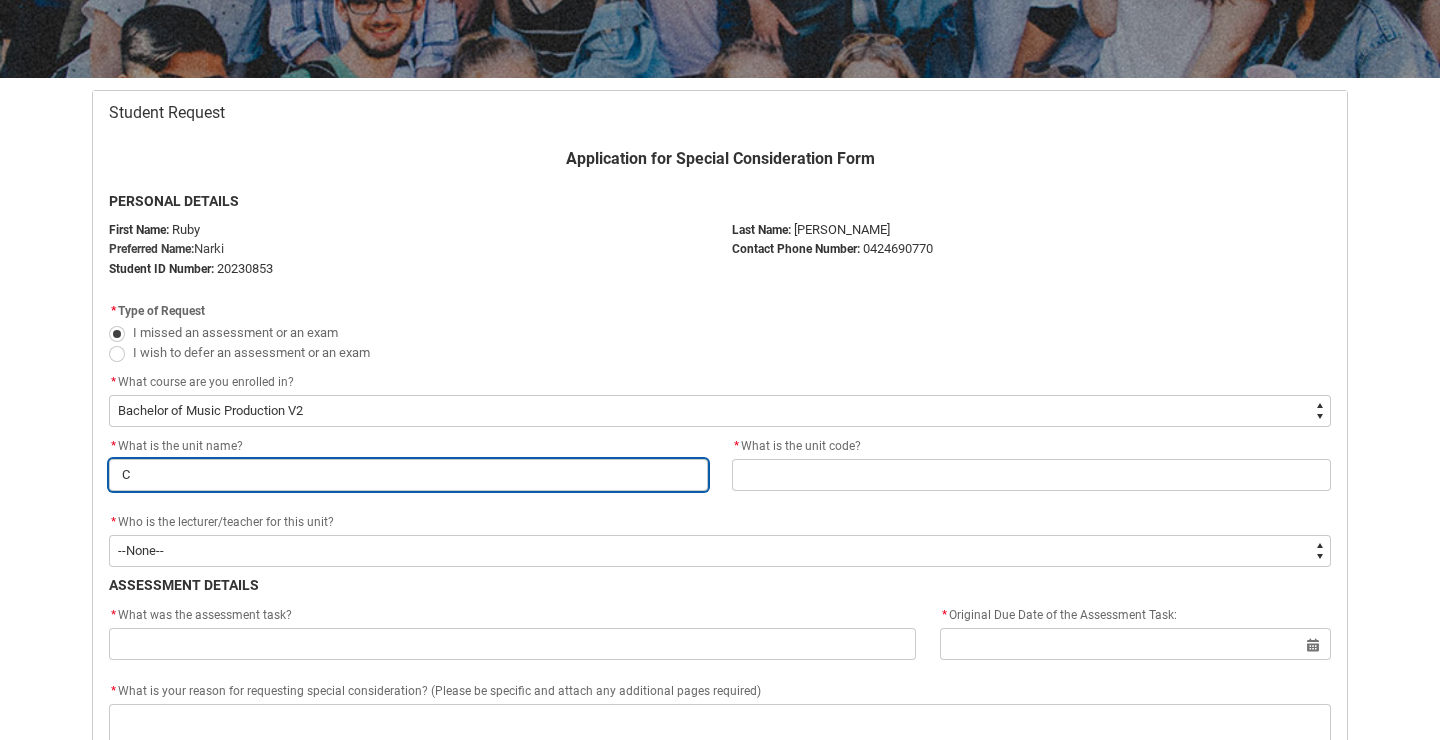 type on "Co" 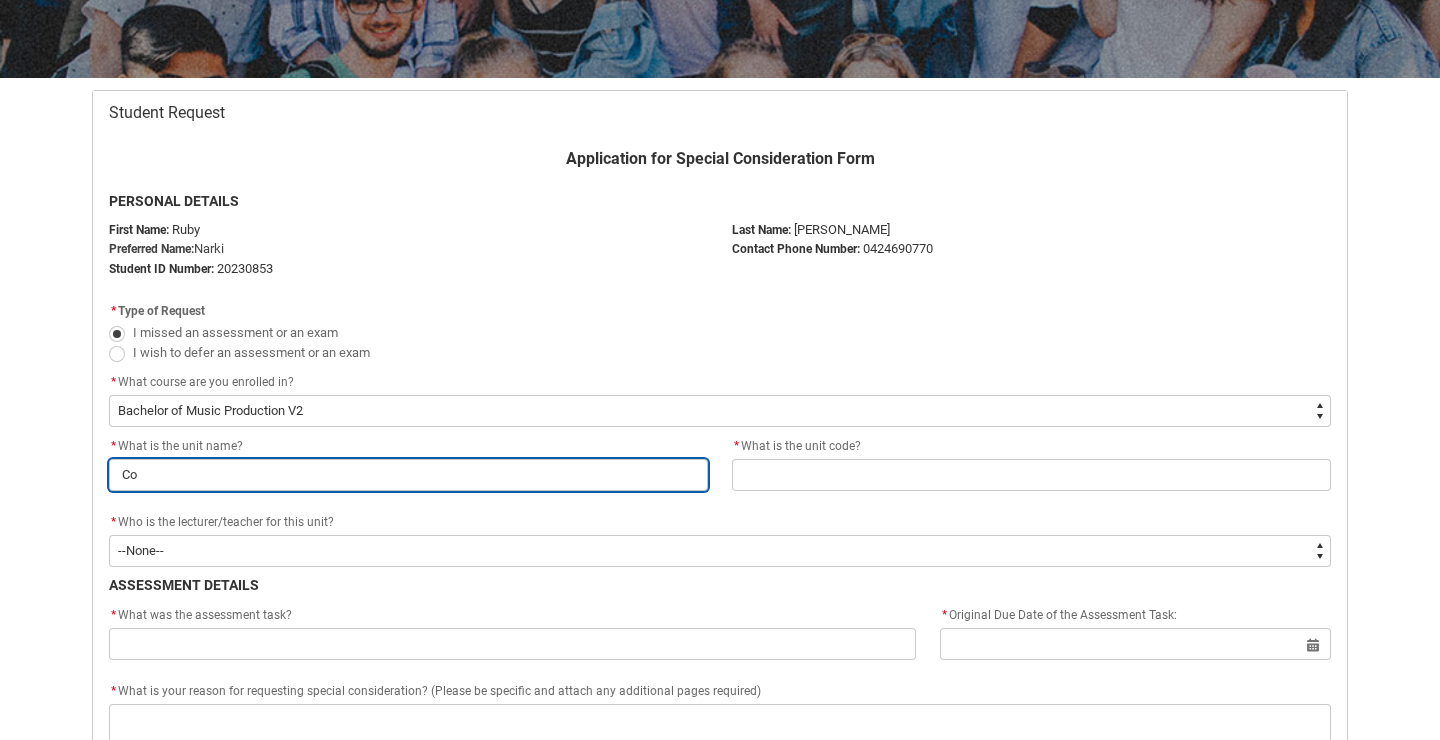 type on "Con" 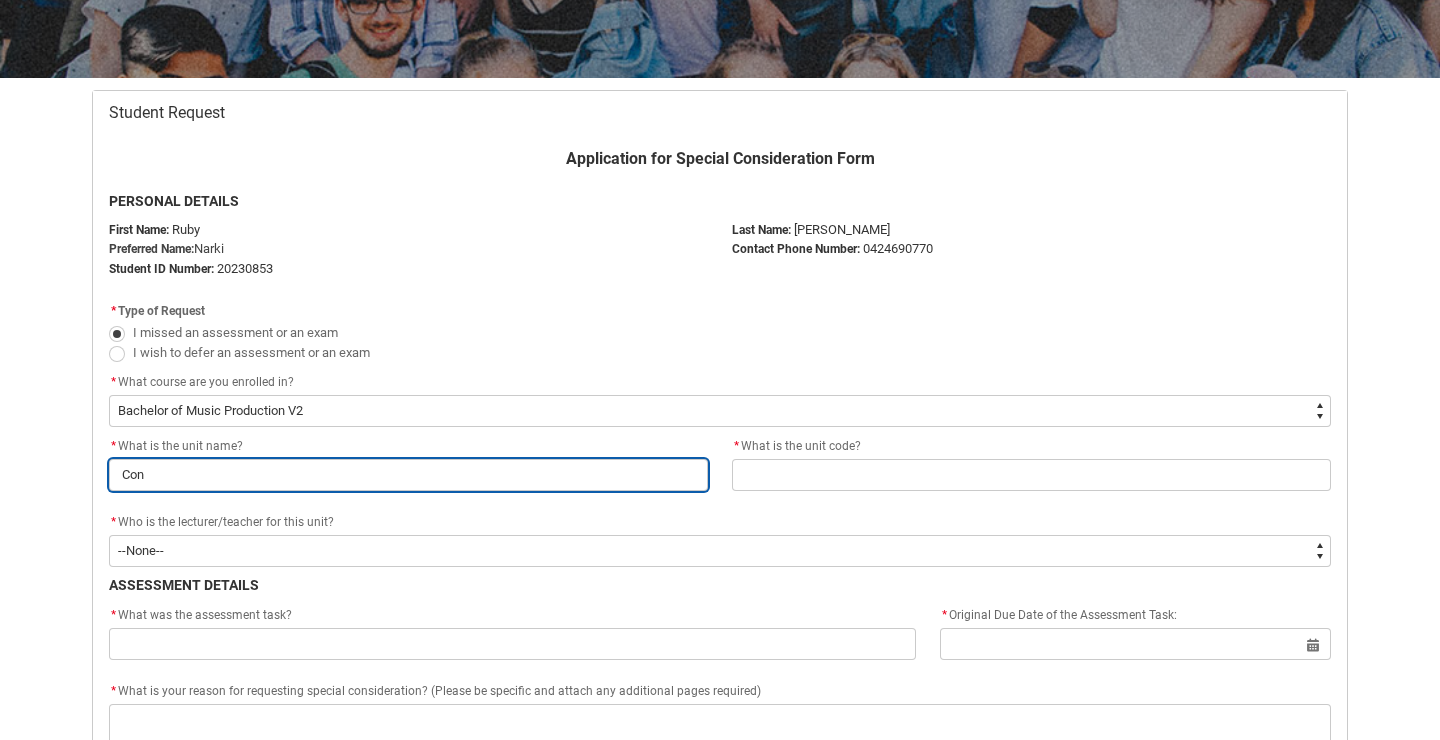 type on "Cont" 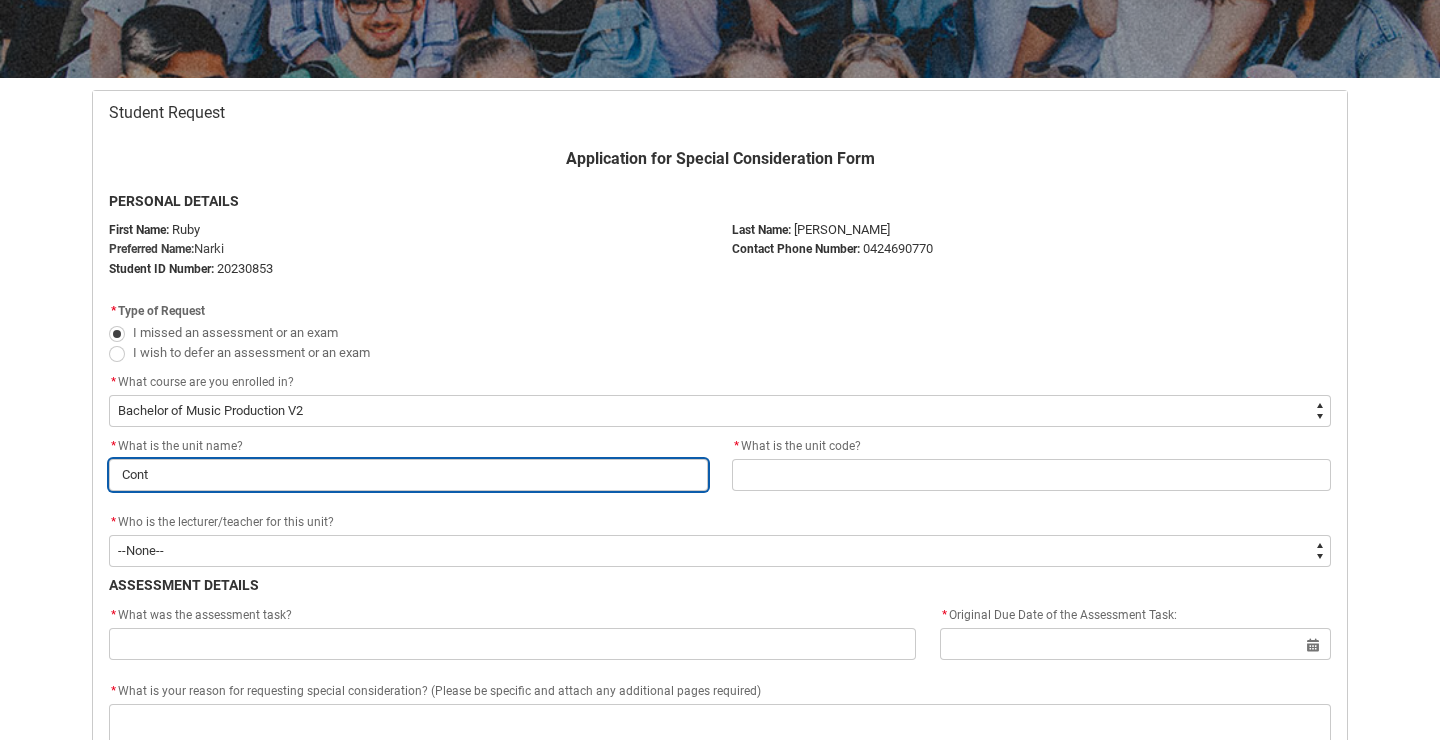 type on "[PERSON_NAME]" 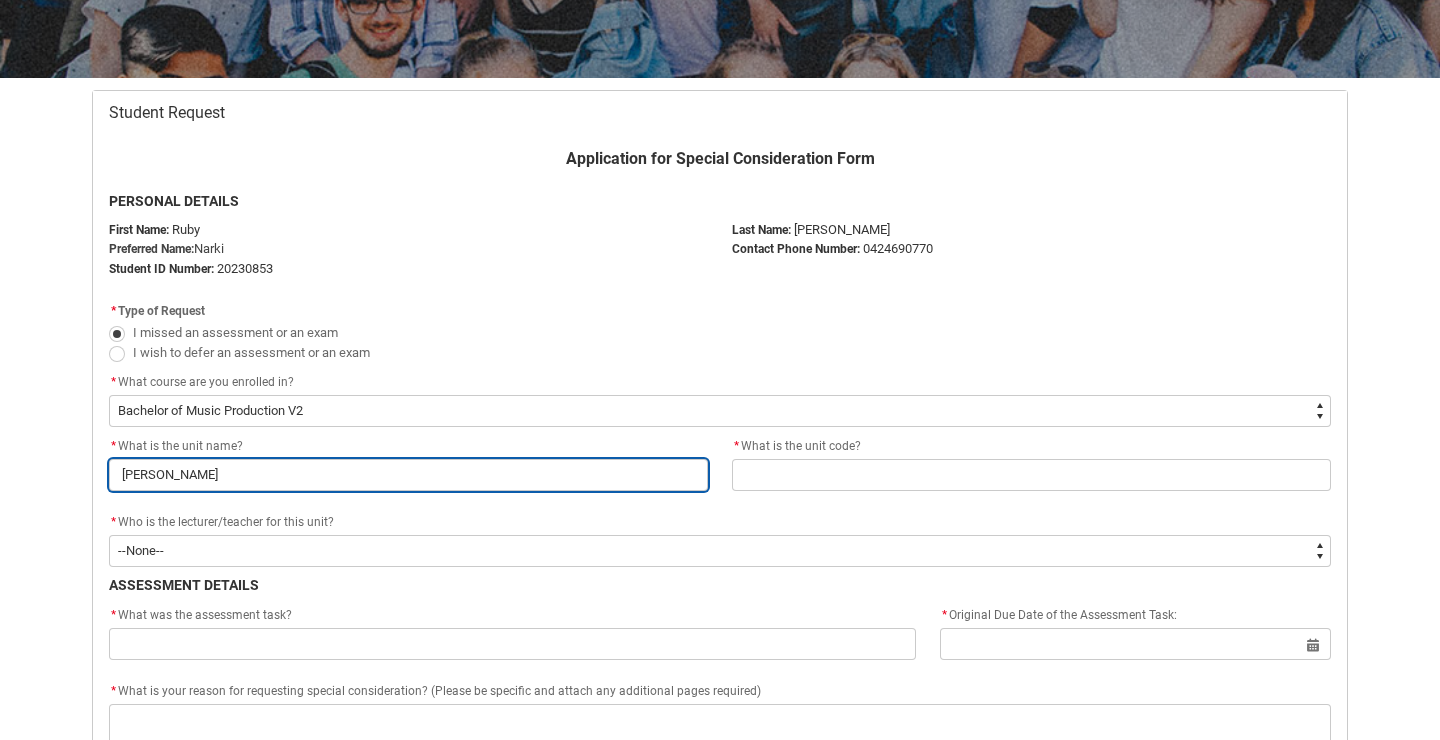 type on "Conten" 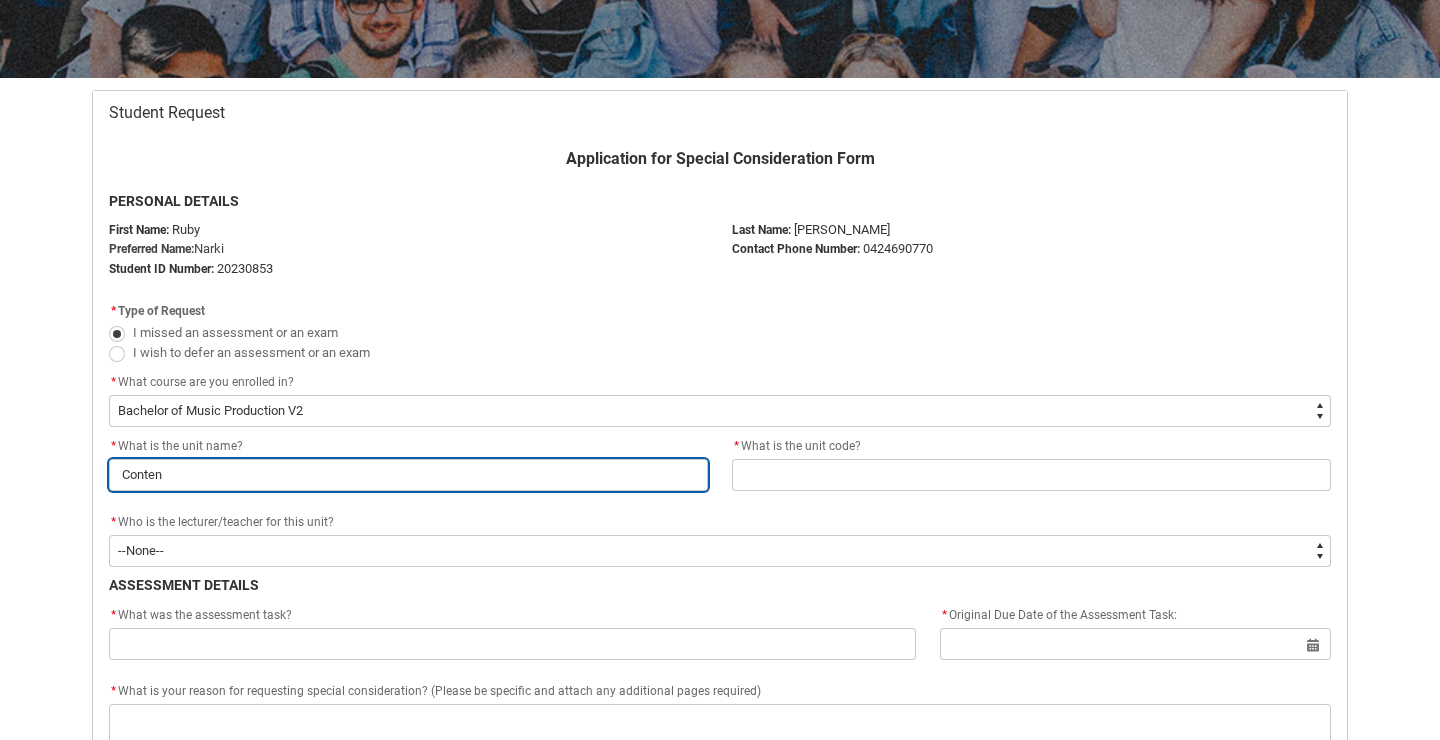 type on "Content" 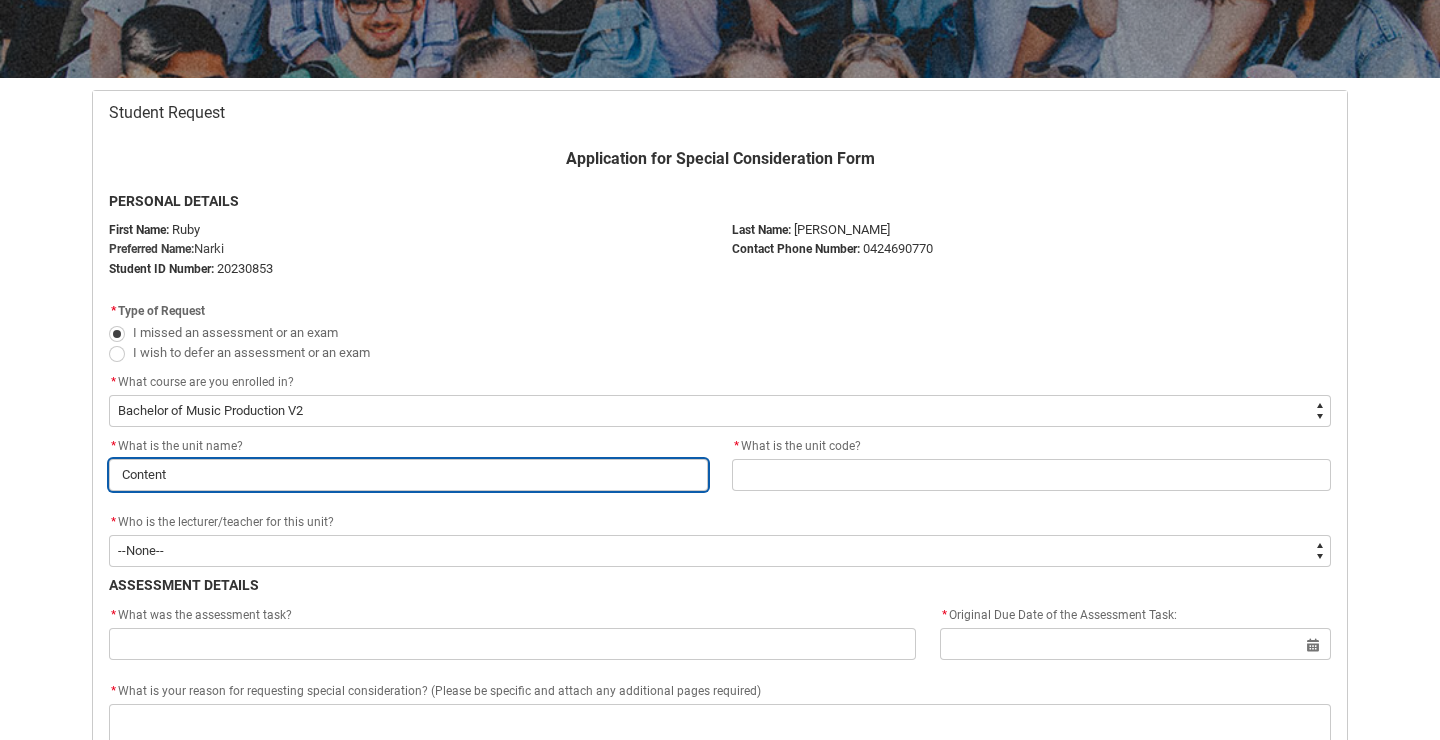 type on "Content" 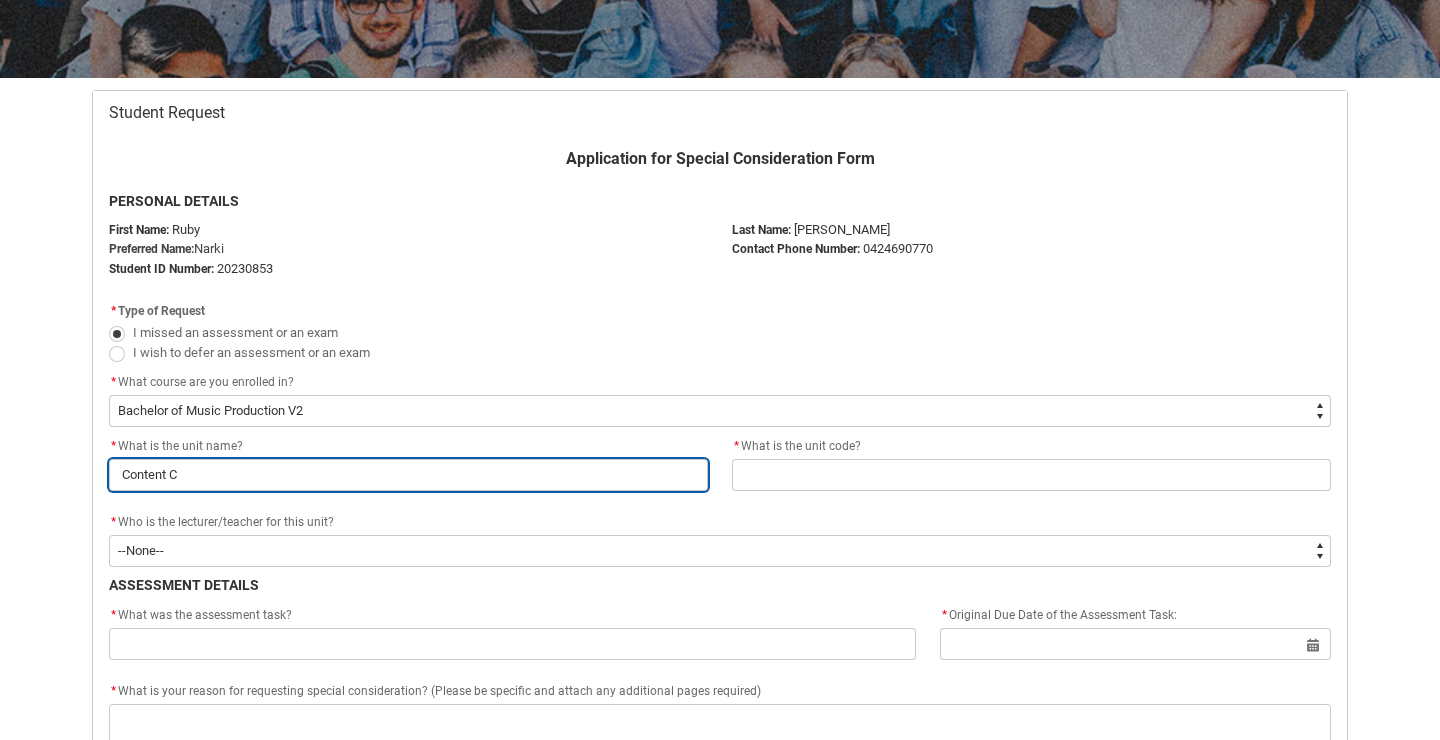 type on "Content Cr" 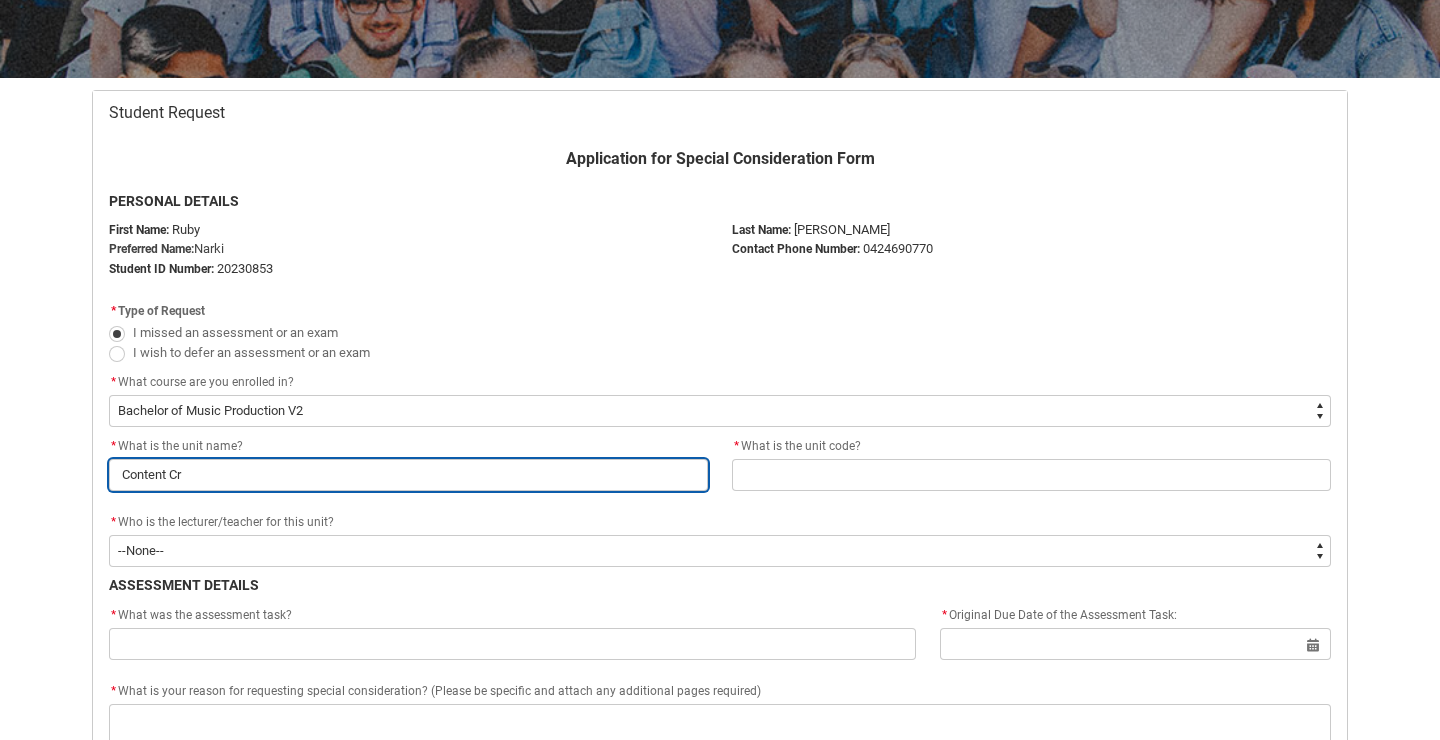 type on "Content Cre" 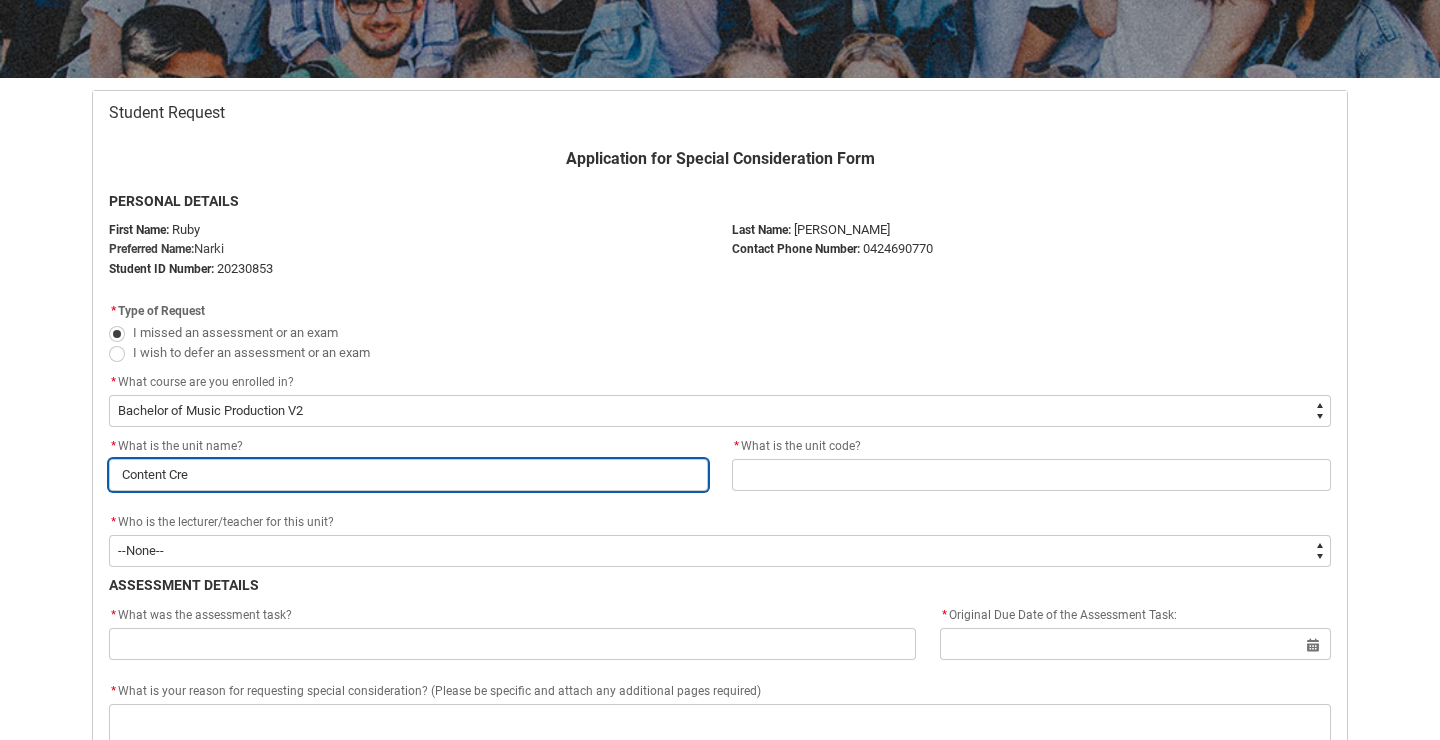 type on "Content Crea" 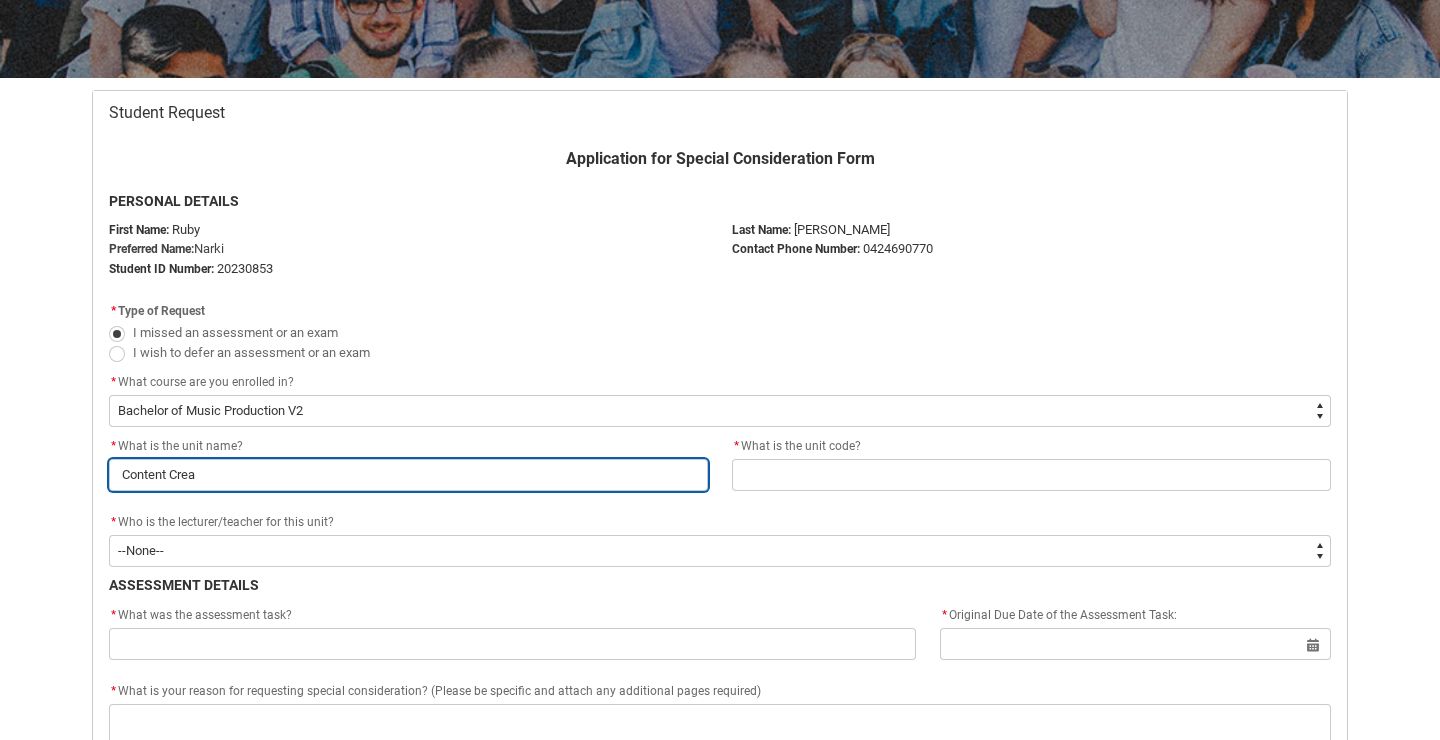 type on "Content Creat" 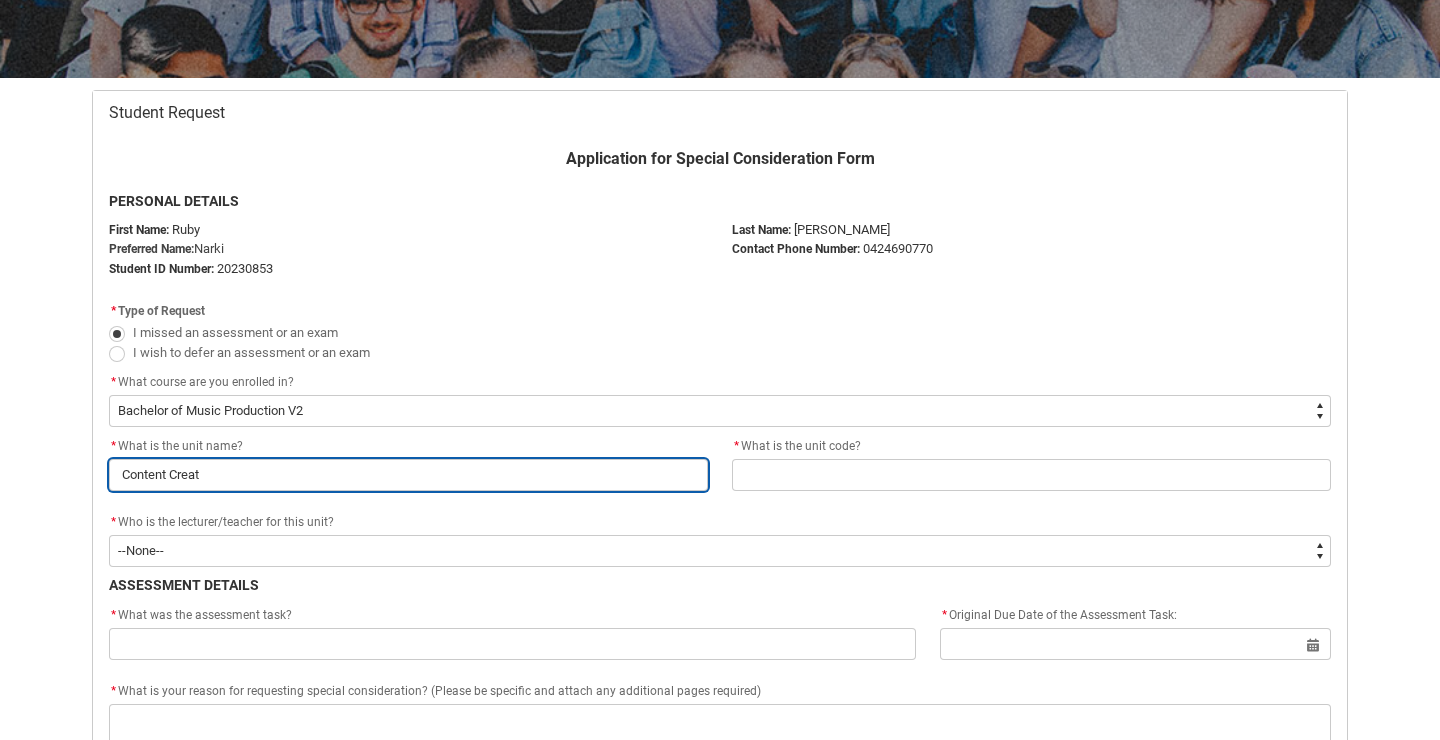 type on "Content Creati" 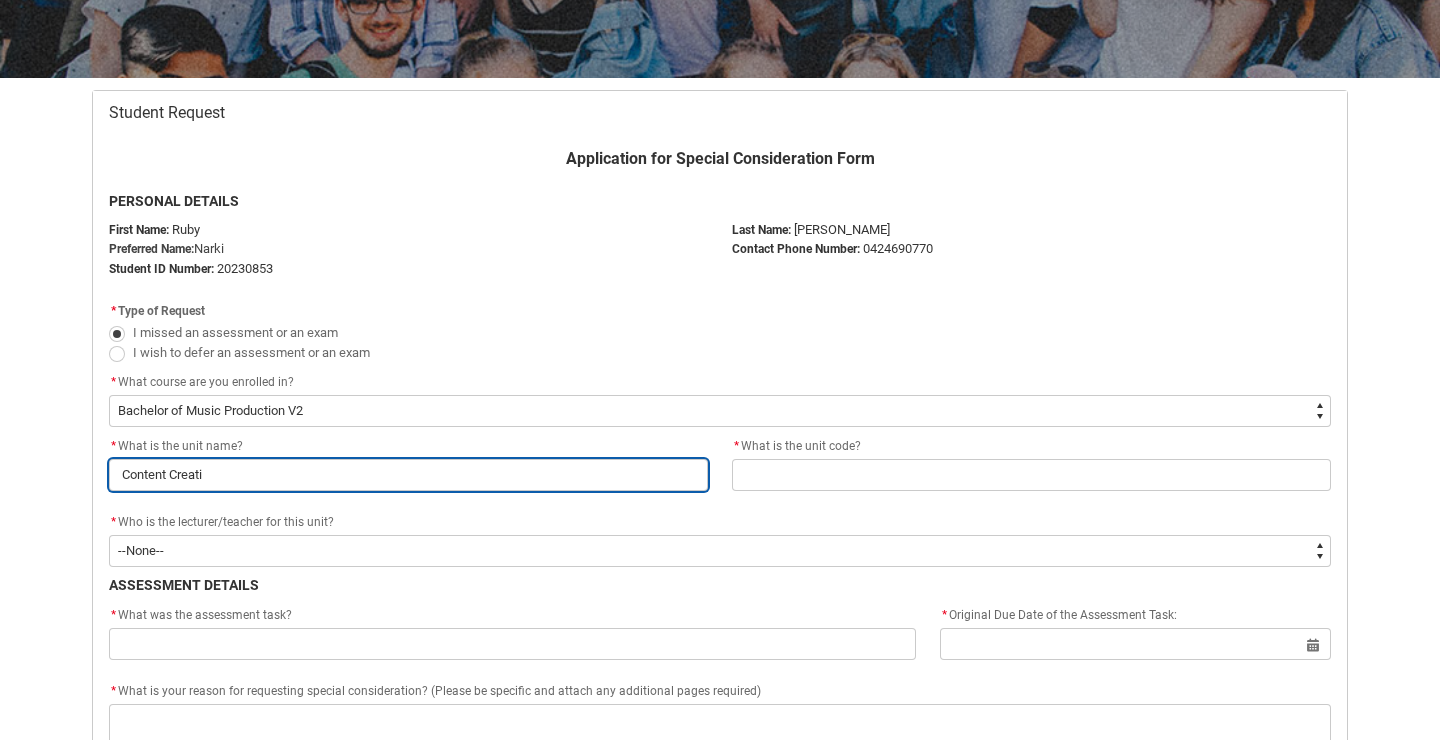 type on "Content Creatio" 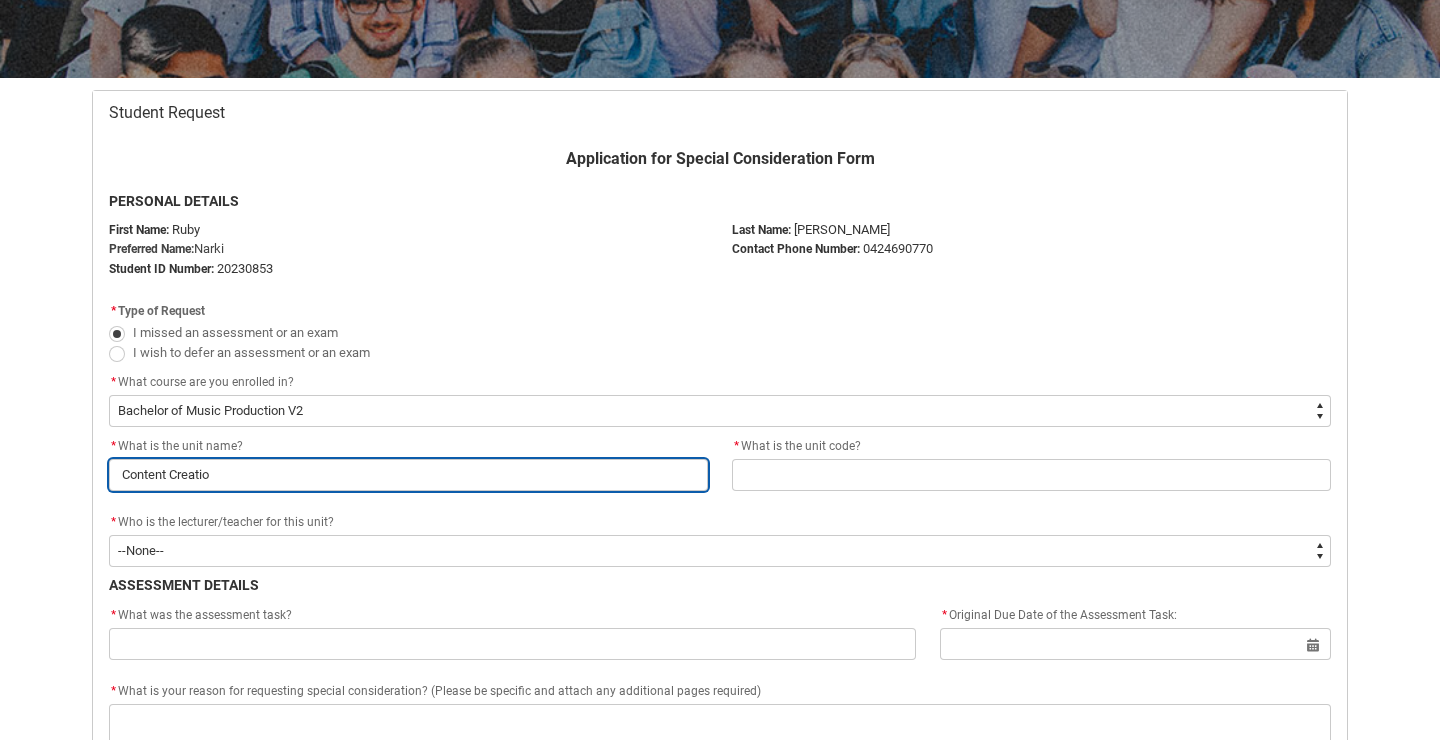 type on "Content Creation" 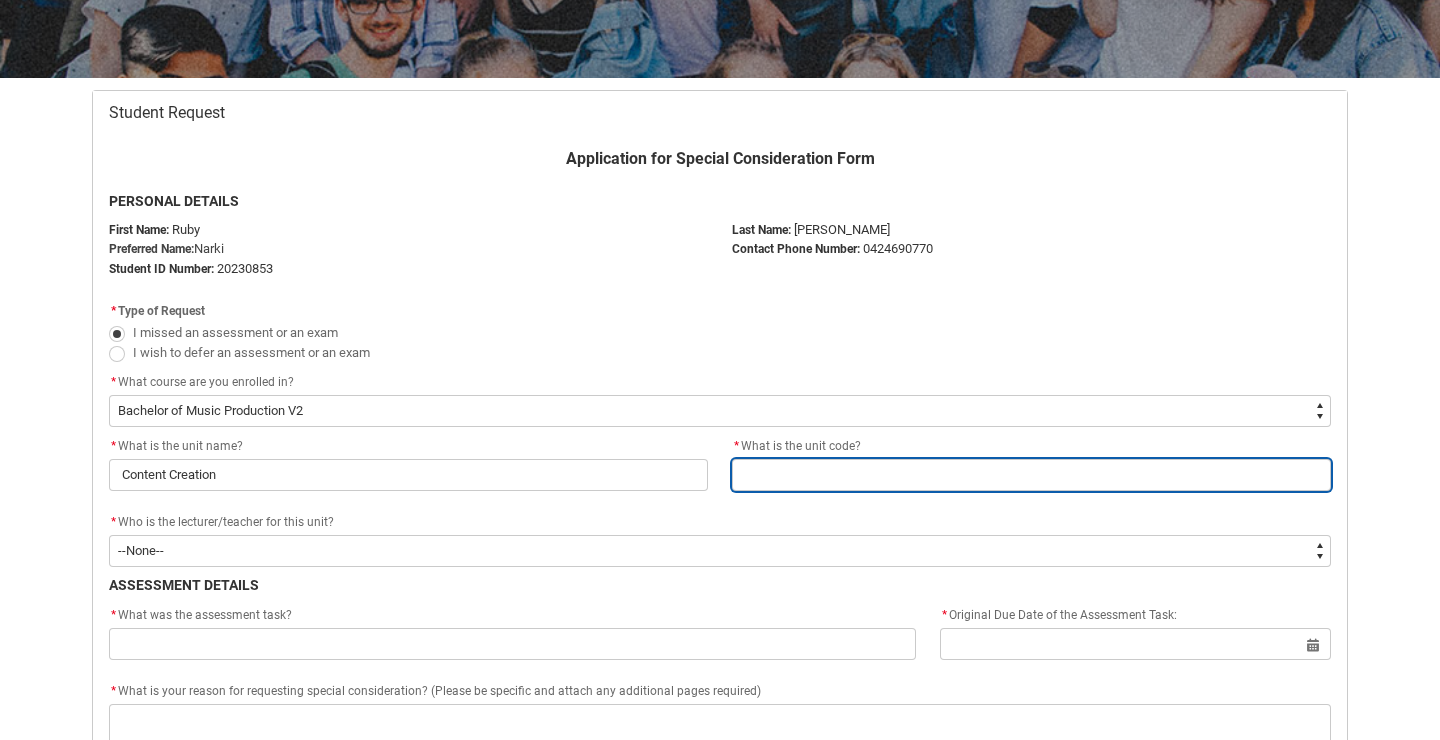 click at bounding box center (1031, 475) 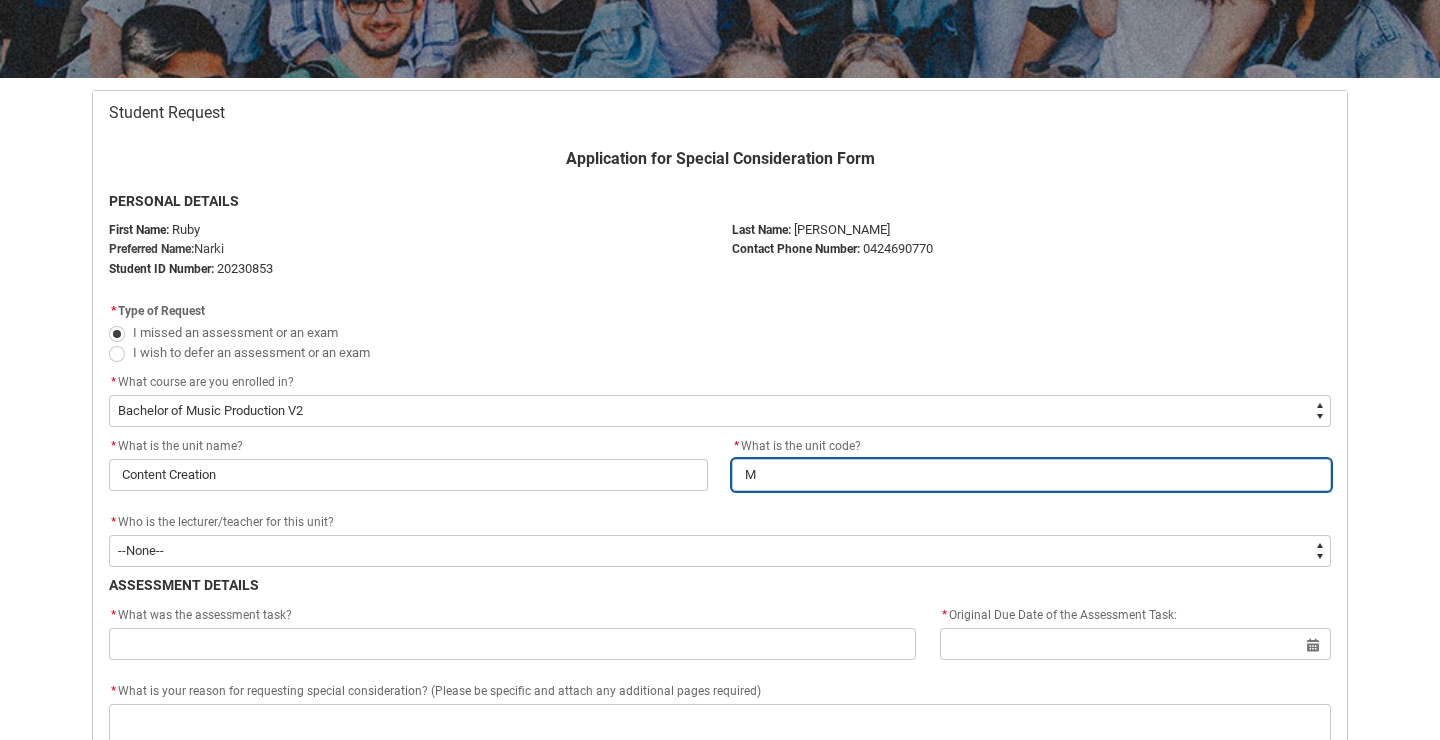 type on "MP" 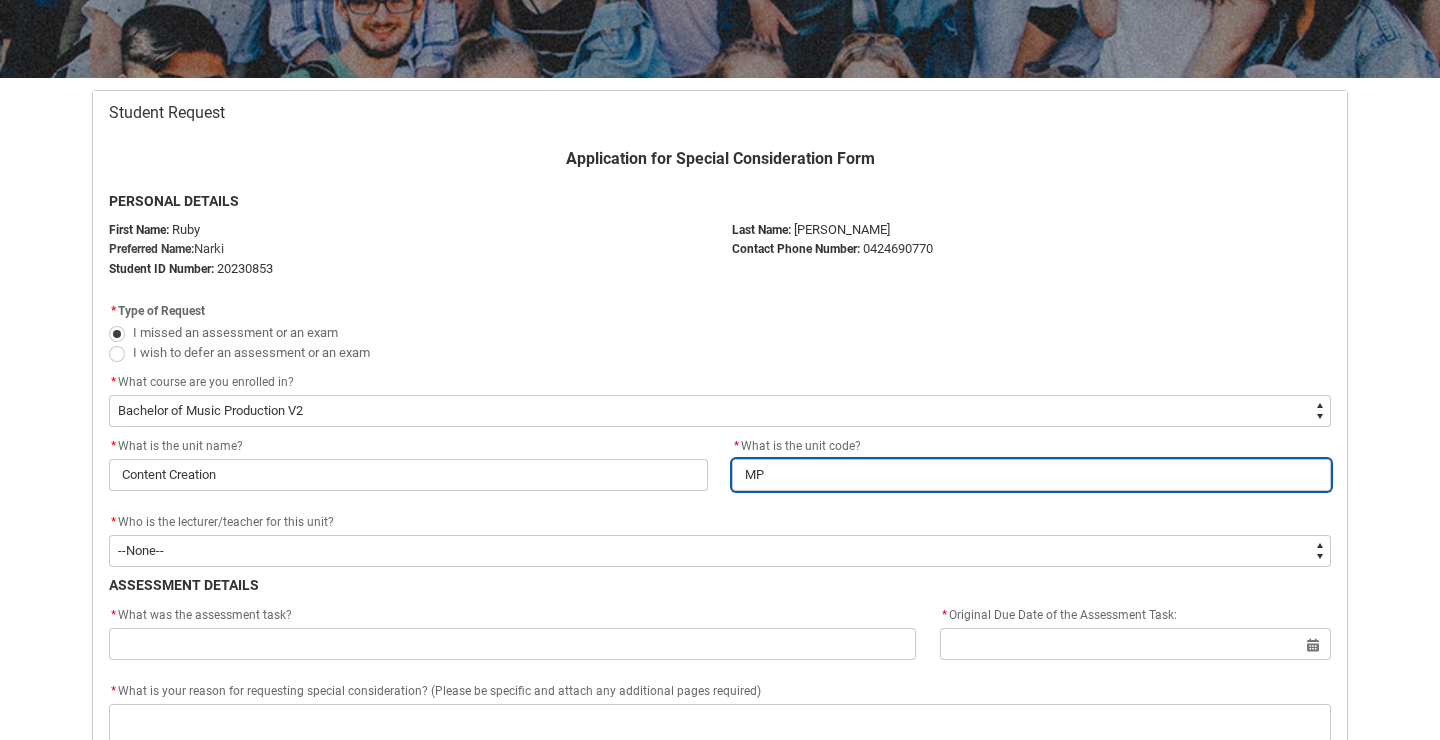 type on "MPR" 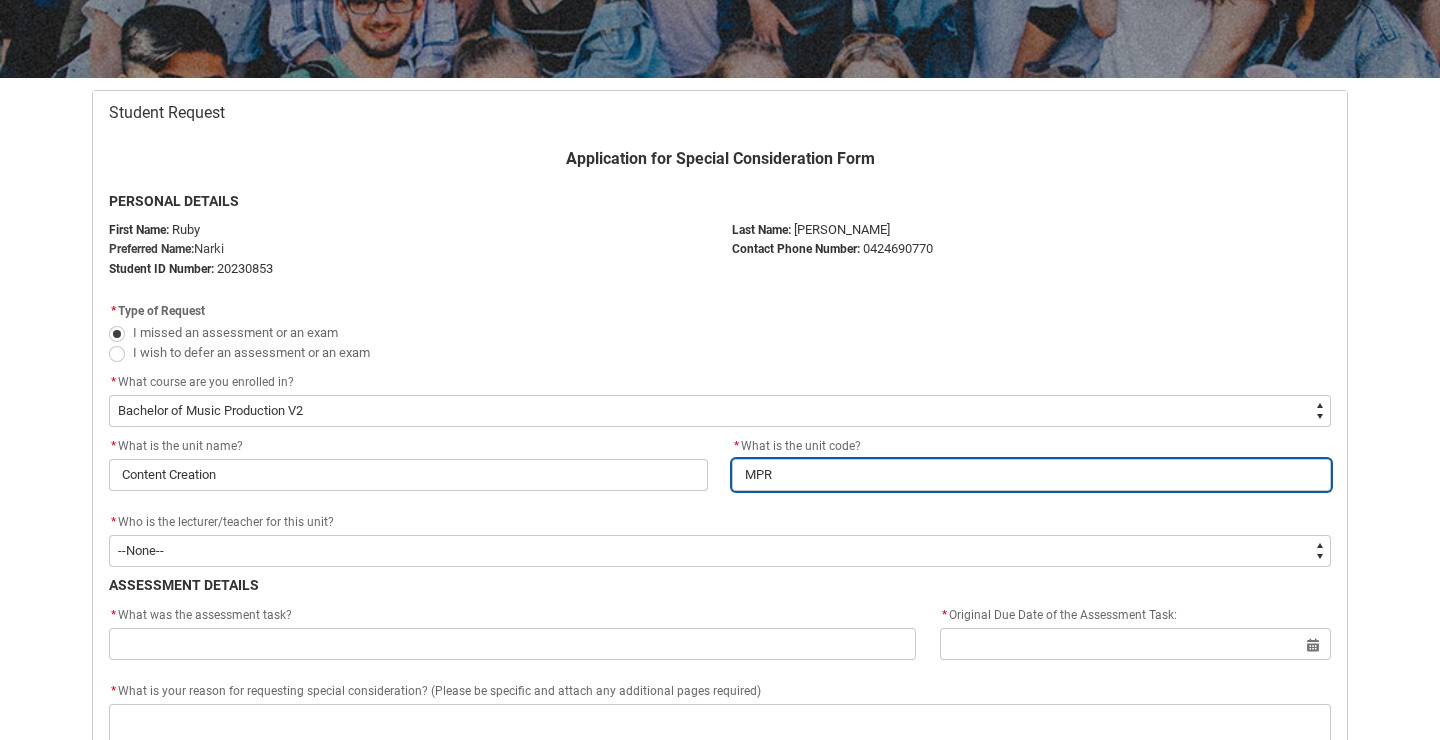type on "MPRC" 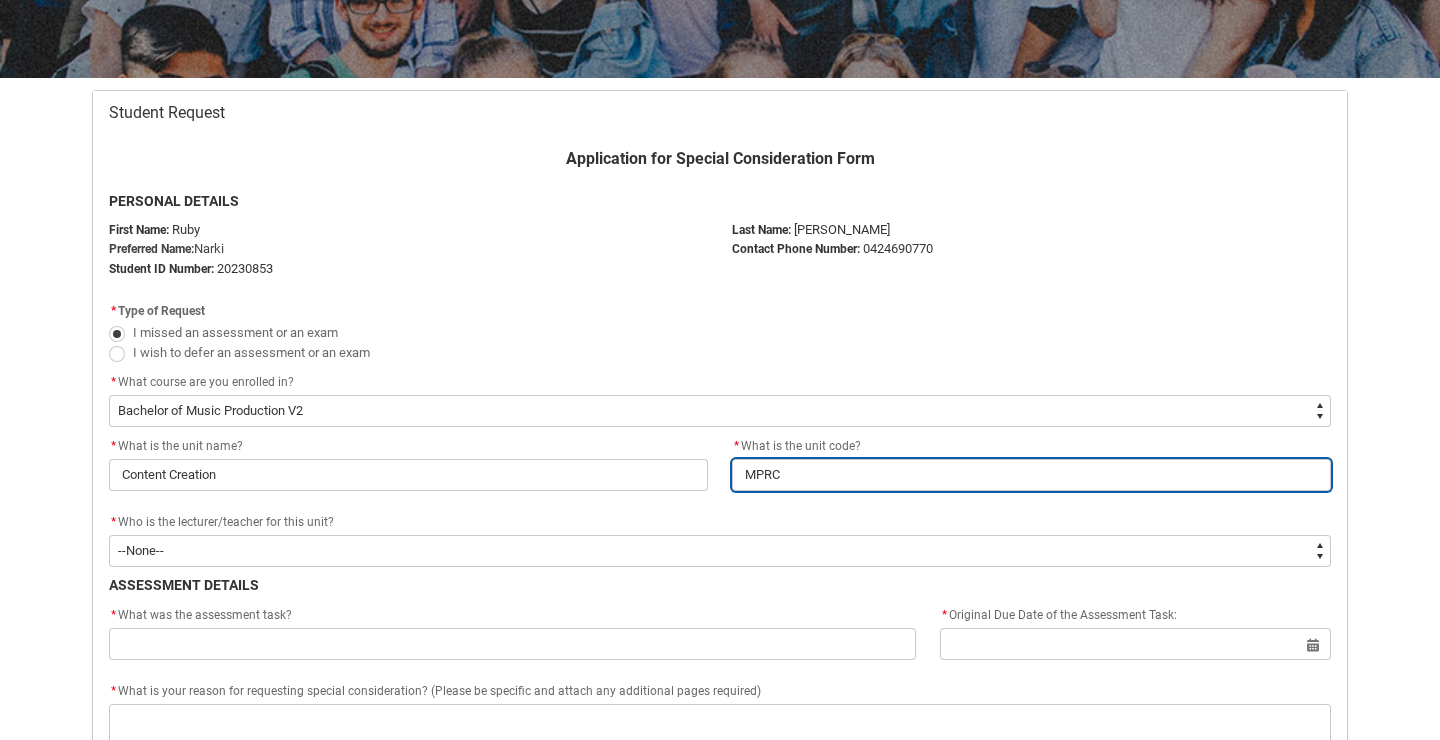 type on "MPRCC" 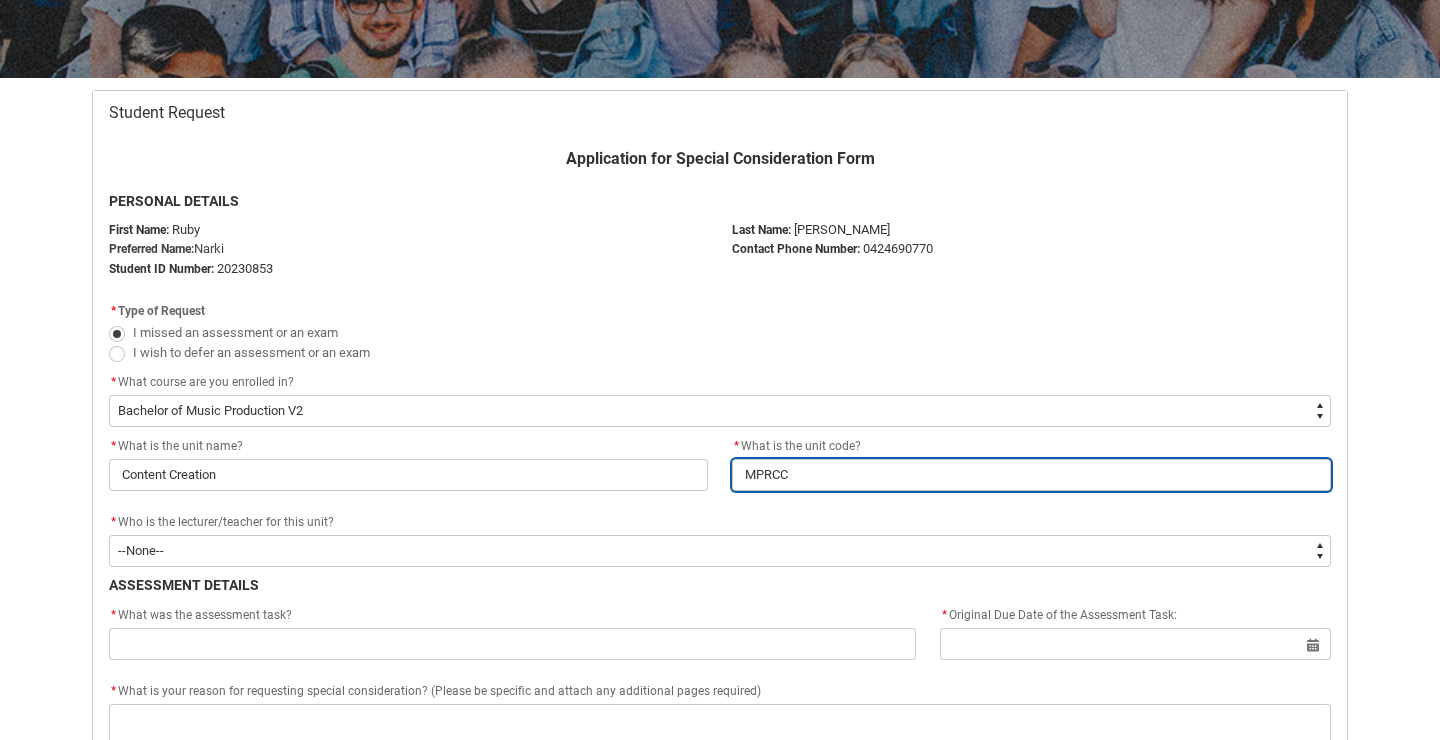 type on "MPRCCR" 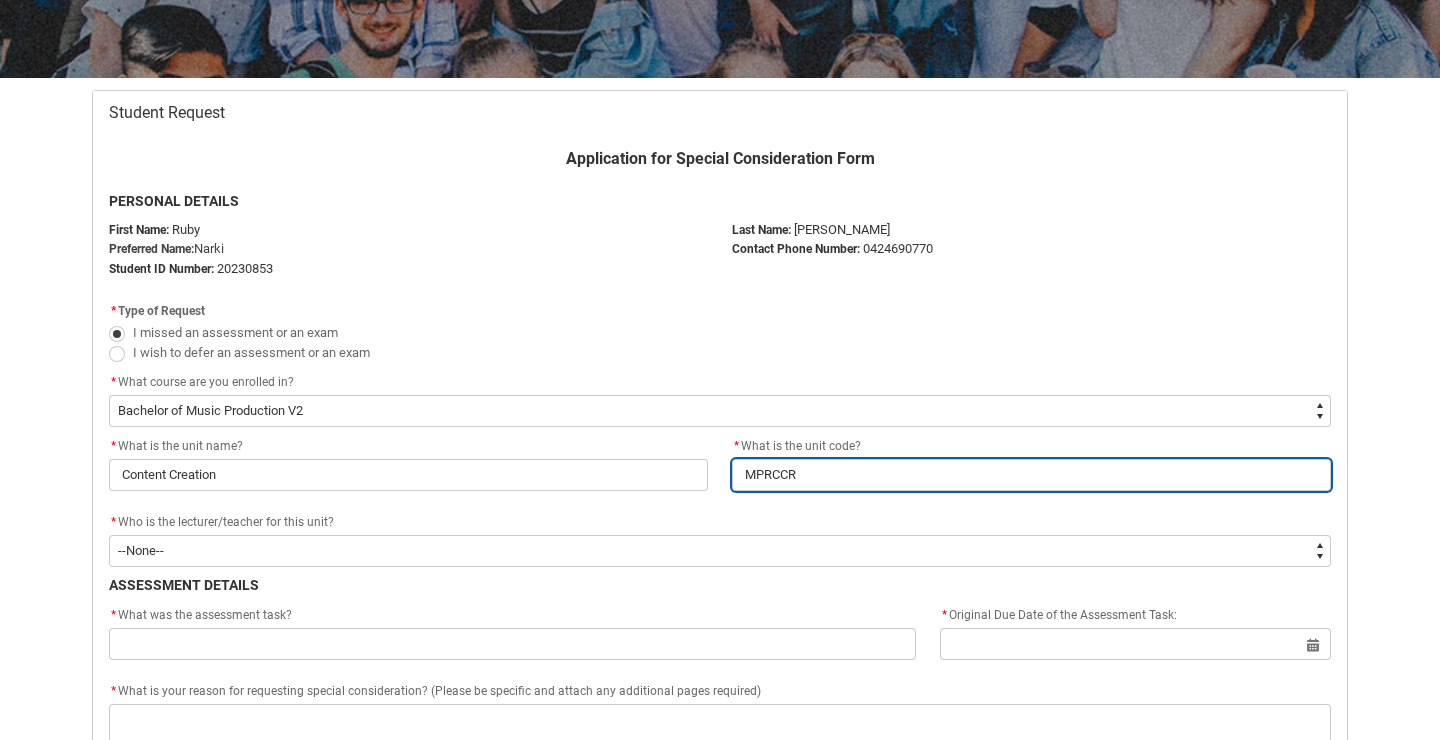 type on "MPRCCR4" 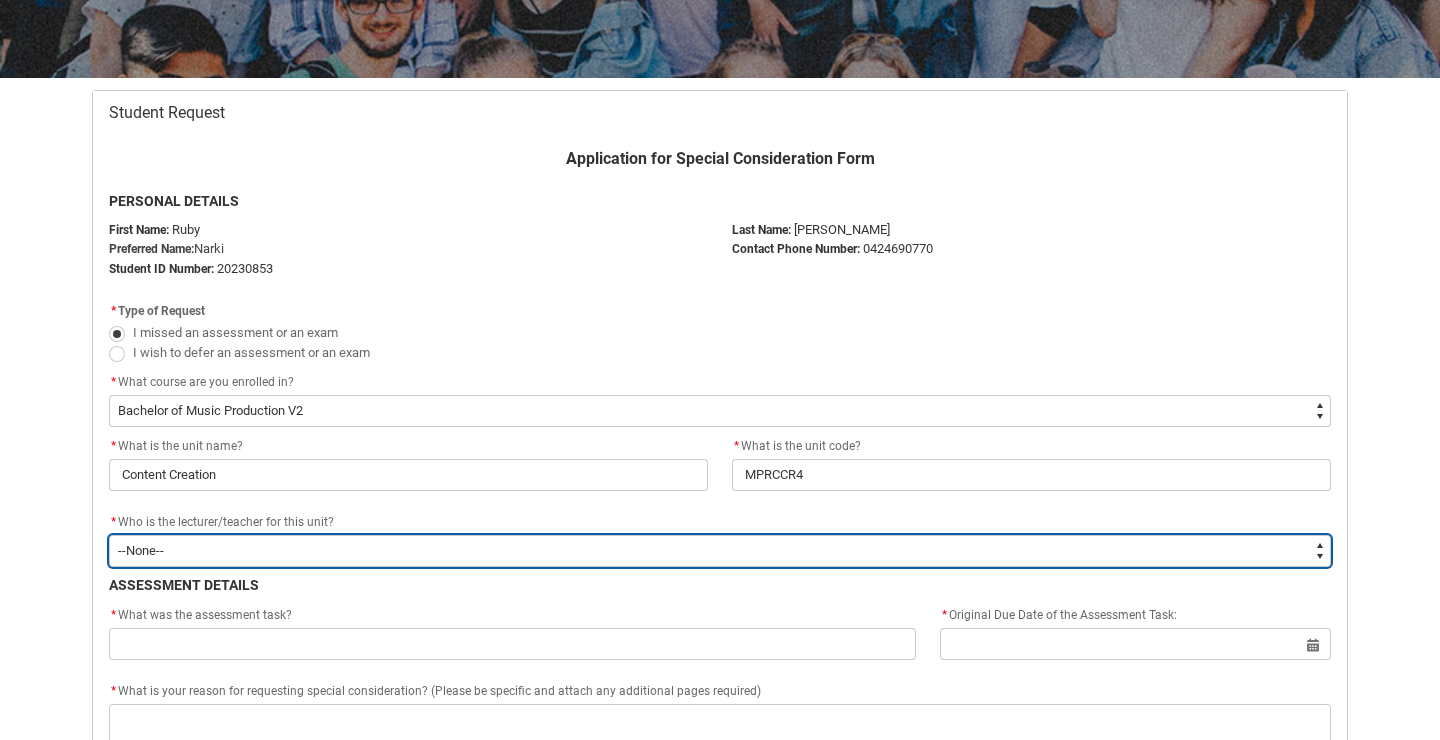 click on "--None-- [PERSON_NAME] [PERSON_NAME] [PERSON_NAME] [PERSON_NAME] [PERSON_NAME] [PERSON_NAME] [PERSON_NAME] [PERSON_NAME] [PERSON_NAME] [PERSON_NAME] [PERSON_NAME] [PERSON_NAME] [PERSON_NAME] [PERSON_NAME] [PERSON_NAME] [PERSON_NAME] [PERSON_NAME] [PERSON_NAME] [PERSON_NAME] [PERSON_NAME] [PERSON_NAME] [PERSON_NAME] [PERSON_NAME] [PERSON_NAME] [PERSON_NAME] [PERSON_NAME] [PERSON_NAME] [PERSON_NAME] [PERSON_NAME] [PERSON_NAME] [PERSON_NAME] [PERSON_NAME] [PERSON_NAME] [PERSON_NAME] [PERSON_NAME] [PERSON_NAME] [PERSON_NAME] [PERSON_NAME] [PERSON_NAME] [PERSON_NAME] [PERSON_NAME] [PERSON_NAME] [PERSON_NAME] [PERSON_NAME] [PERSON_NAME] [PERSON_NAME] [PERSON_NAME] [PERSON_NAME] [PERSON_NAME] [PERSON_NAME] [PERSON_NAME] [PERSON_NAME] [PERSON_NAME] [PERSON_NAME] [PERSON_NAME] [PERSON_NAME] [PERSON_NAME] [PERSON_NAME] [PERSON_NAME] [PERSON_NAME] [PERSON_NAME] [PERSON_NAME] [PERSON_NAME] [PERSON_NAME] [PERSON_NAME] [PERSON_NAME] [PERSON_NAME] [PERSON_NAME] [PERSON_NAME]" at bounding box center (720, 551) 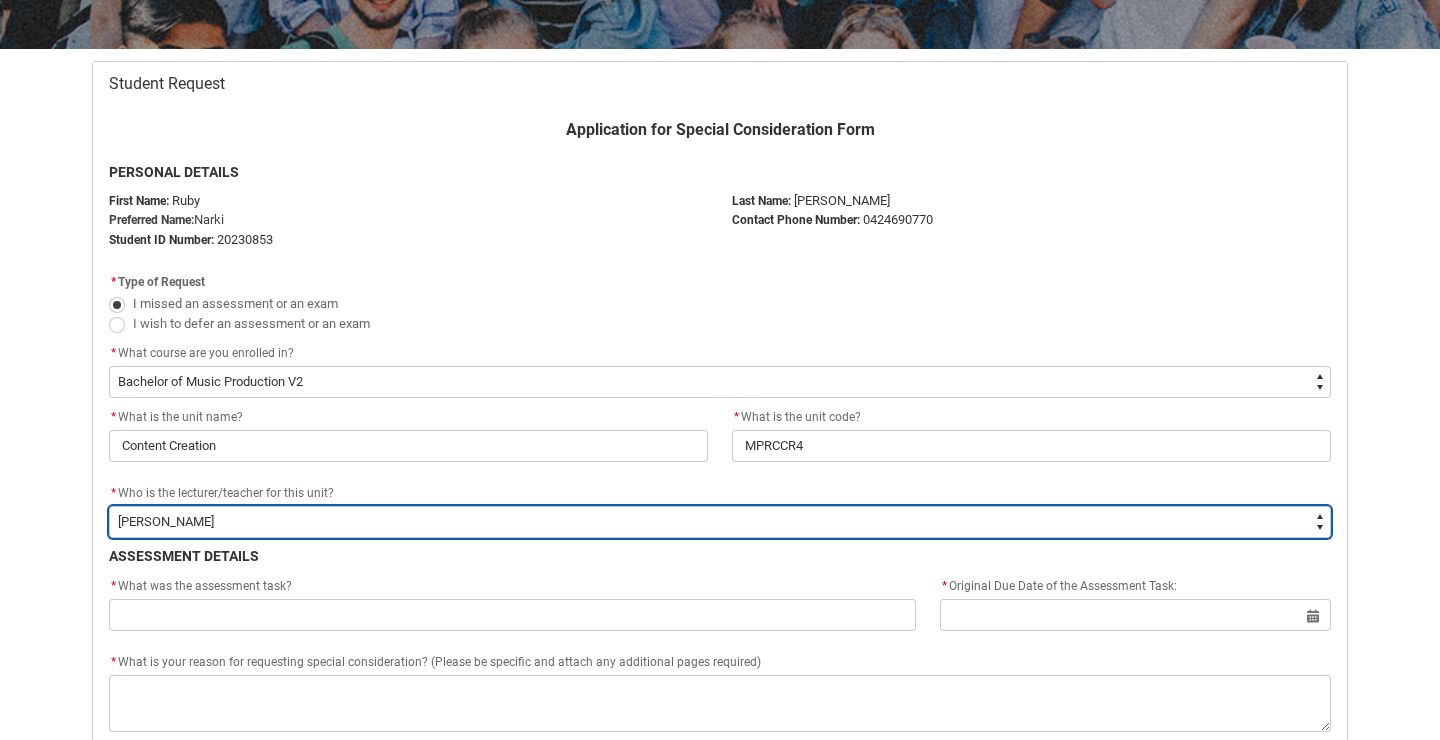 scroll, scrollTop: 417, scrollLeft: 0, axis: vertical 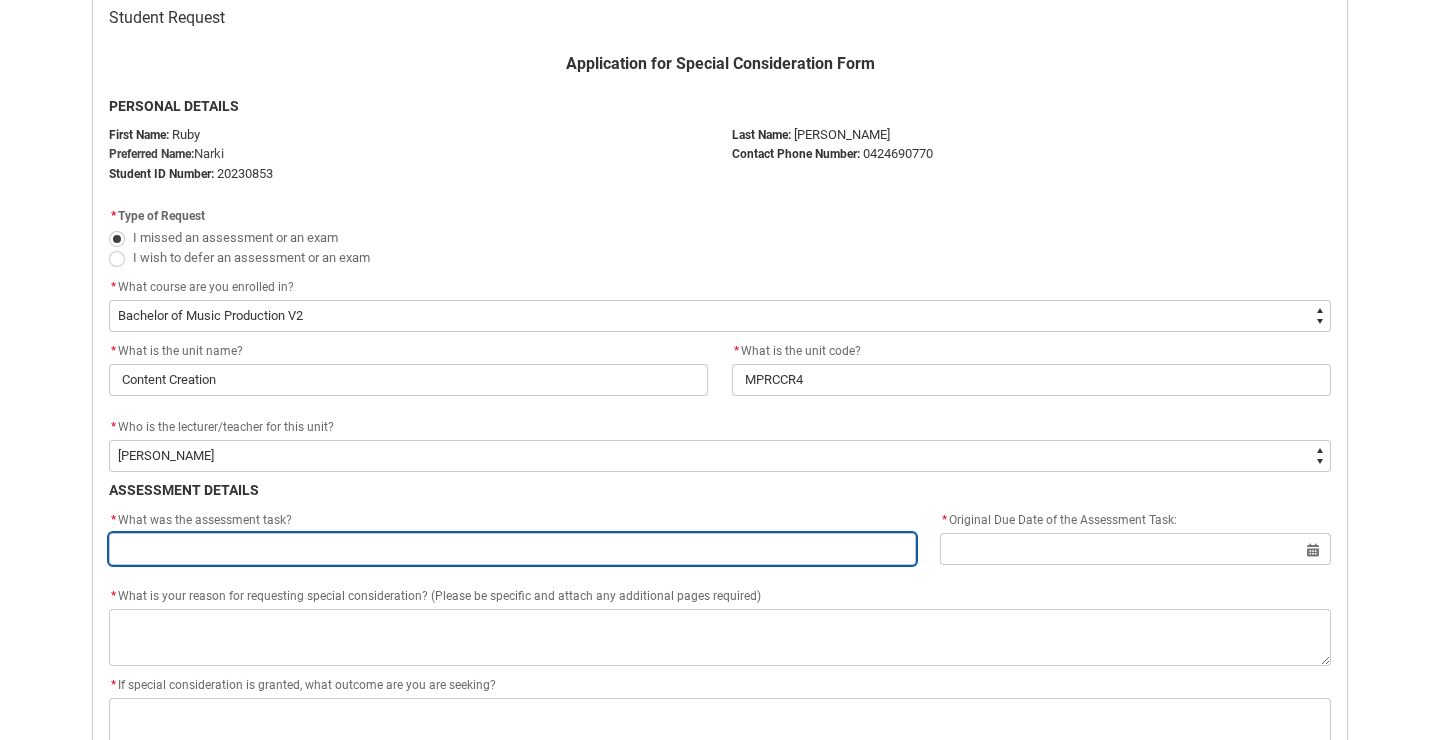 click at bounding box center (512, 549) 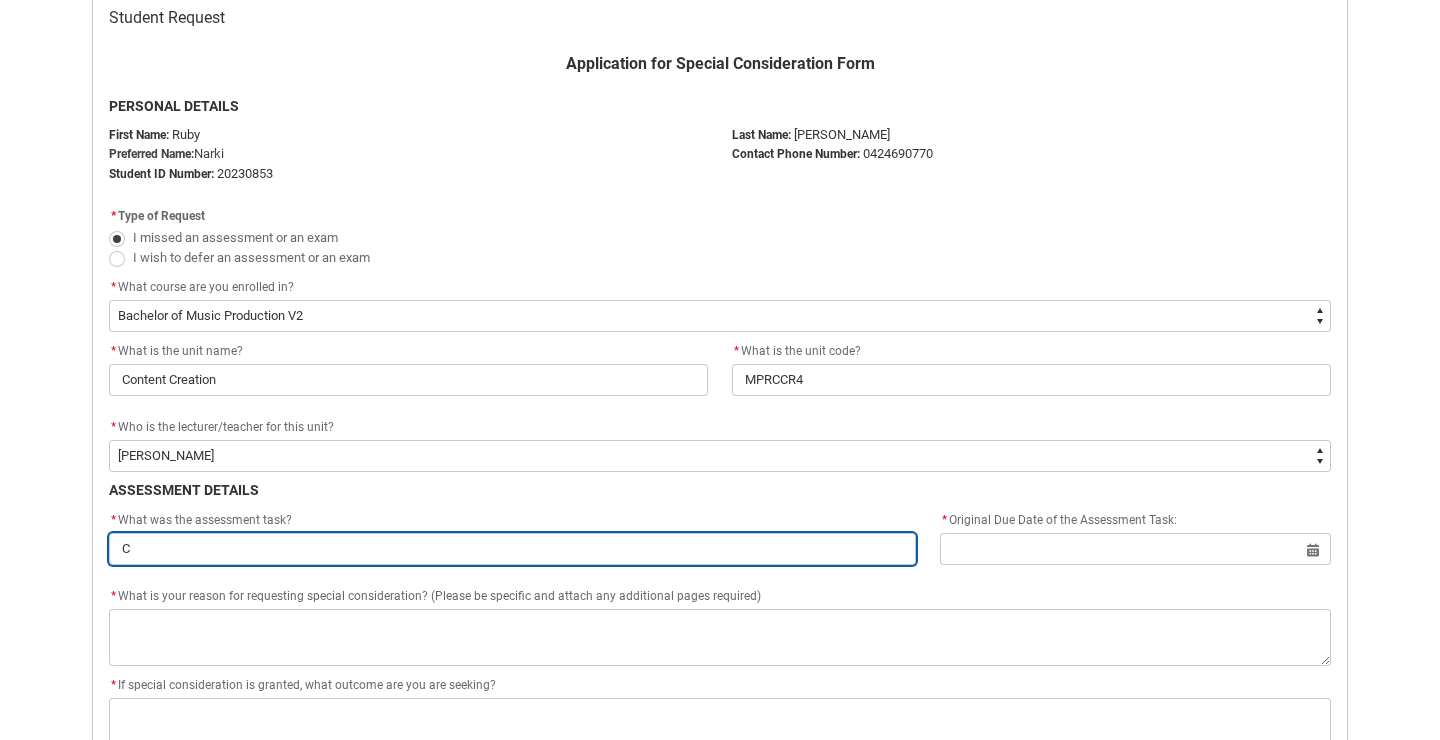 type on "CA" 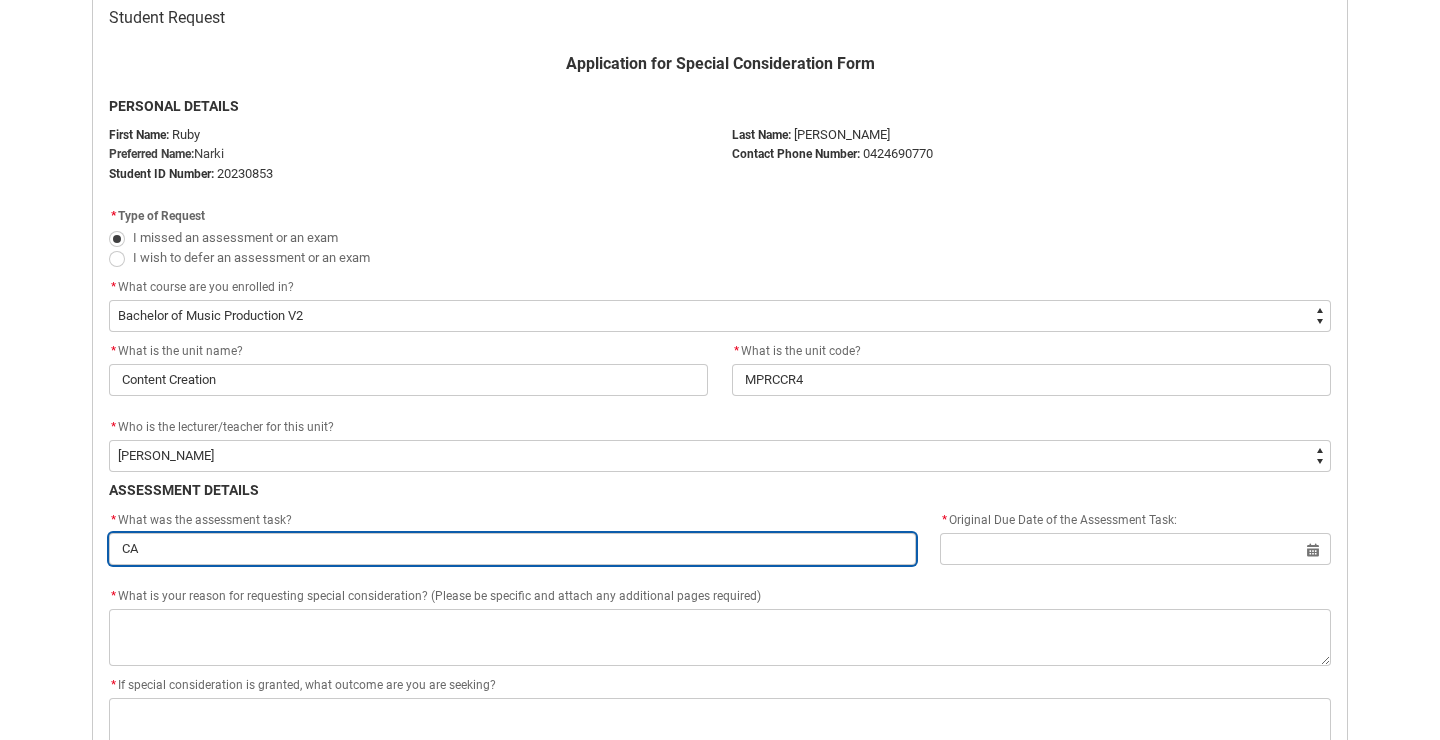 type on "C" 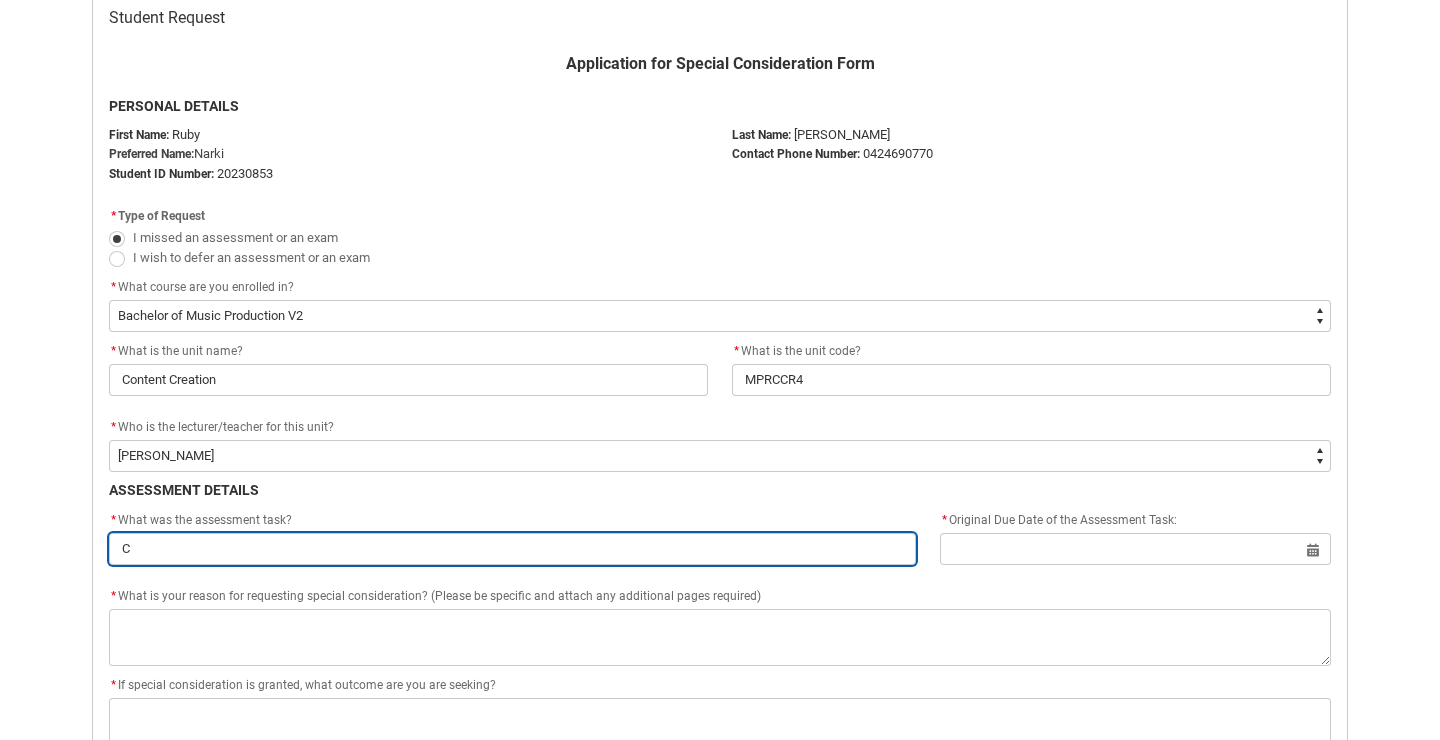 type on "Ca" 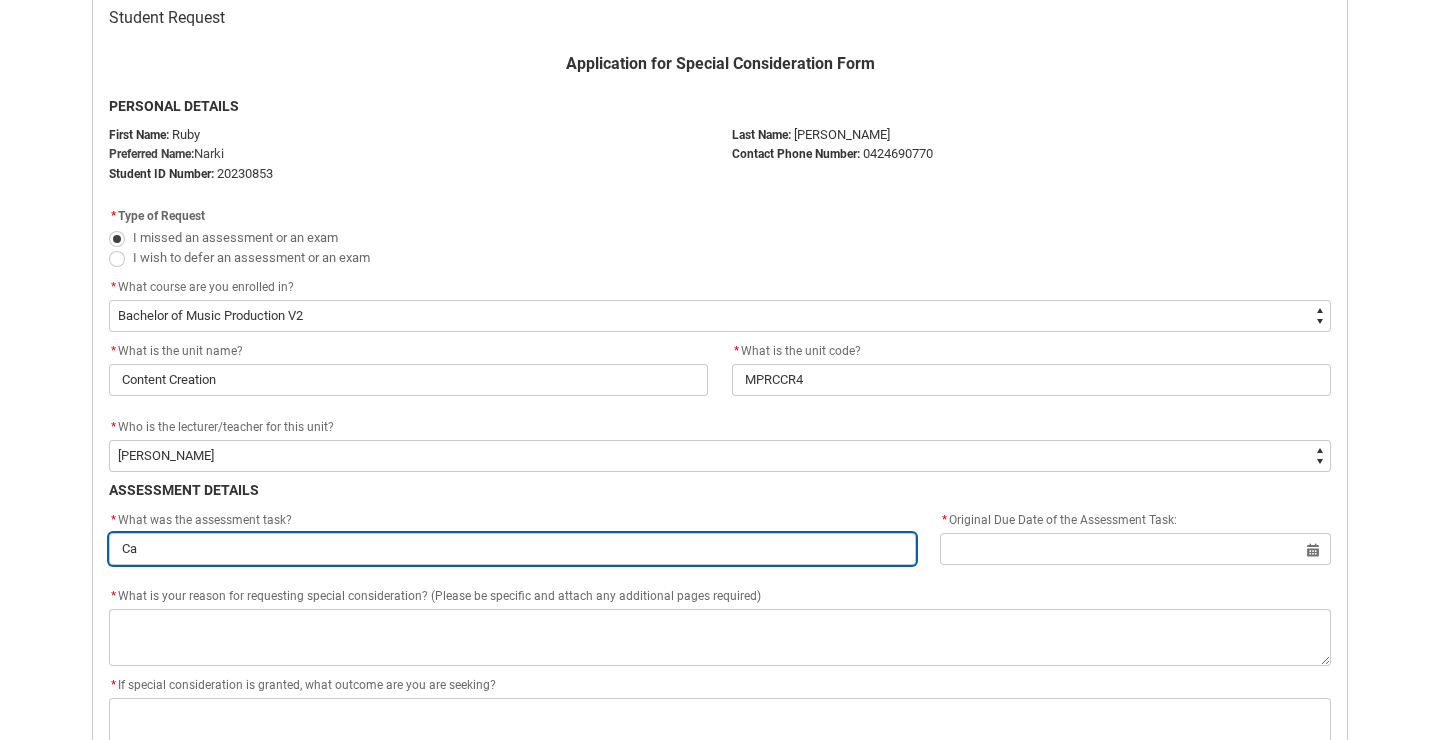 type on "Cas" 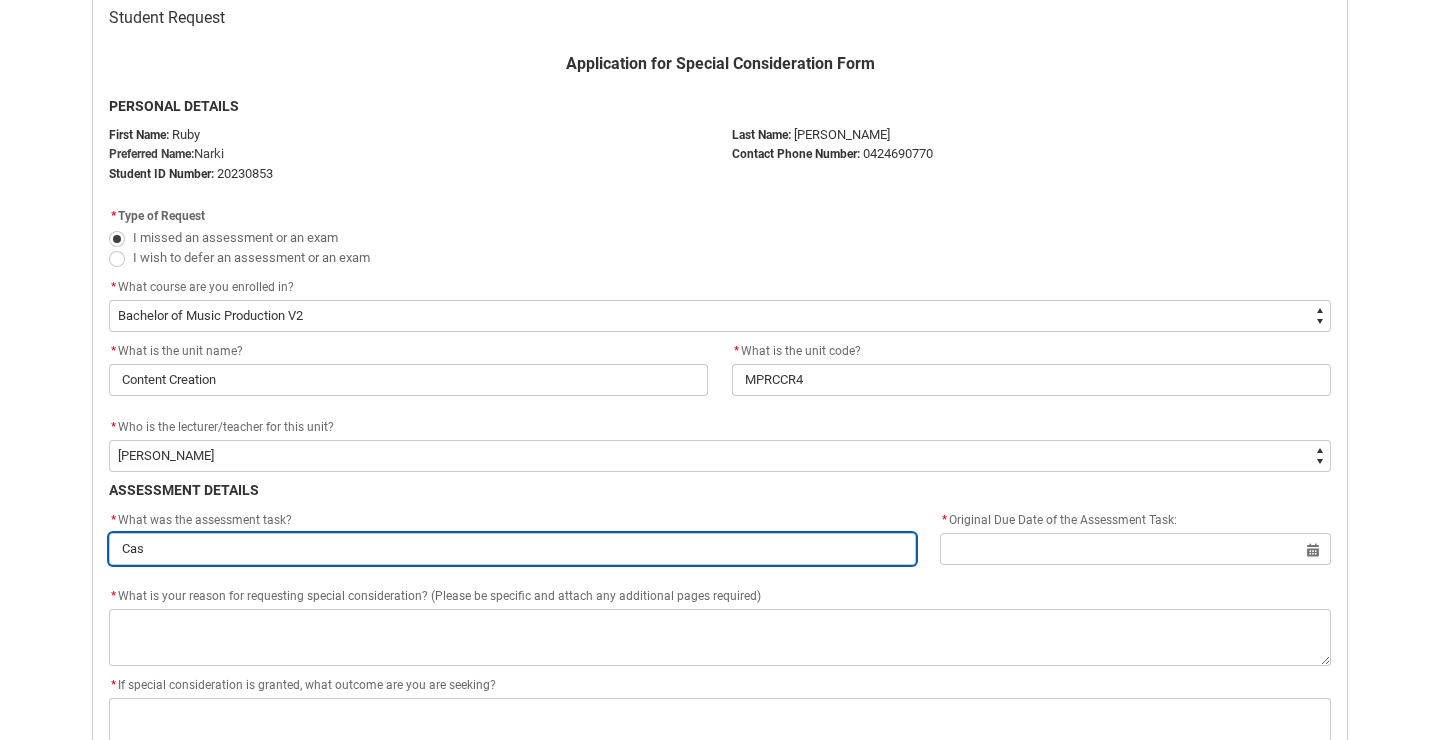 type on "Case" 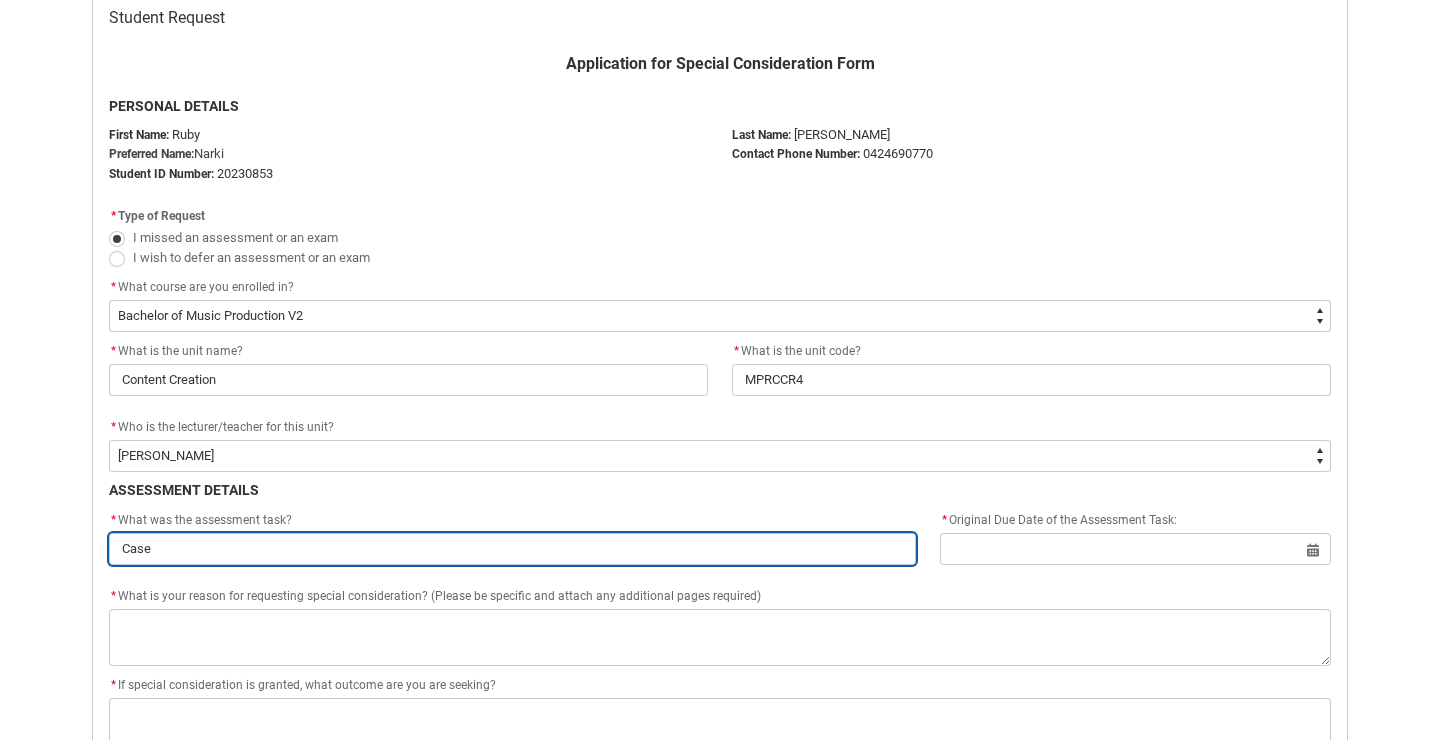 type on "Case" 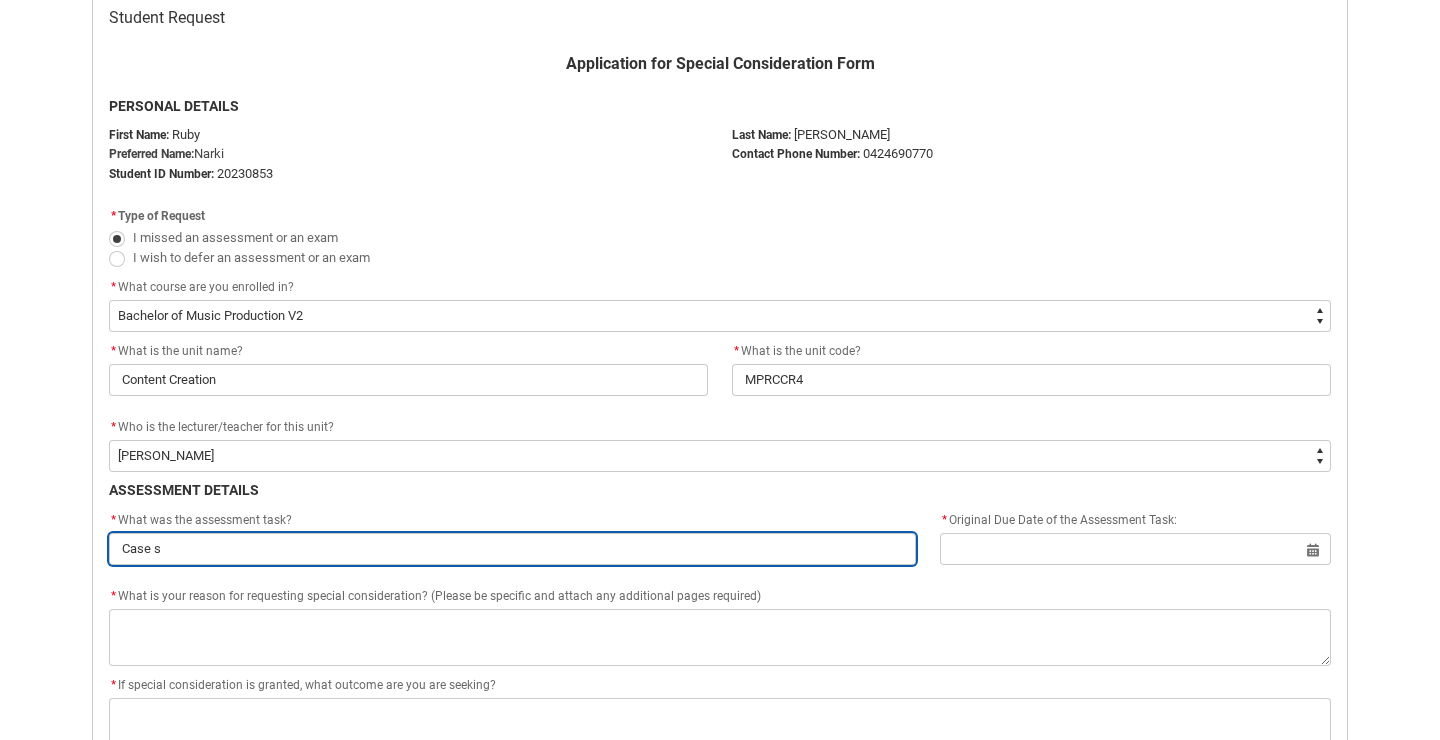 type on "Case st" 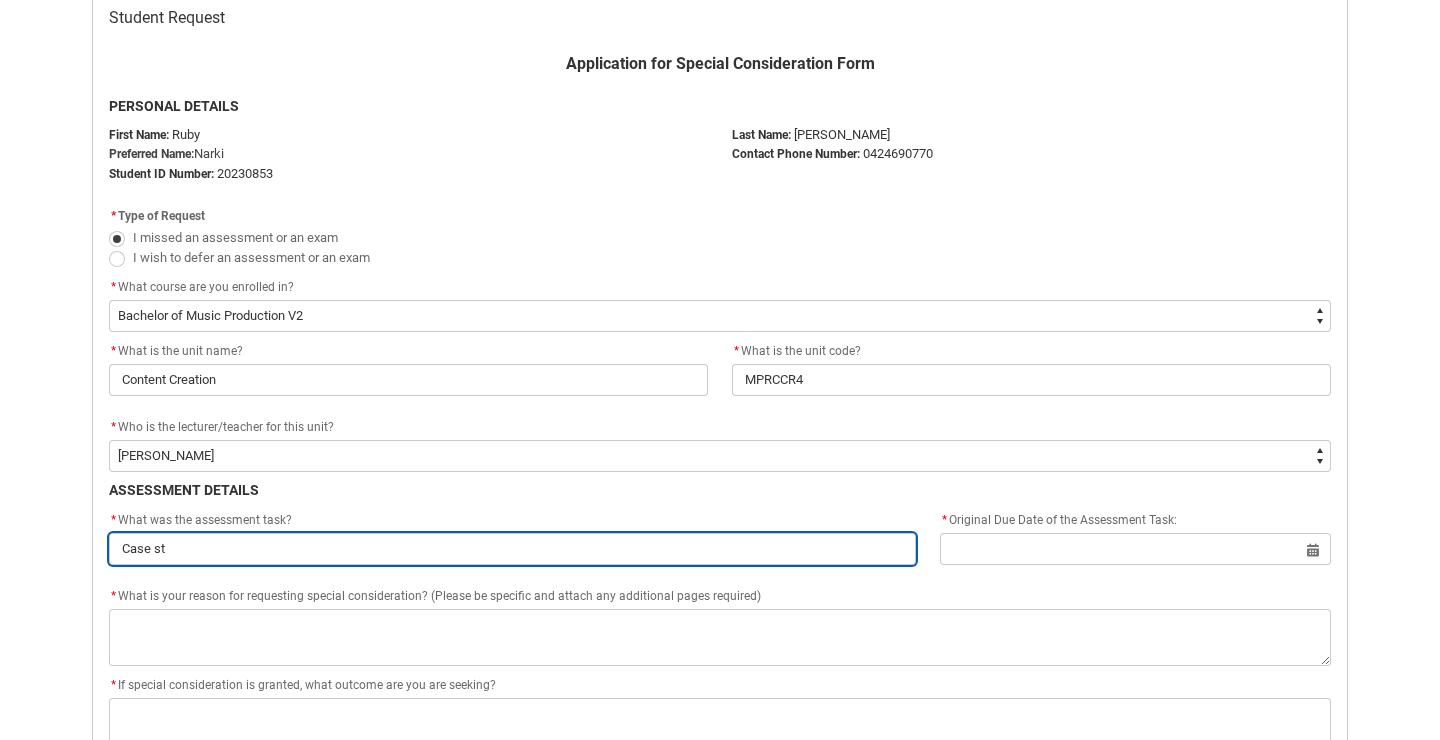 type on "Case stu" 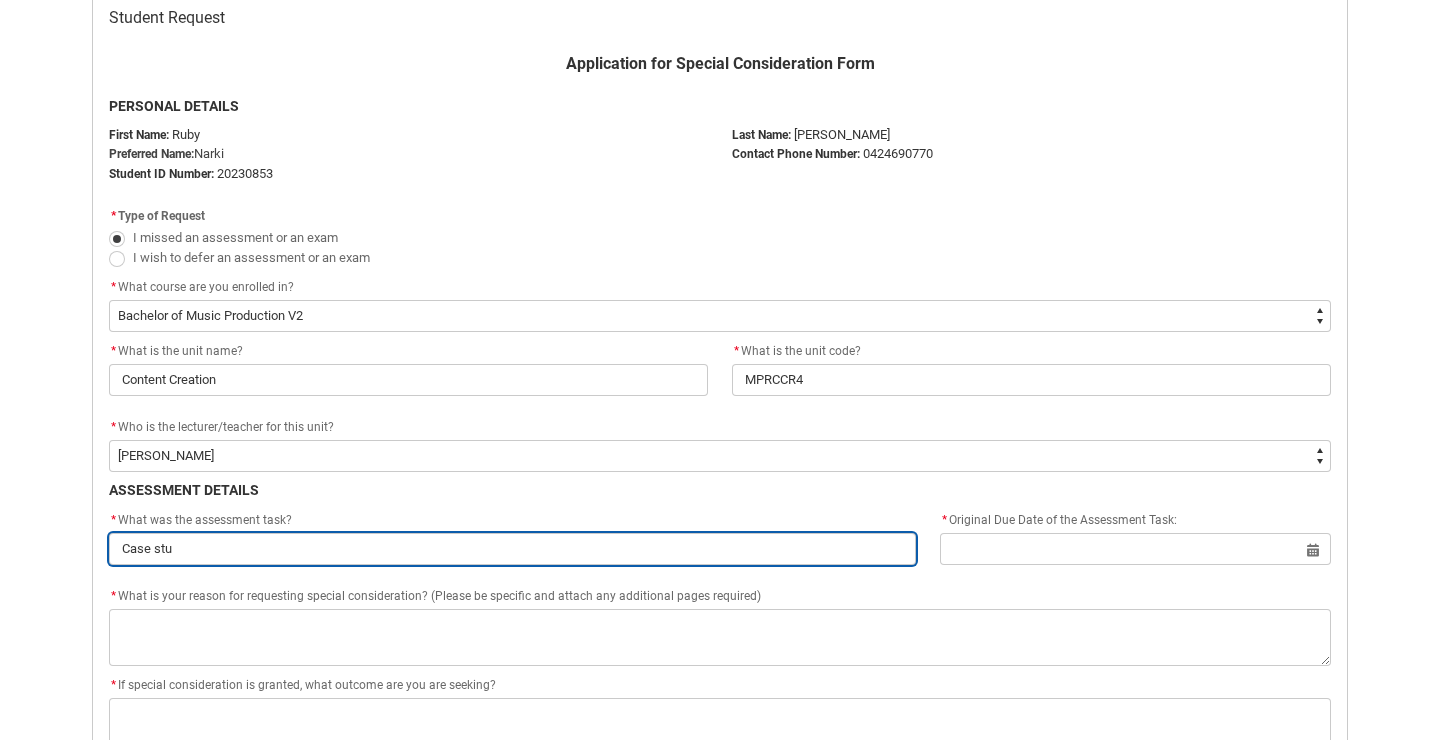 type on "Case stud" 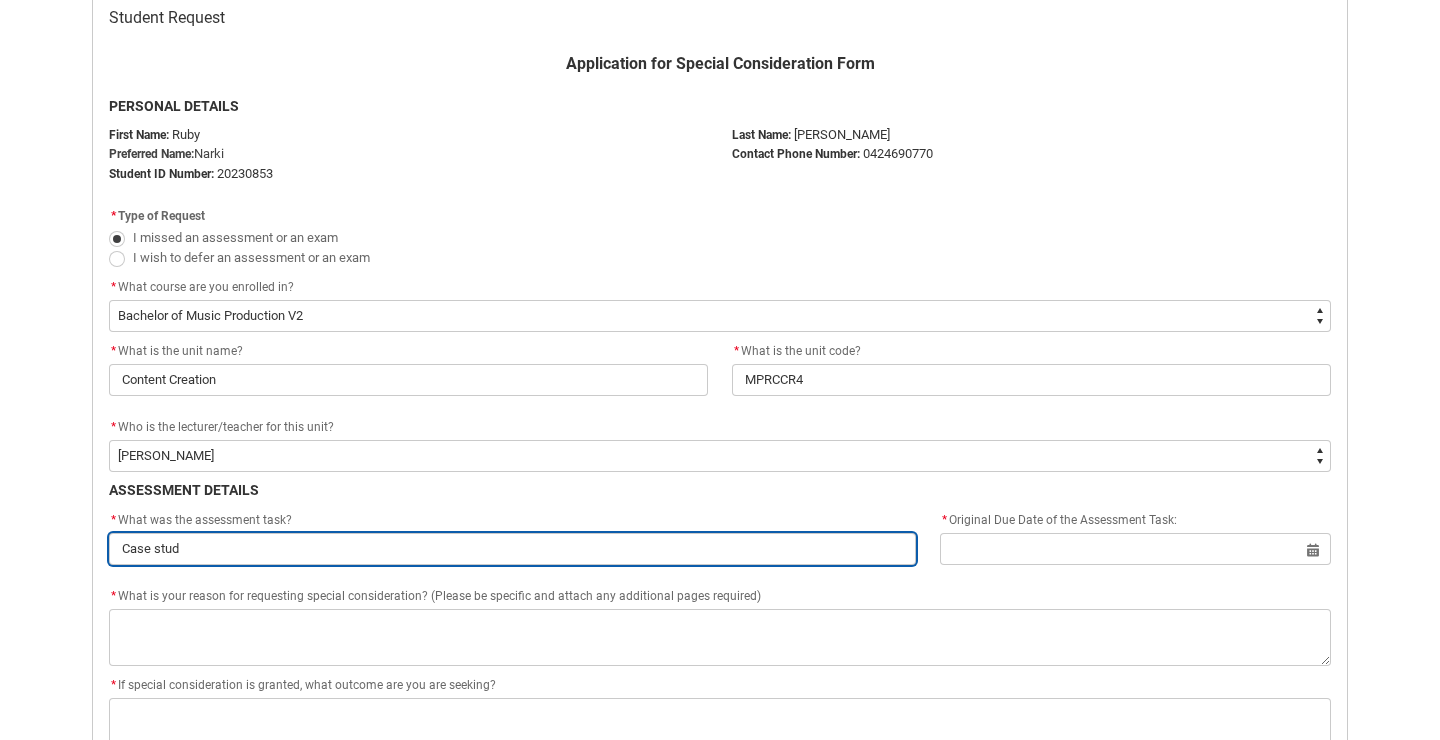 type on "Case study" 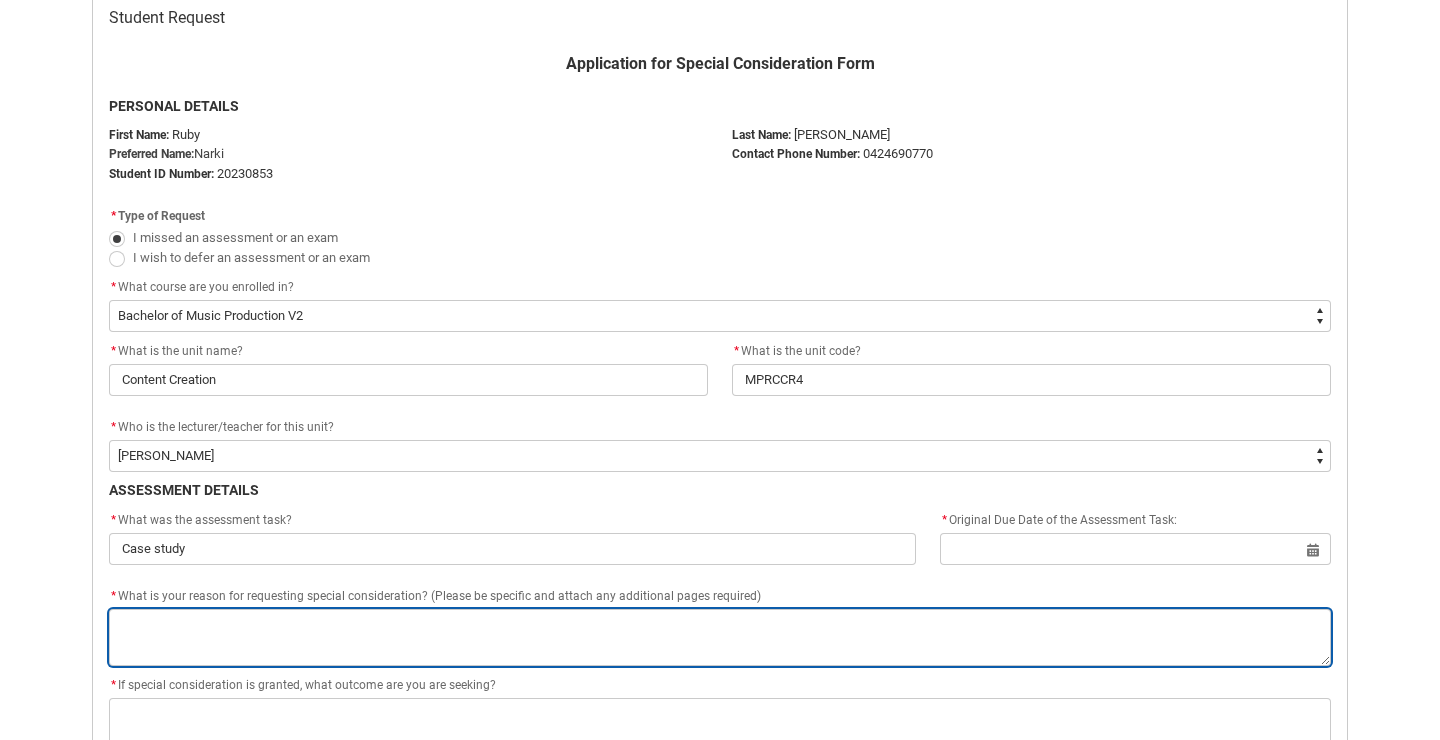 click on "*" at bounding box center (720, 637) 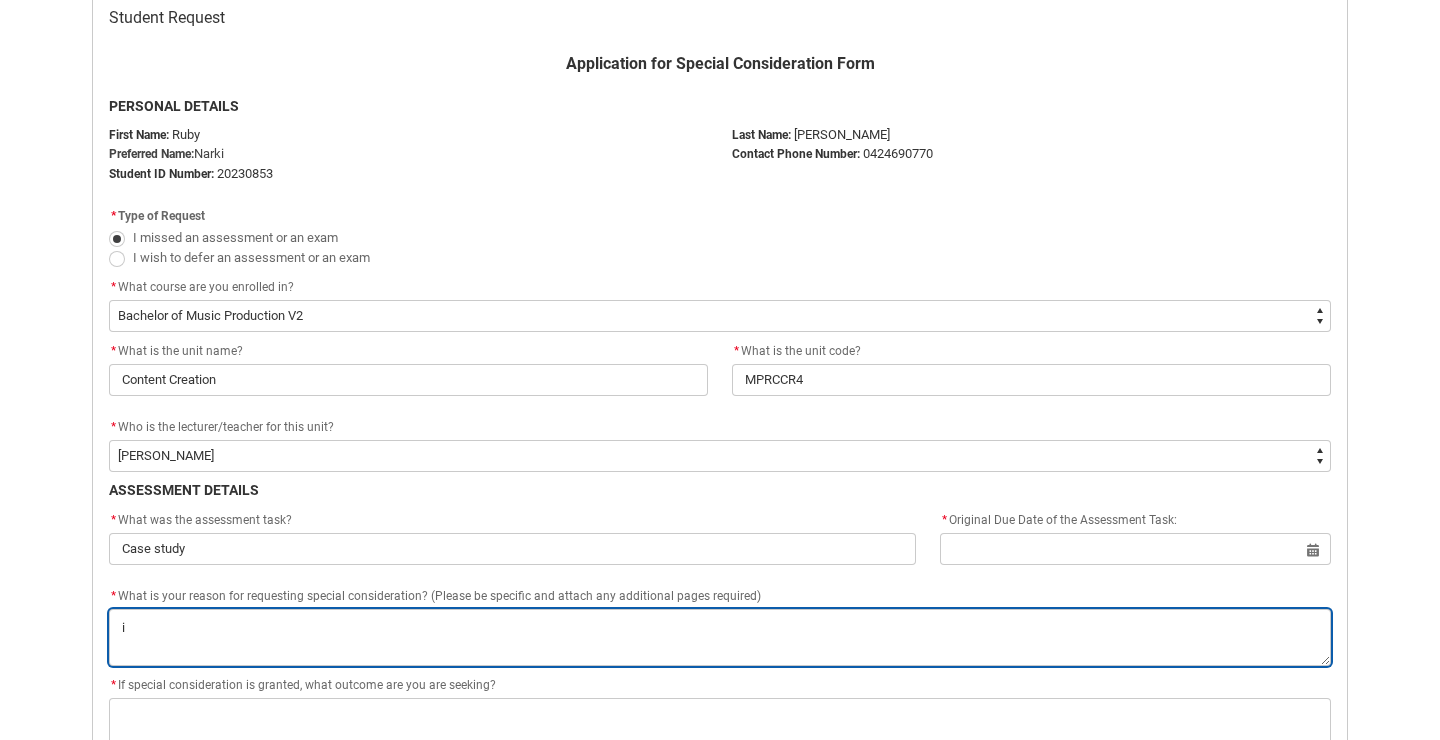 type on "il" 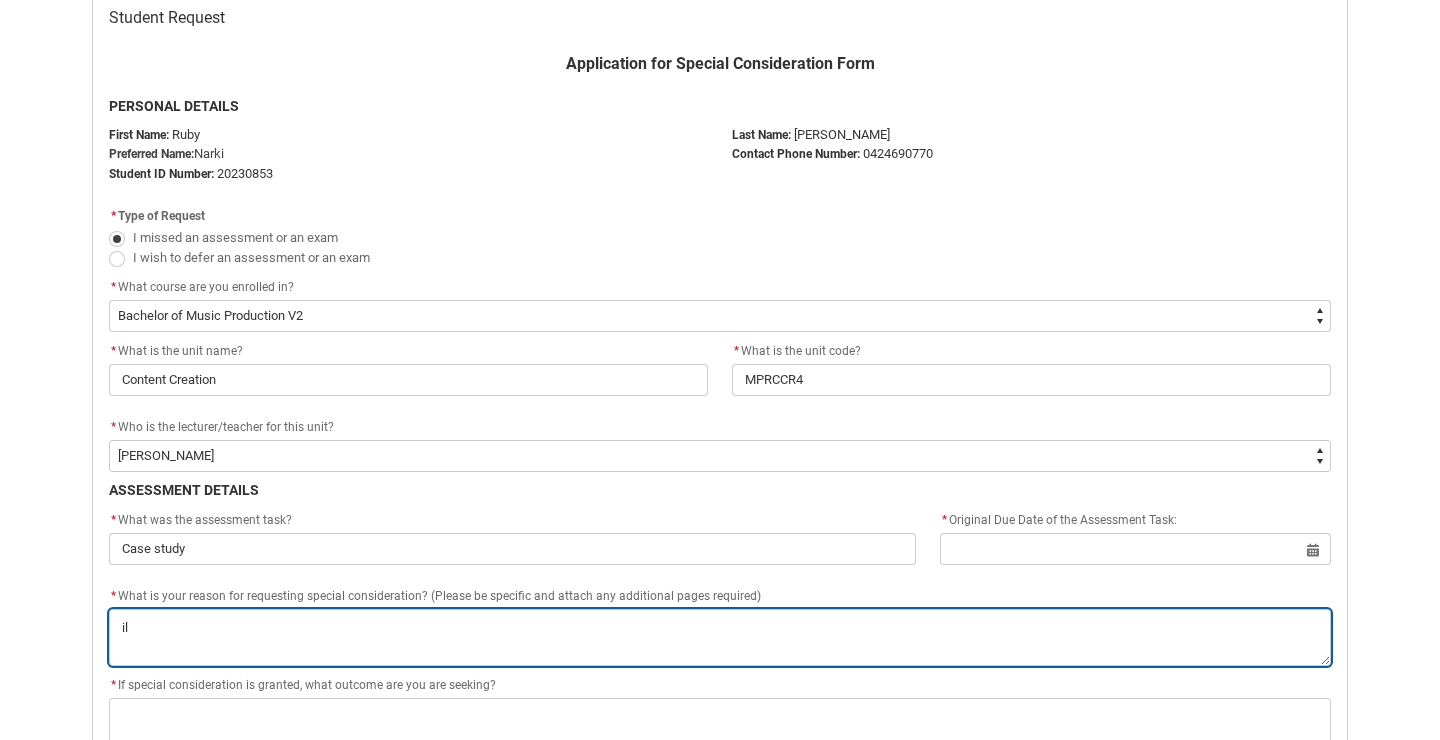 type on "ill" 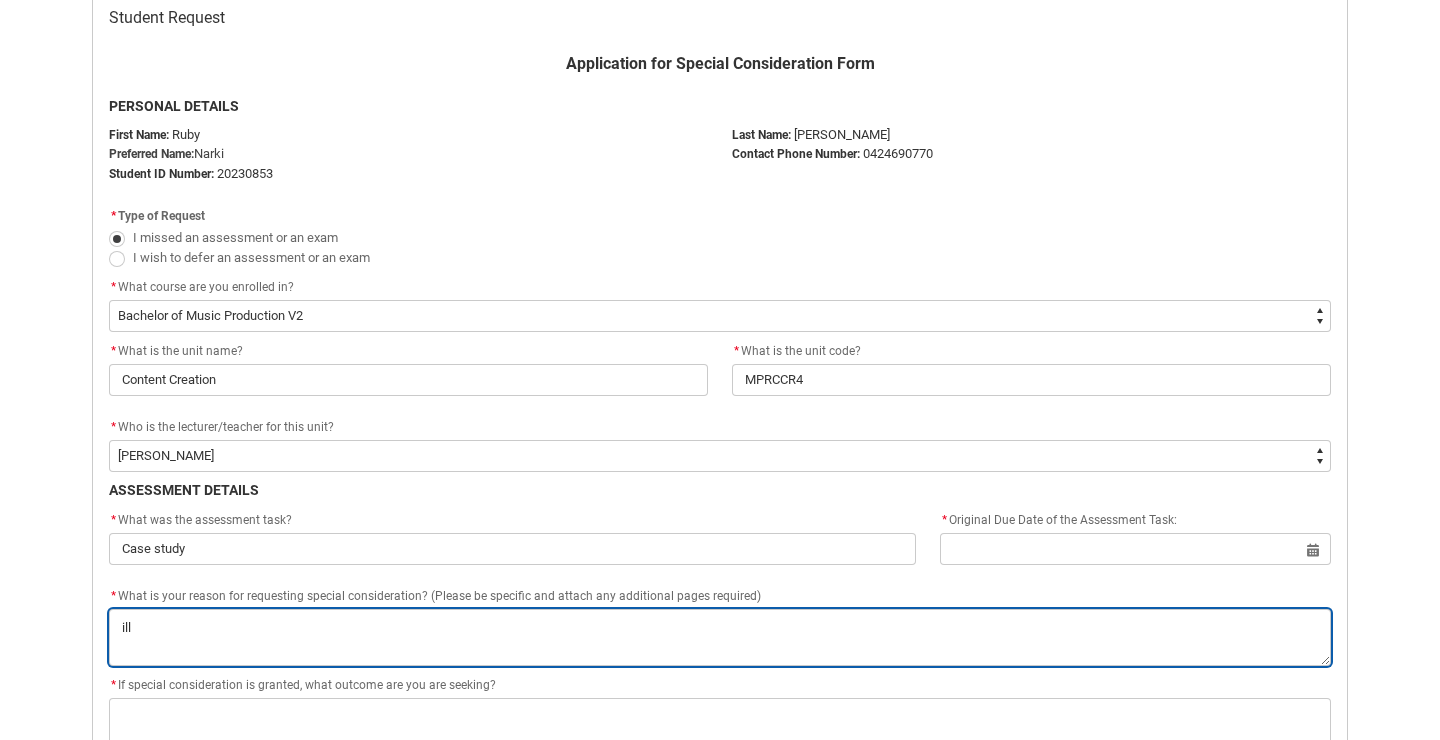 type on "illn" 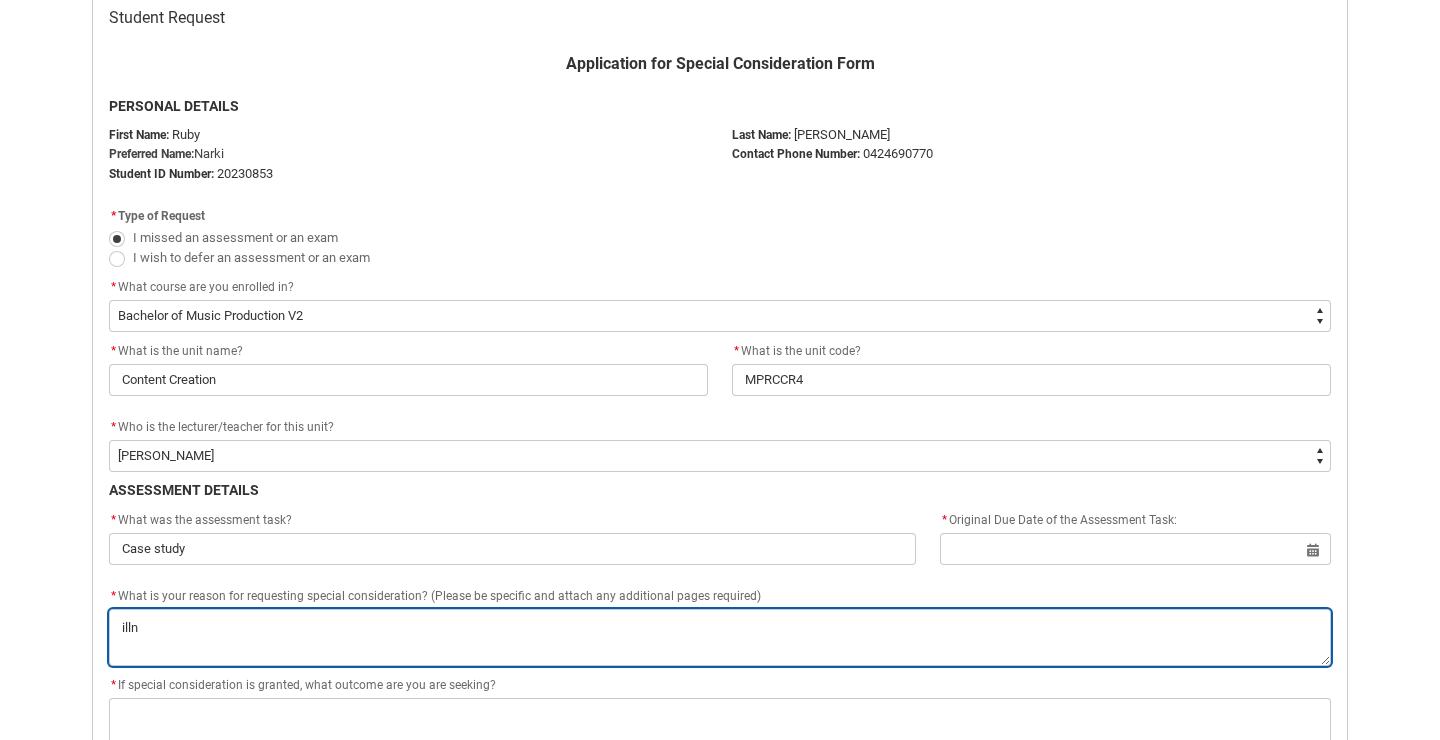 type on "illne" 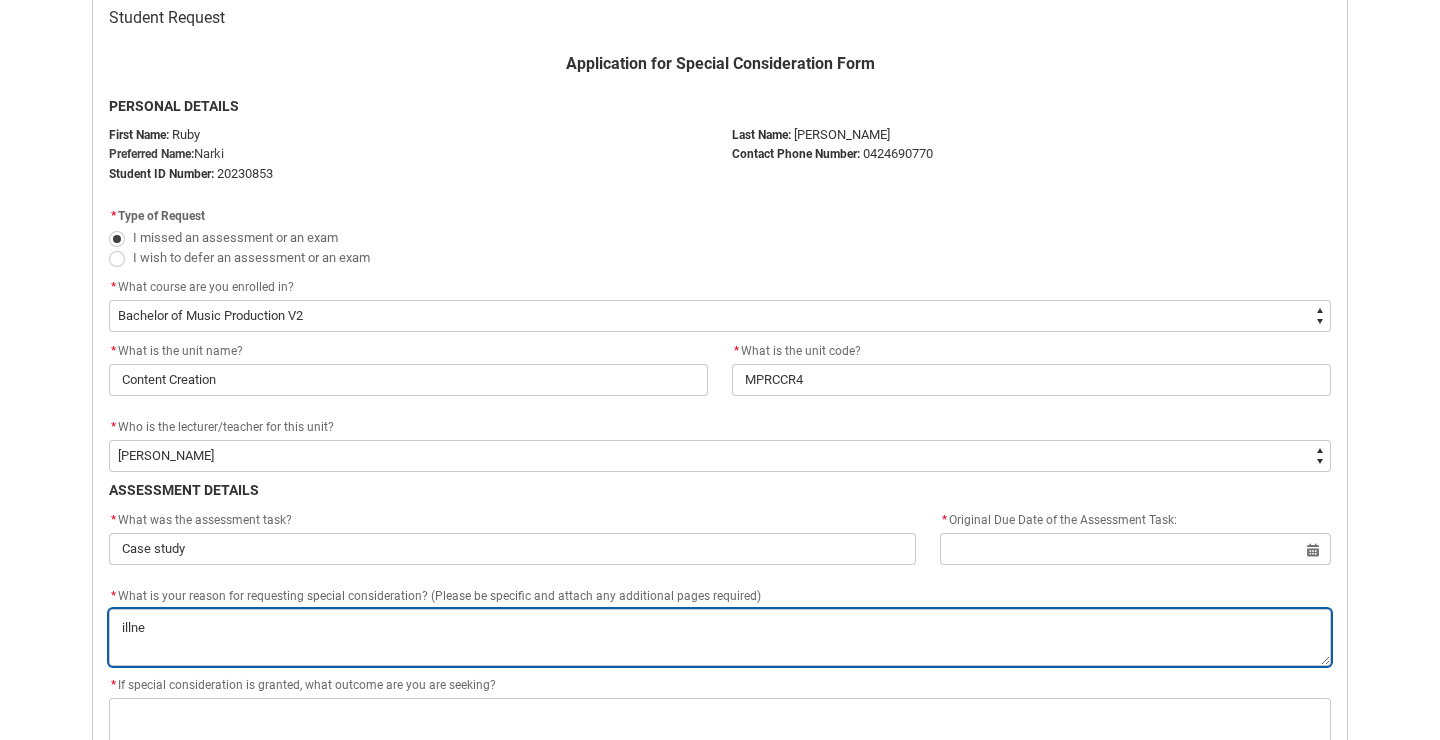 type on "illnes" 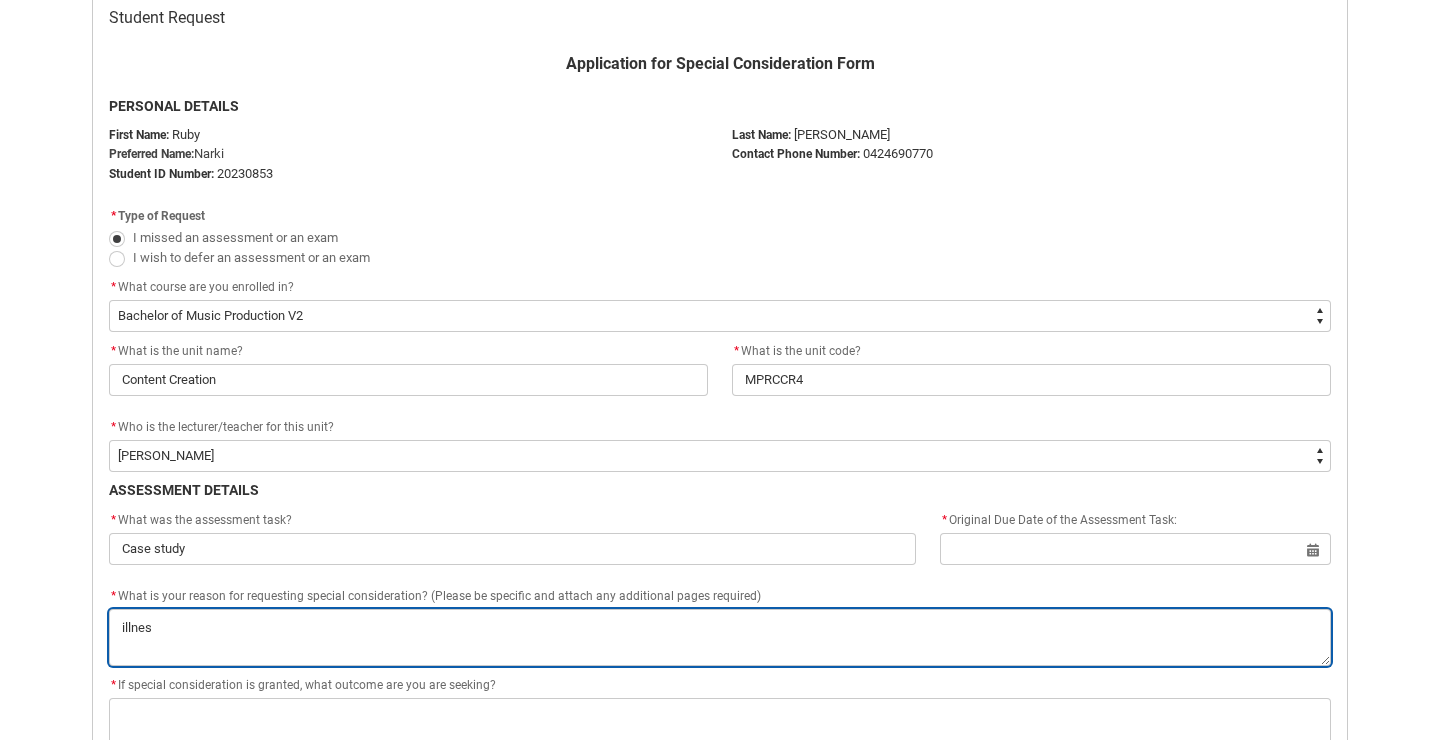type on "illness" 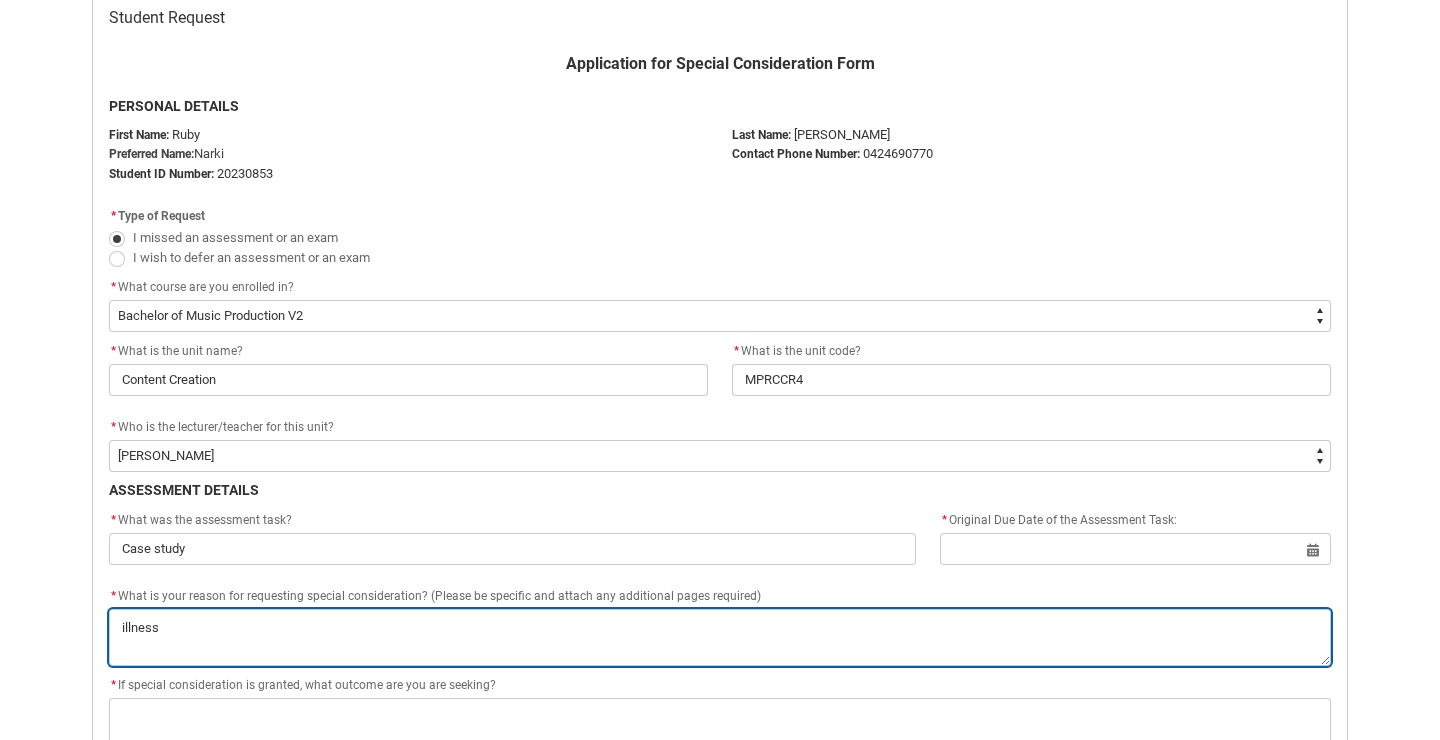 type on "illness" 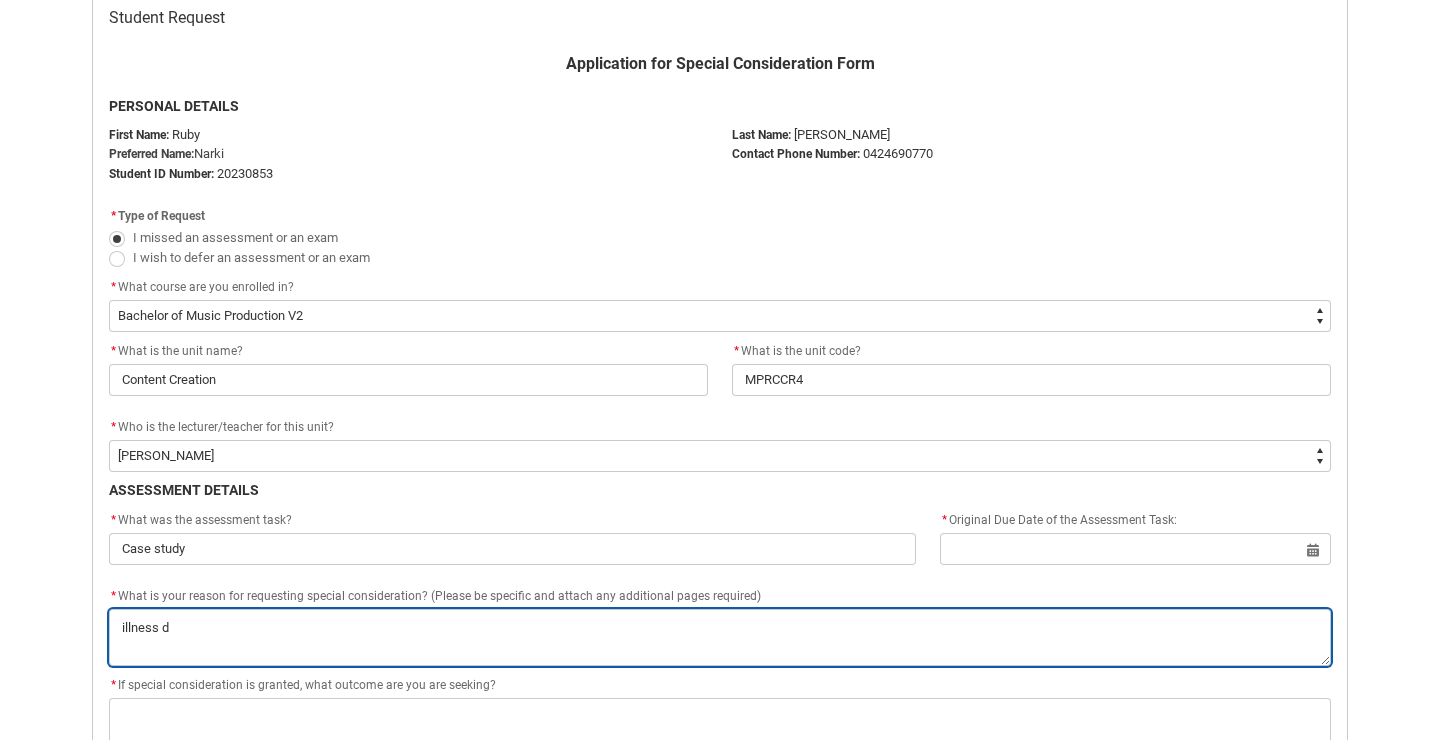 type on "illness du" 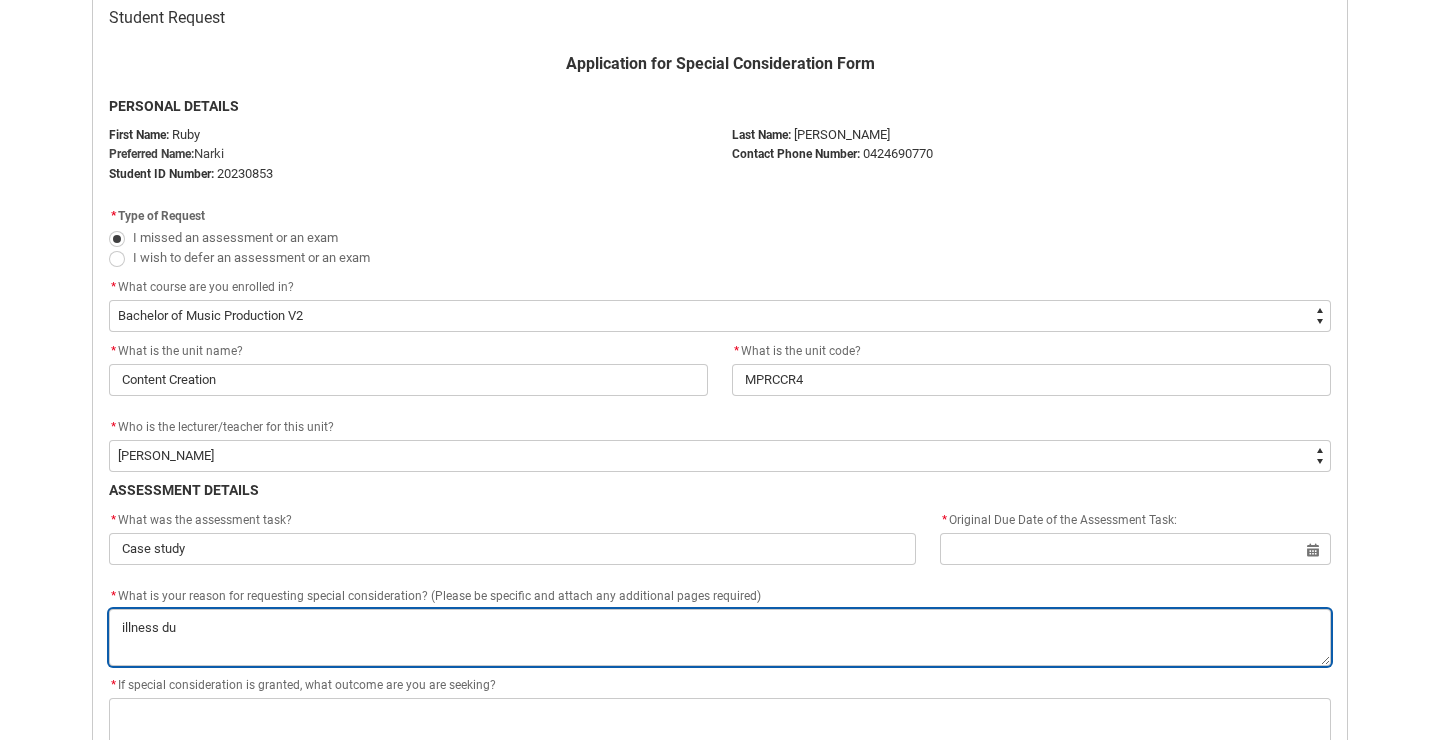 type on "illness due" 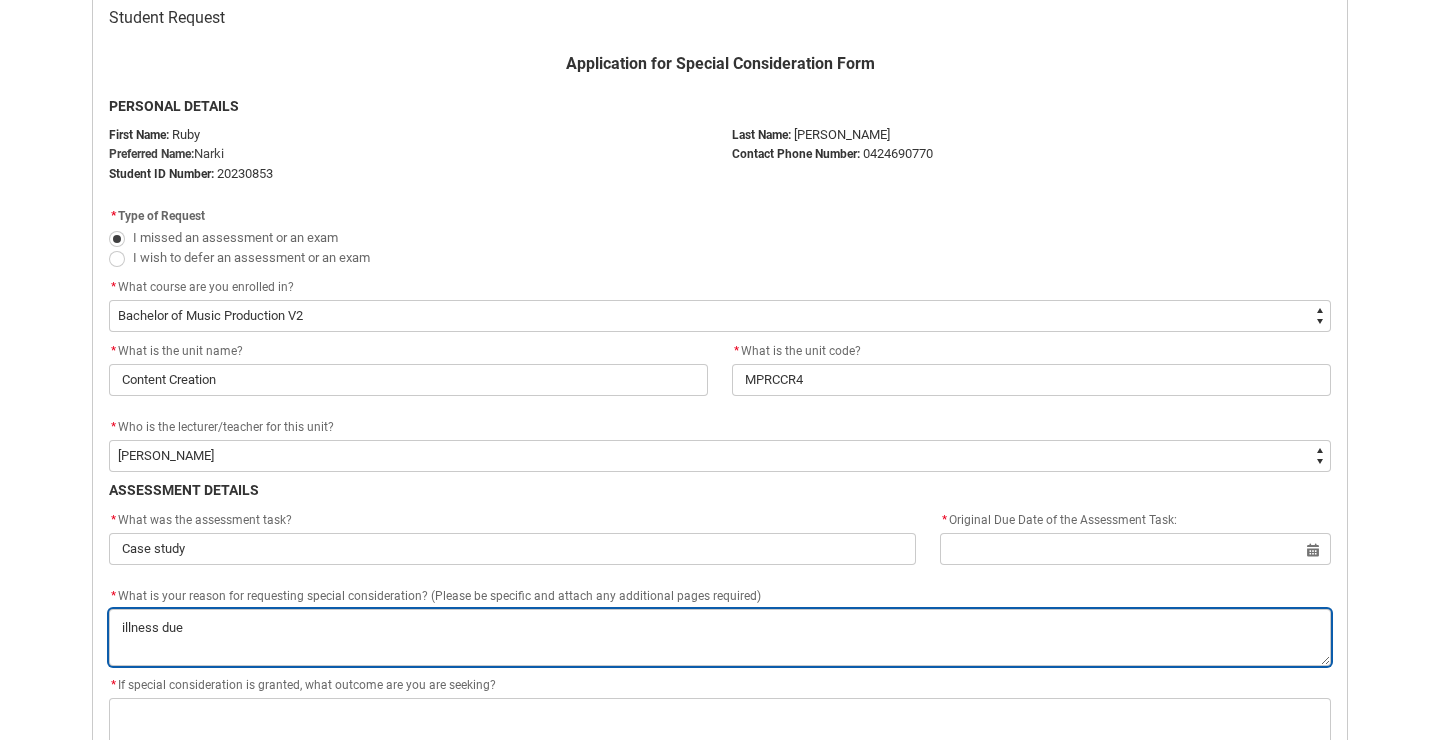 type on "illness due" 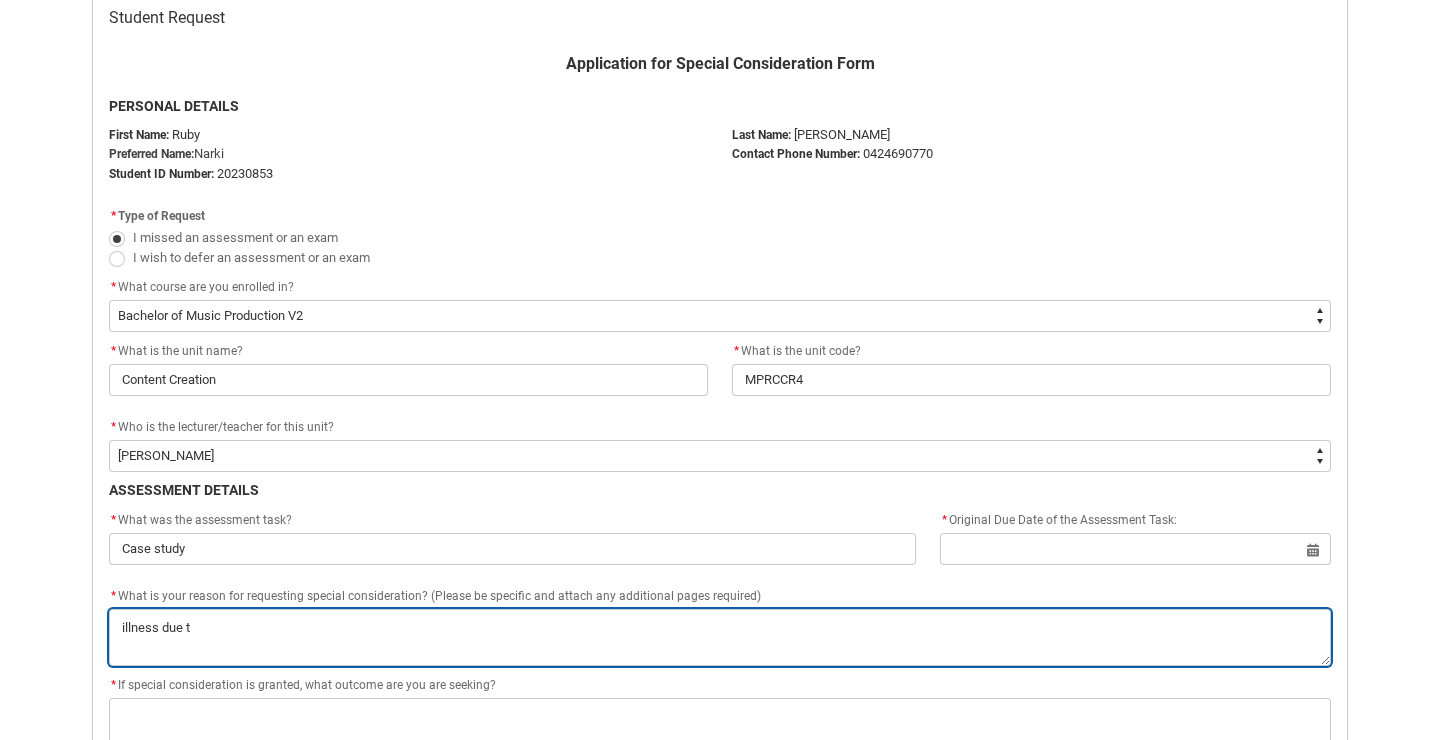 type on "illness due to" 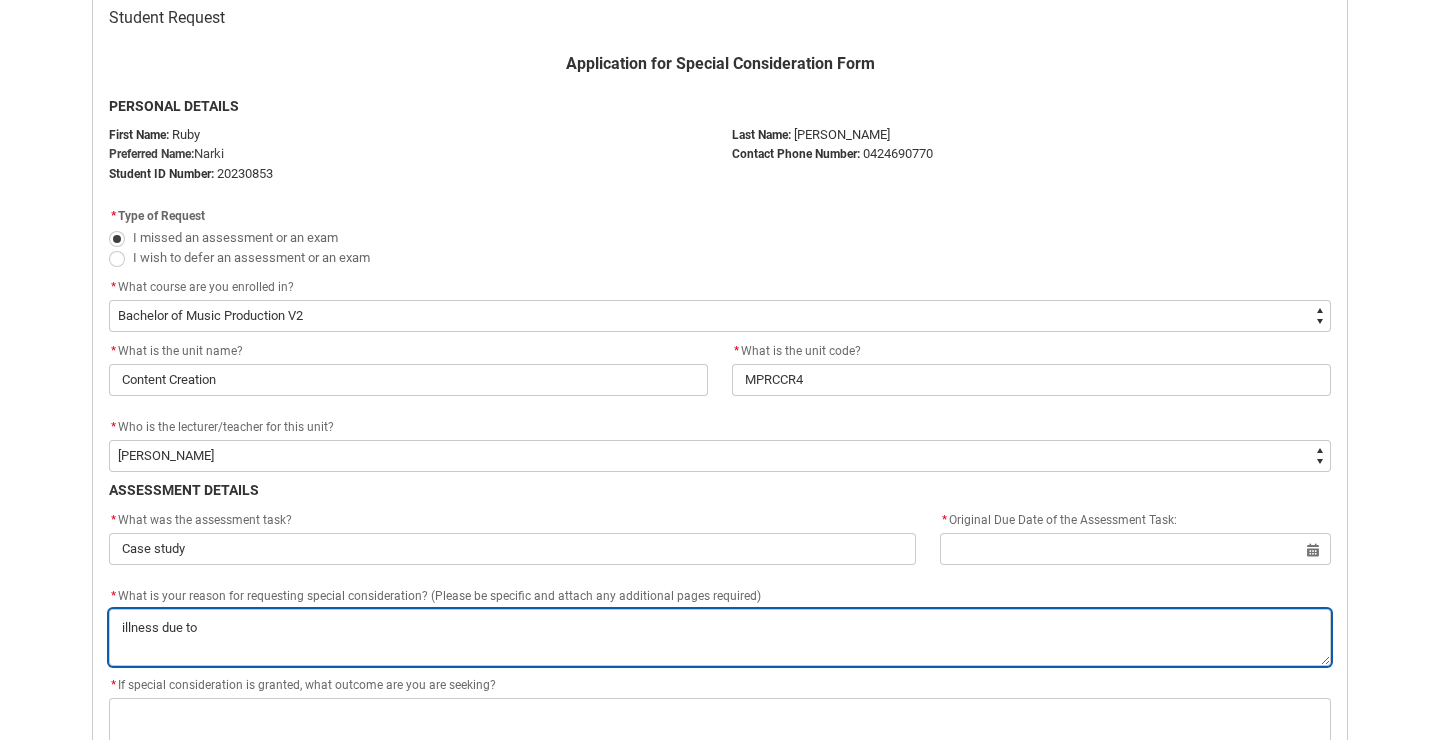 type on "illness due to" 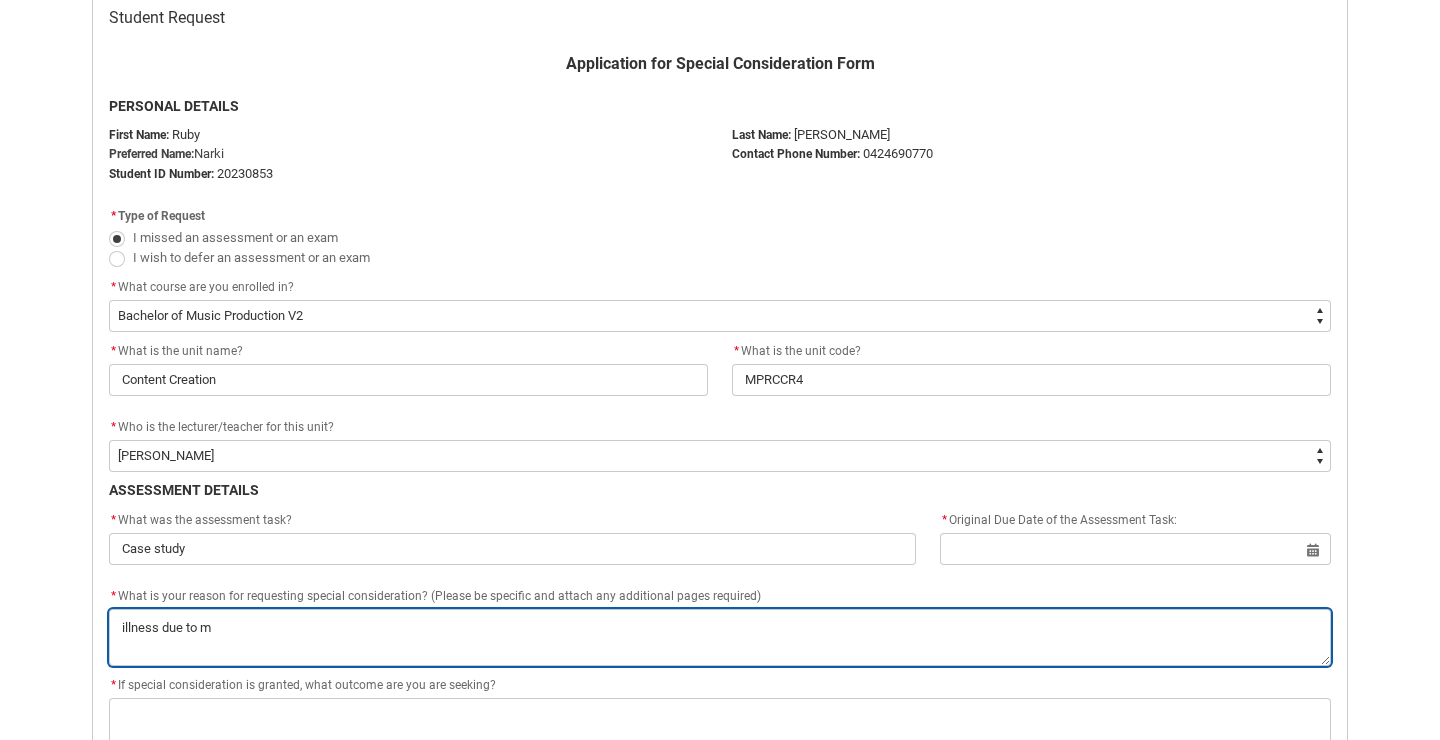 type on "illness due to me" 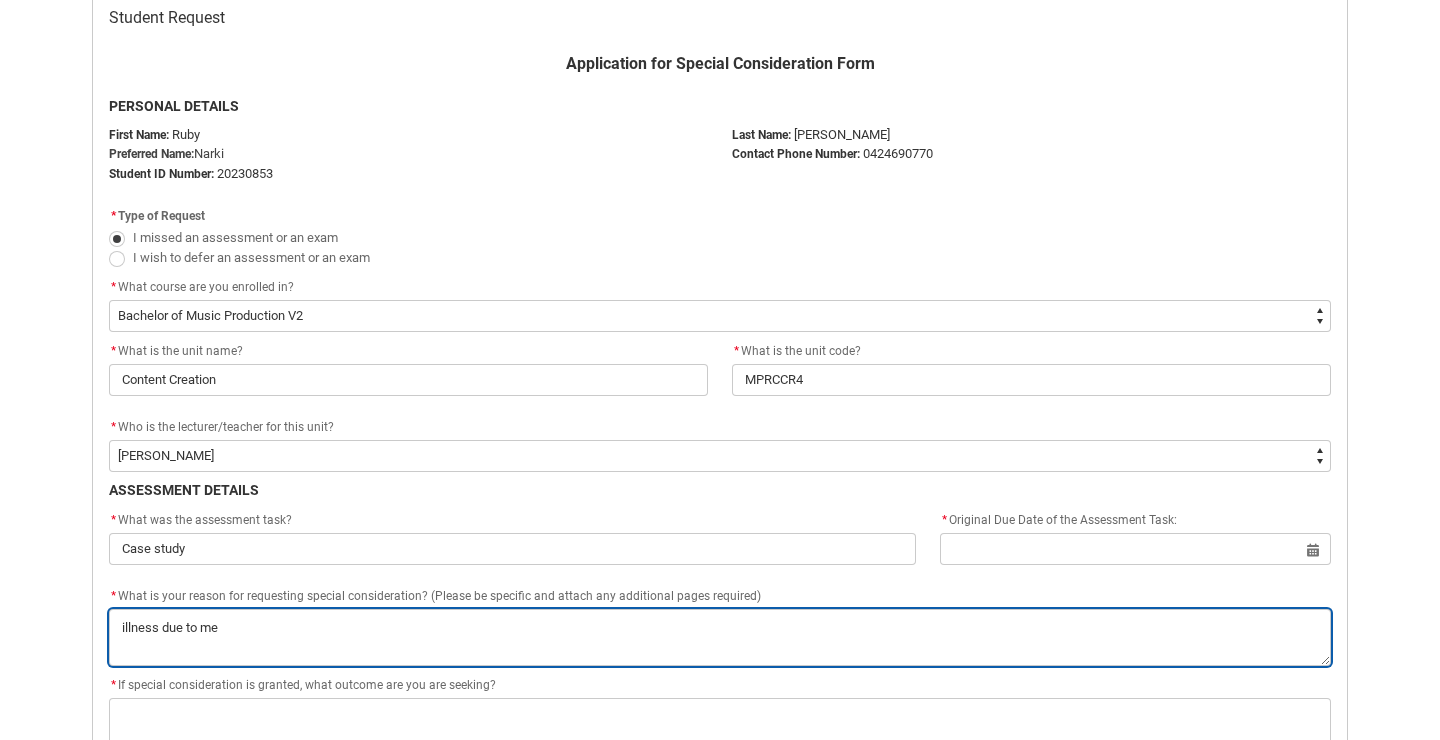 type on "illness due to med" 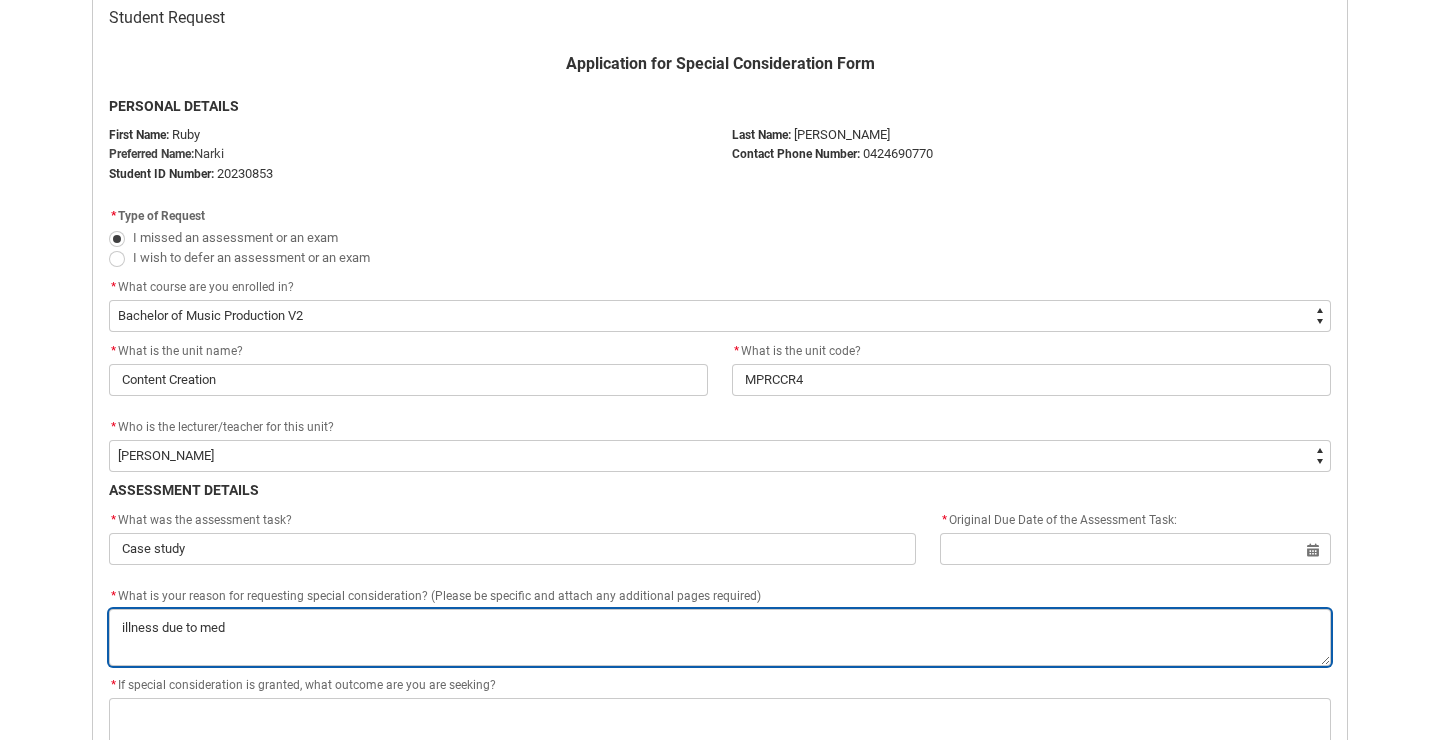 type on "illness due to medi" 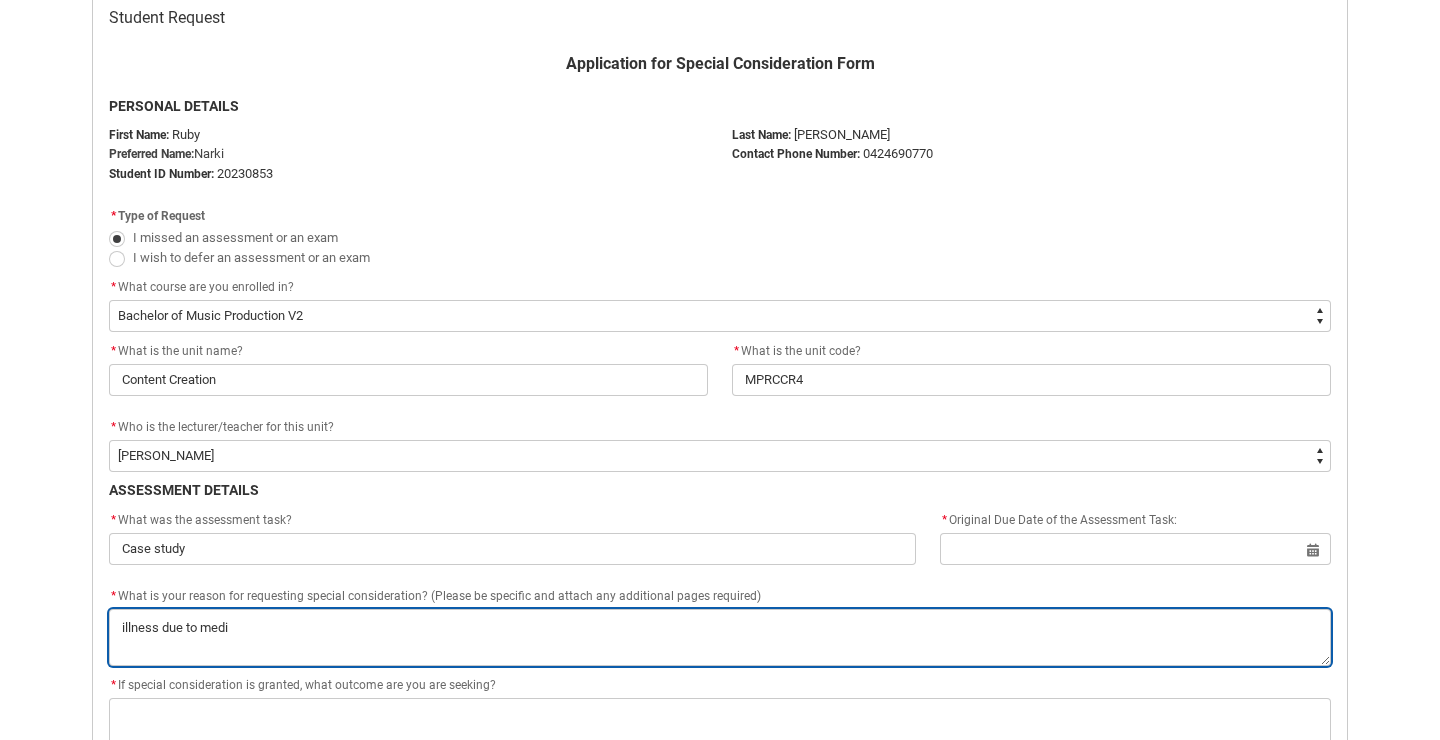 type on "illness due to medic" 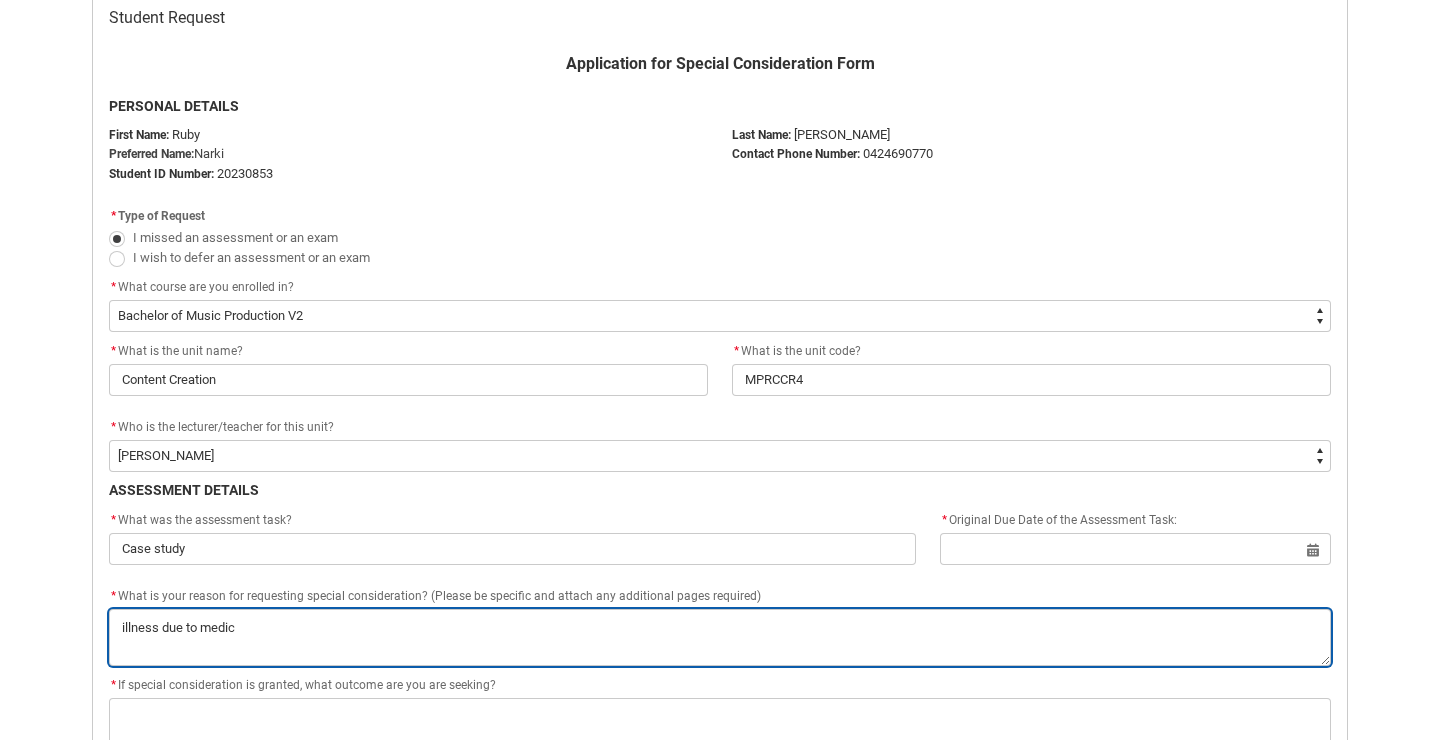 type on "illness due to medica" 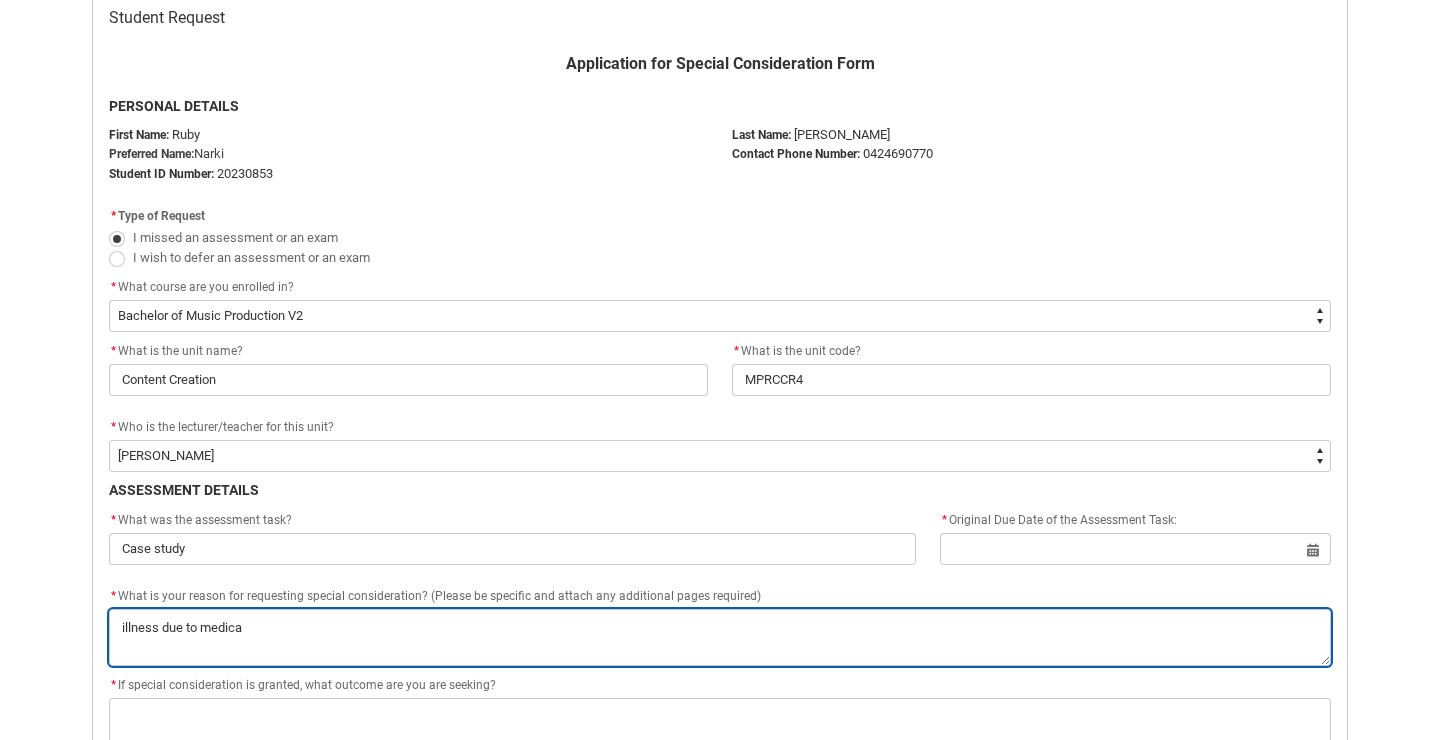 type on "illness due to medicat" 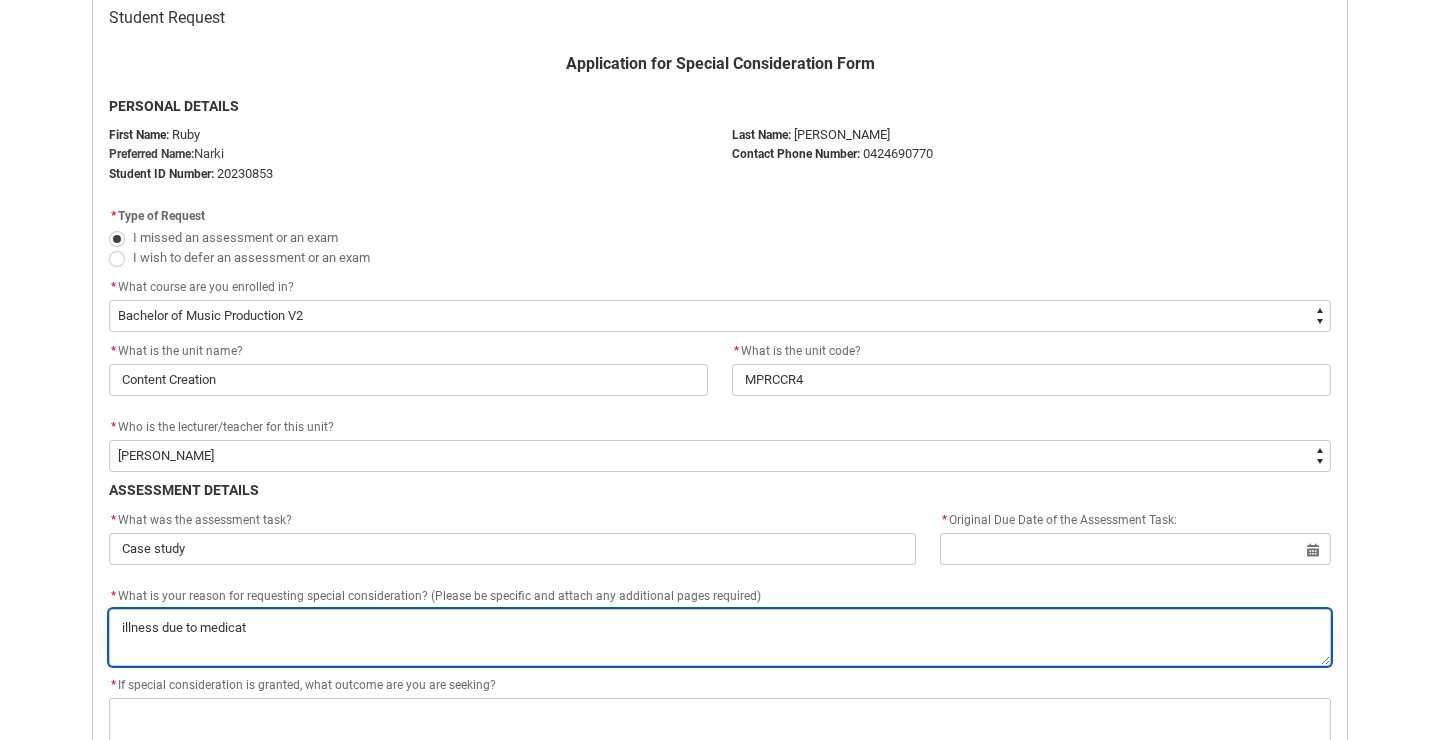 type on "illness due to medicati" 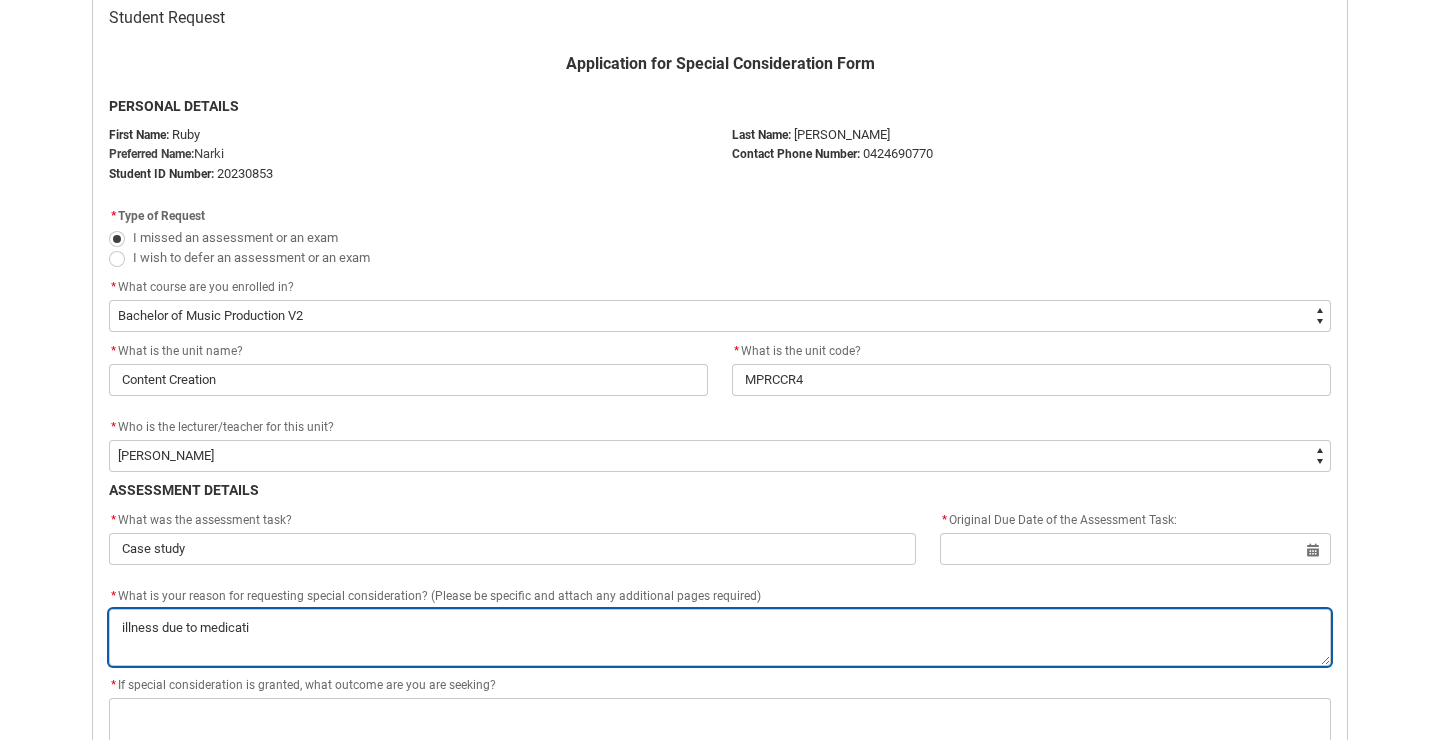 type on "illness due to medicatio" 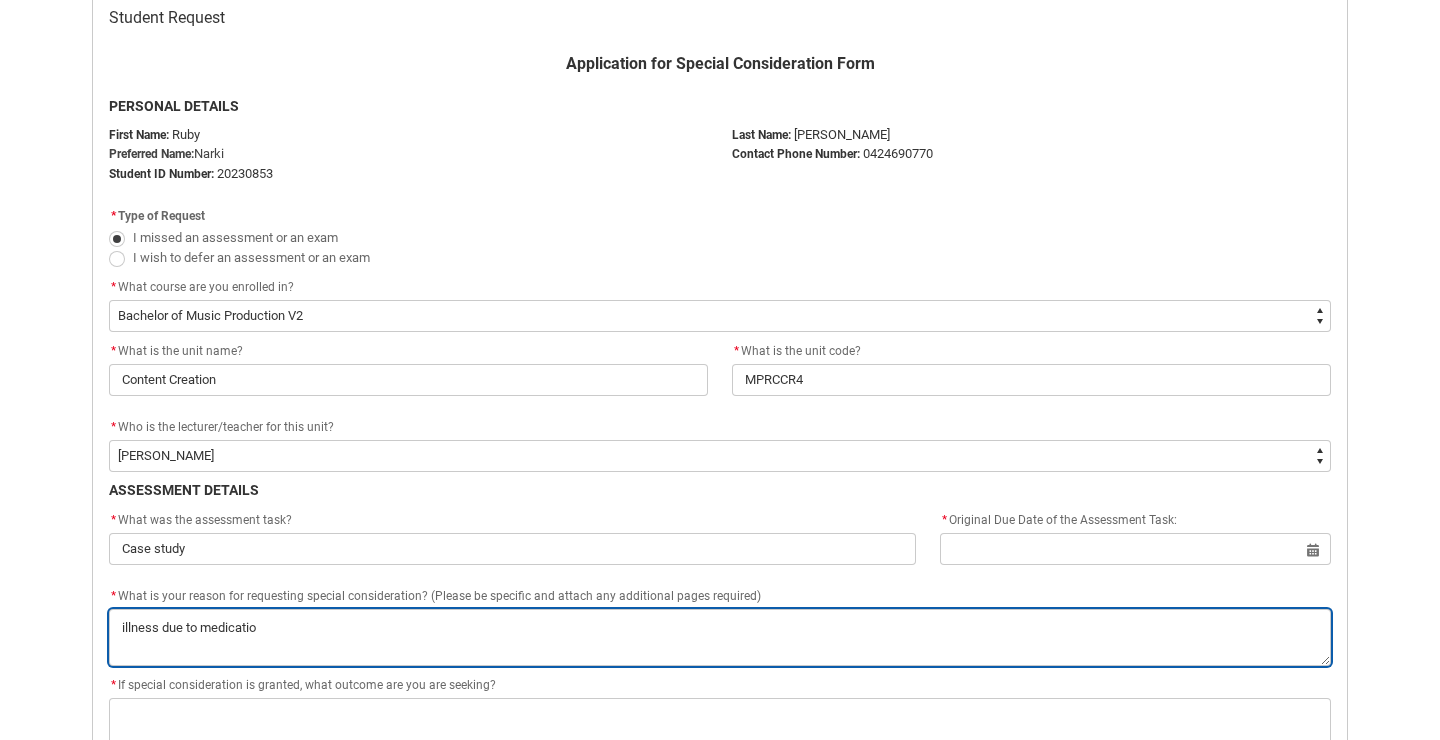type on "illness due to medication" 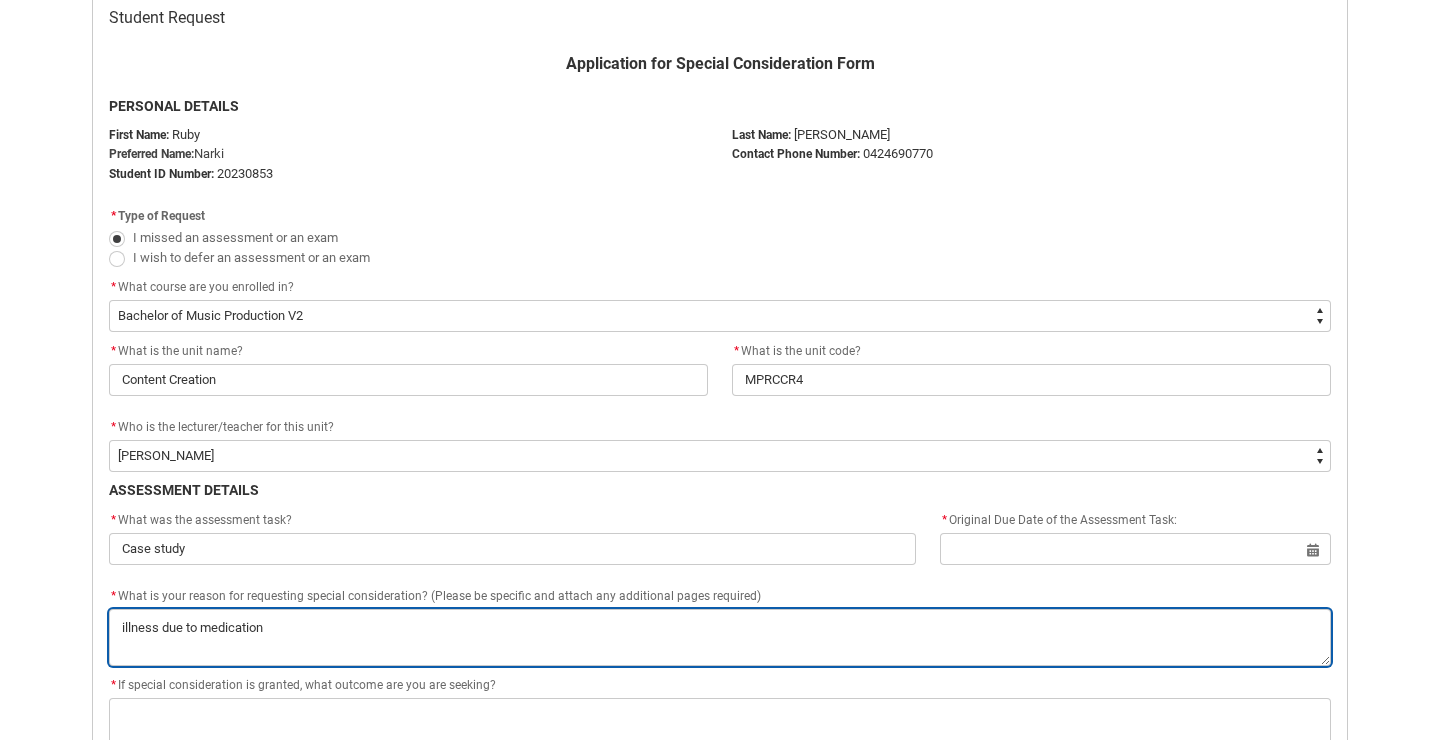 type on "illness due to medication" 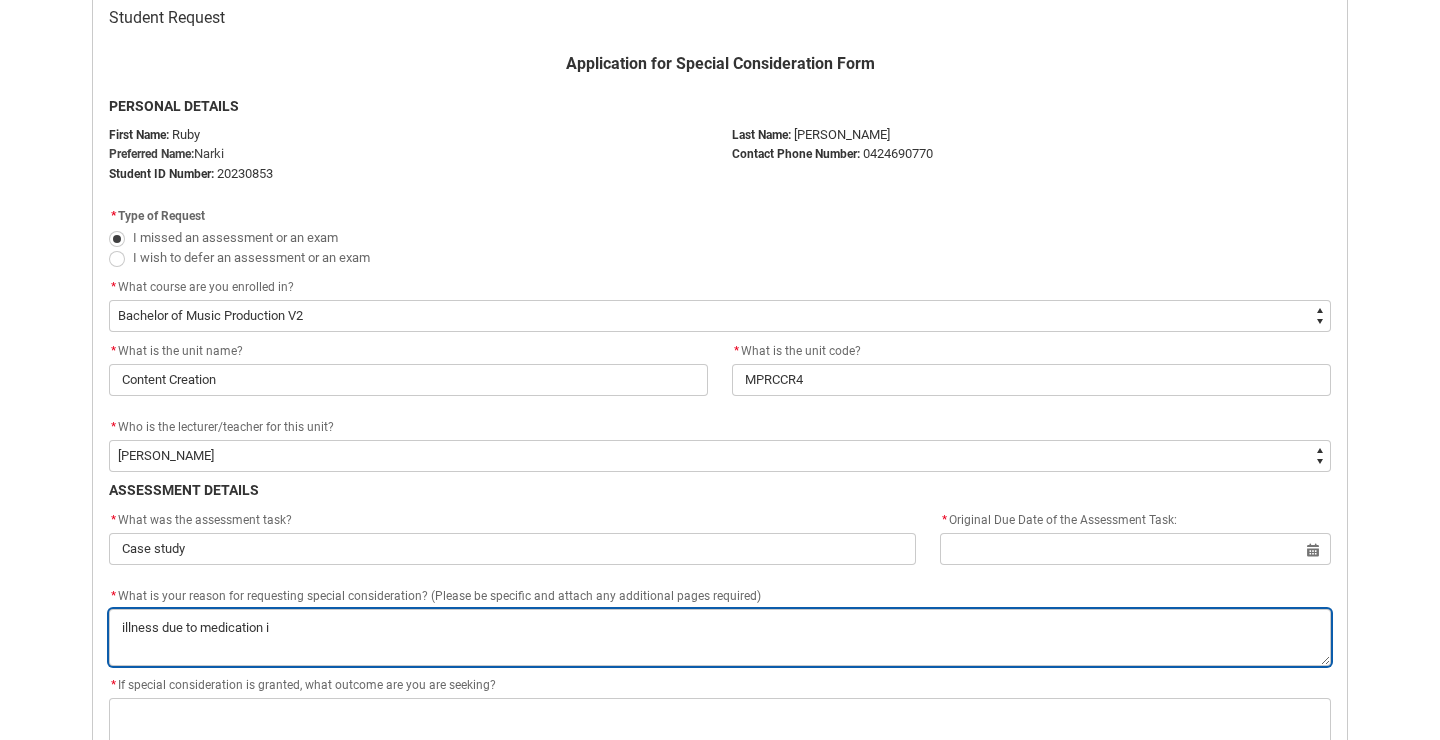 type on "illness due to medication is" 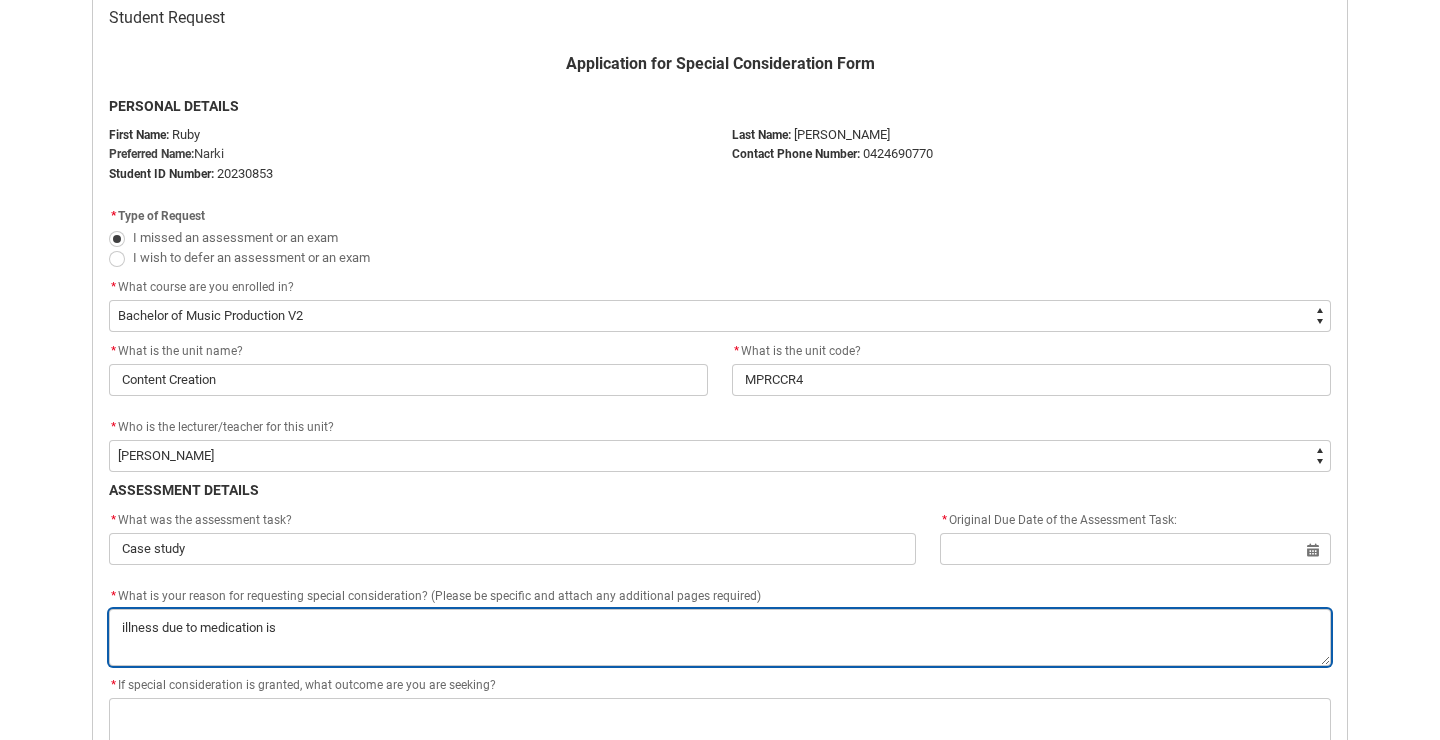 type on "illness due to medication iss" 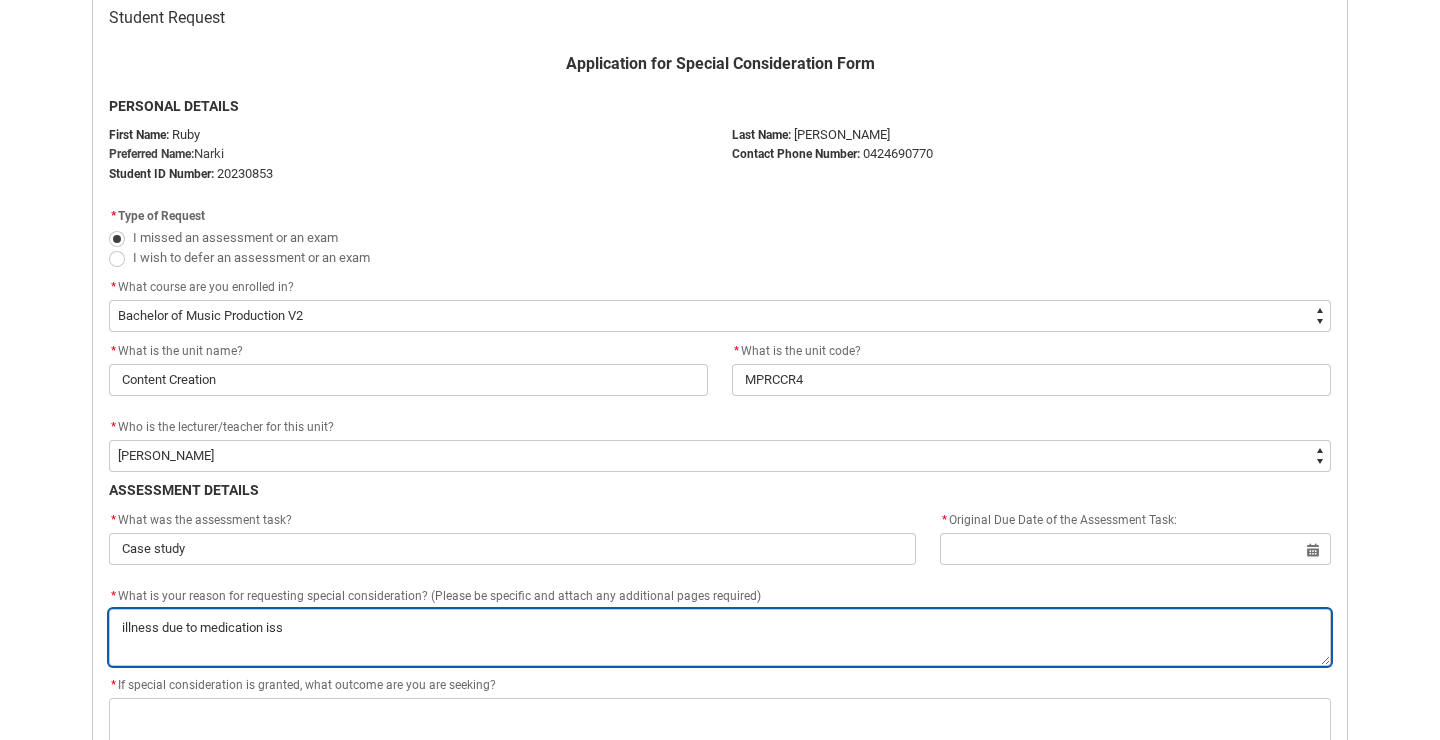 type on "illness due to medication issu" 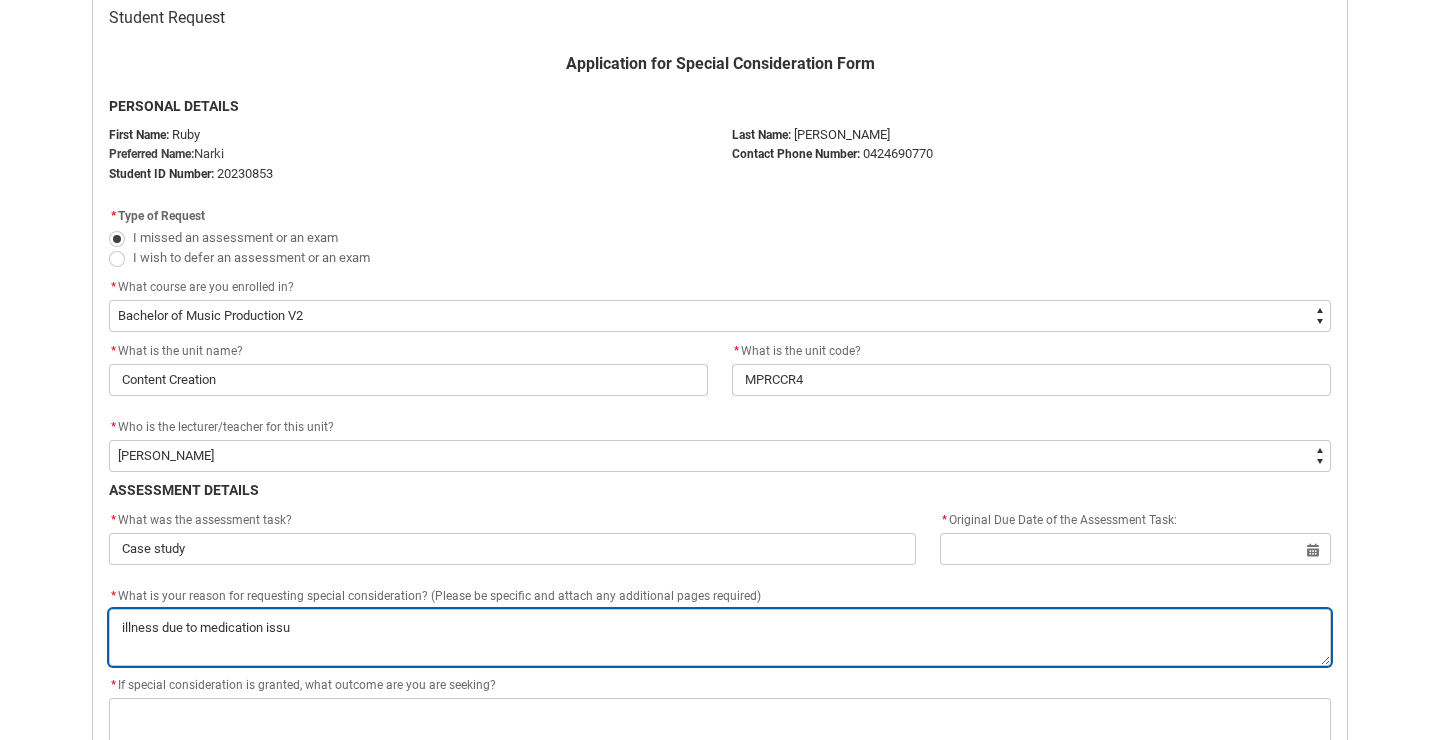 type on "illness due to medication issue" 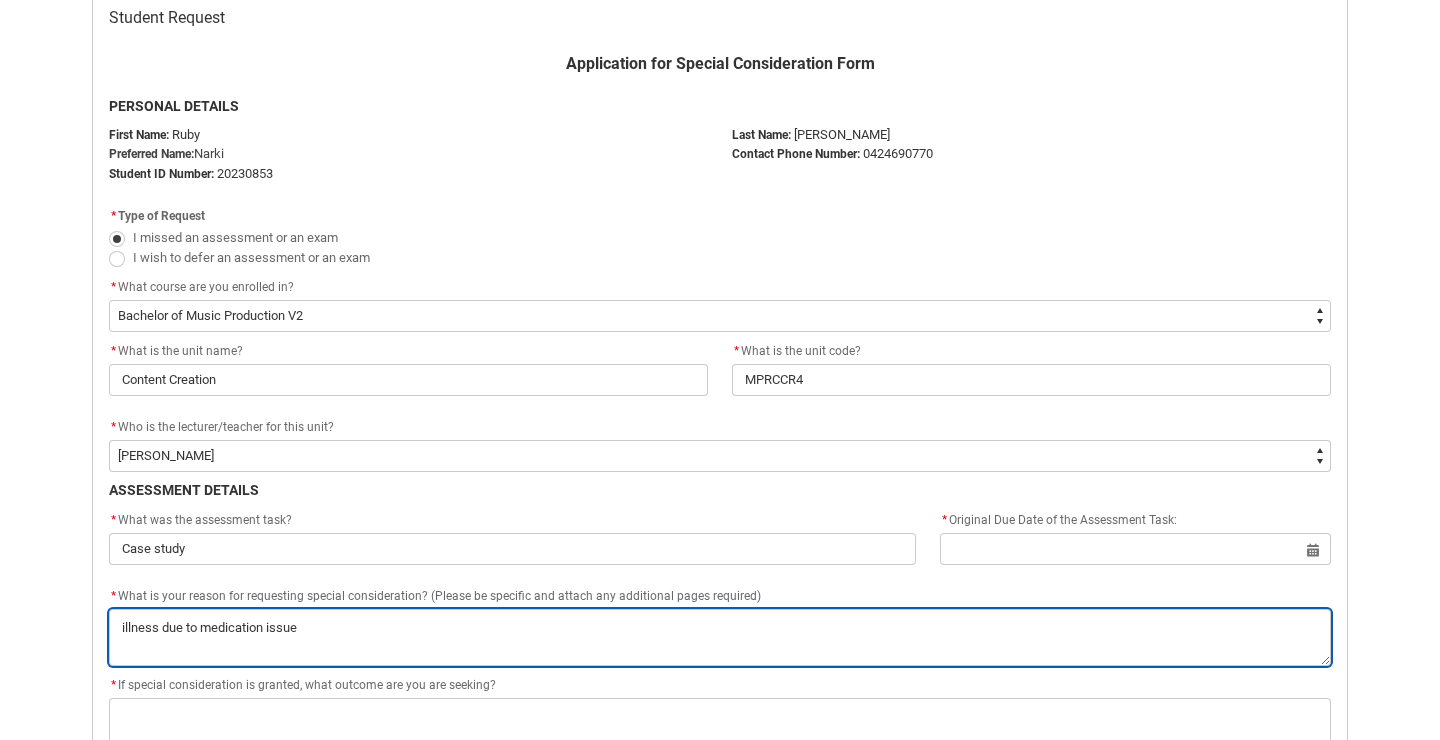 type on "illness due to medication issues" 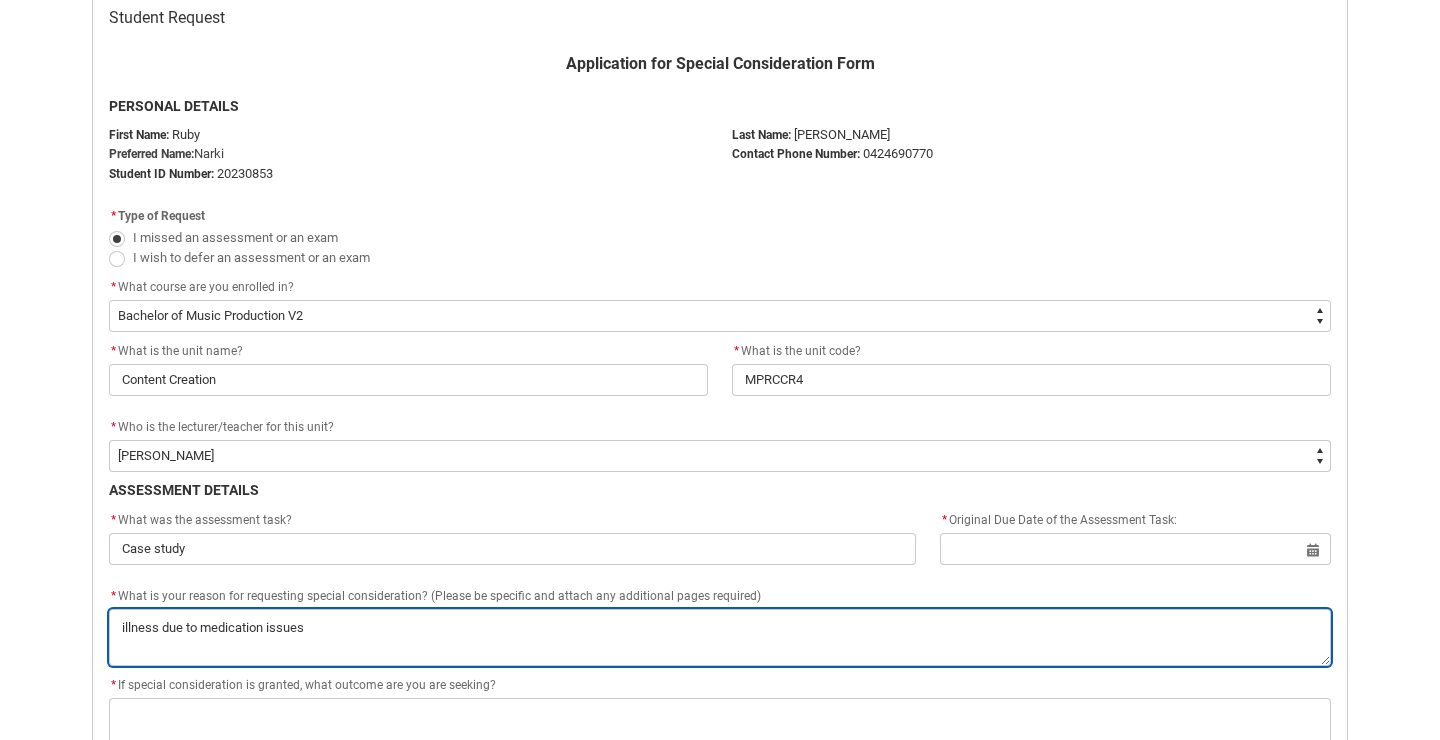type on "illness due to medication issues," 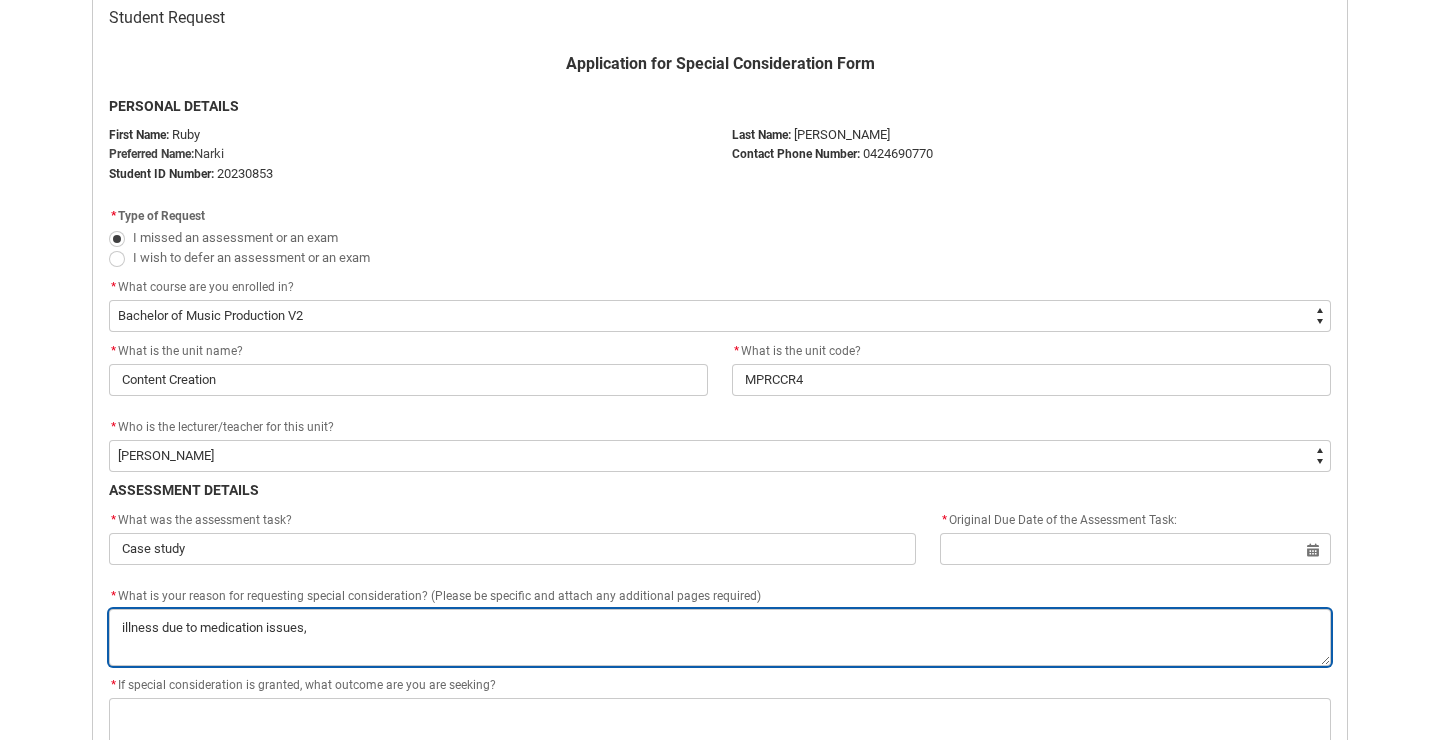 type on "illness due to medication issues," 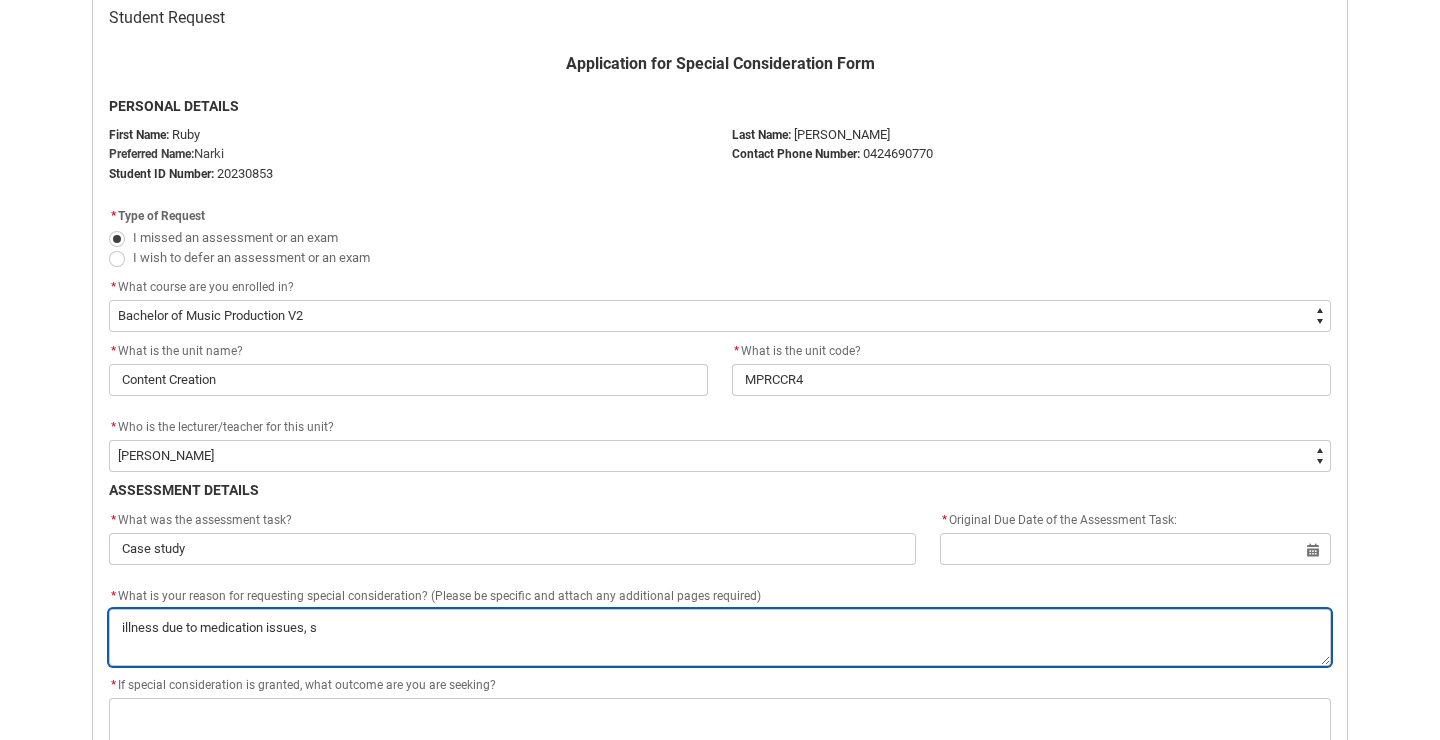 type on "illness due to medication issues, se" 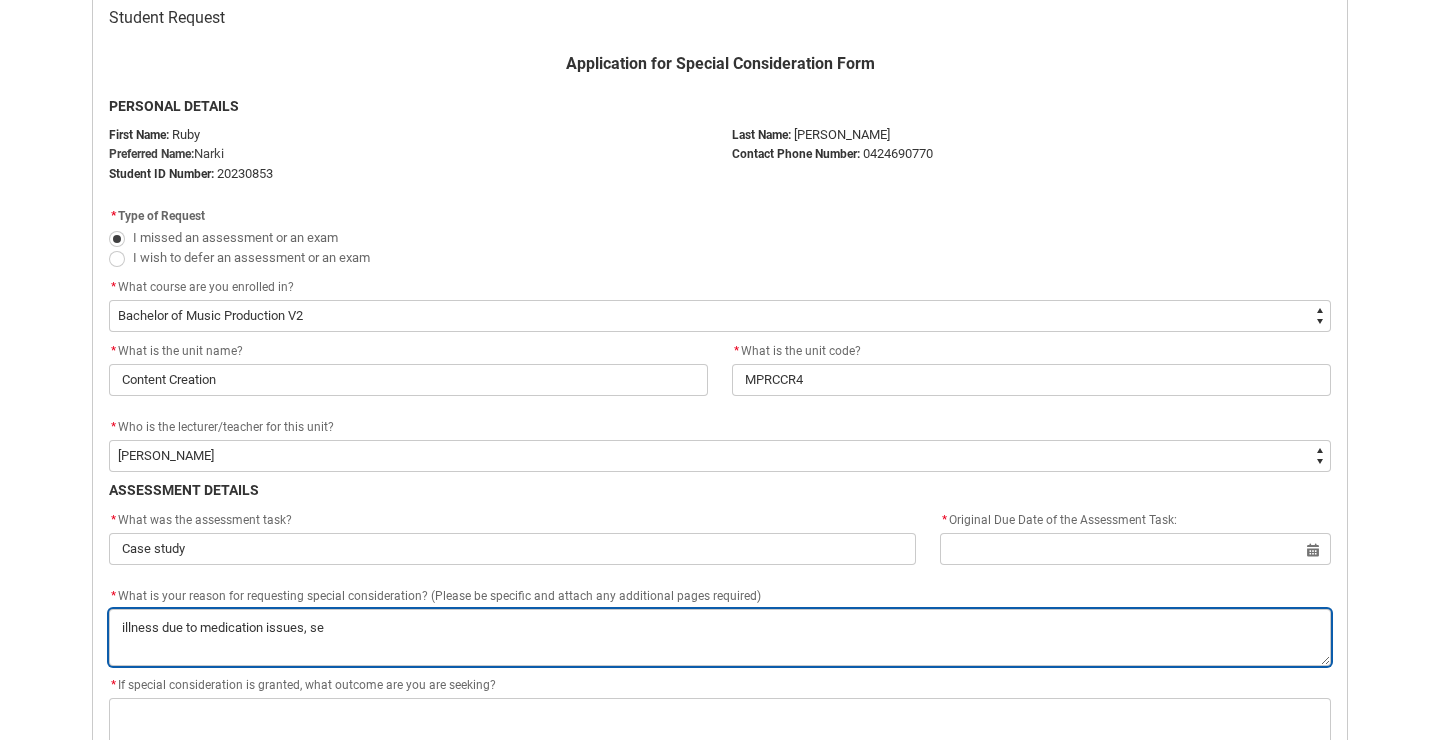 type on "illness due to medication issues, see" 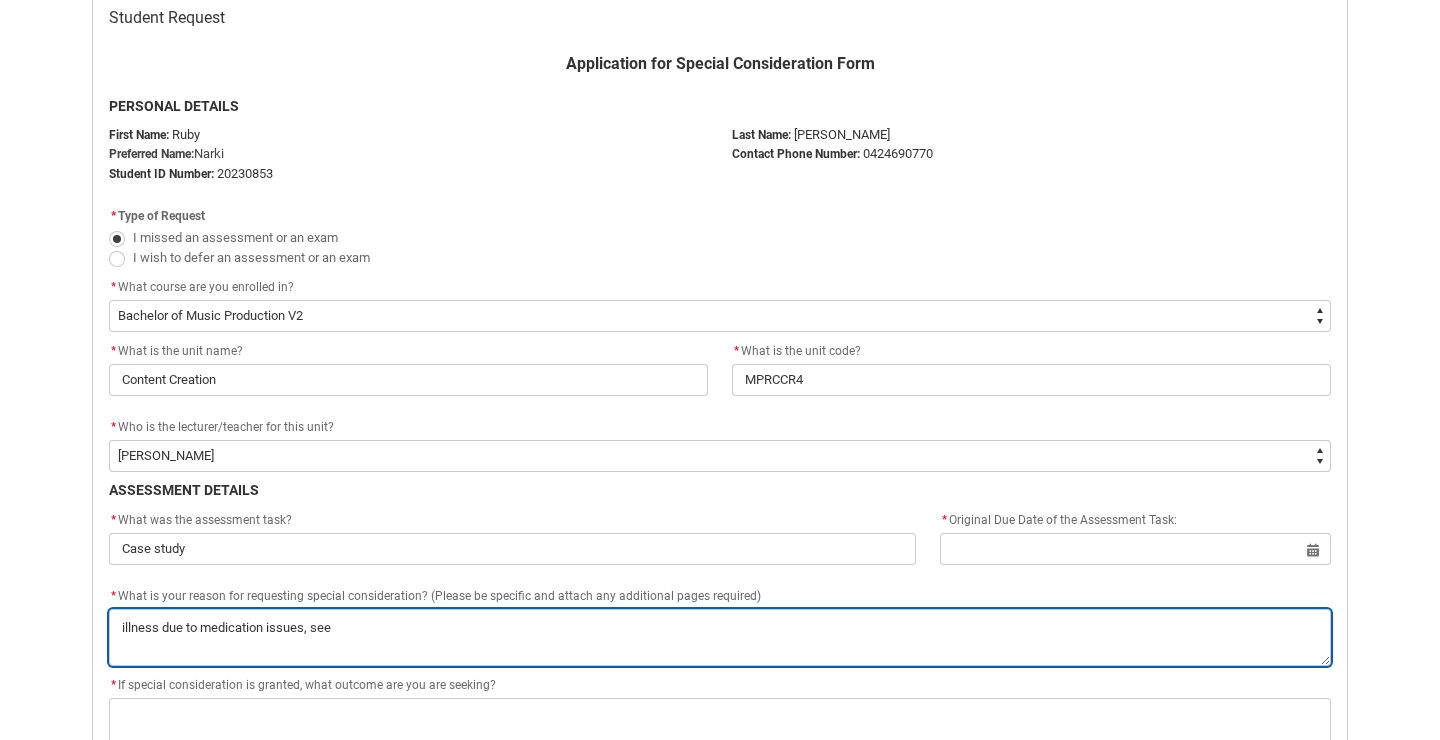 type on "illness due to medication issues, see" 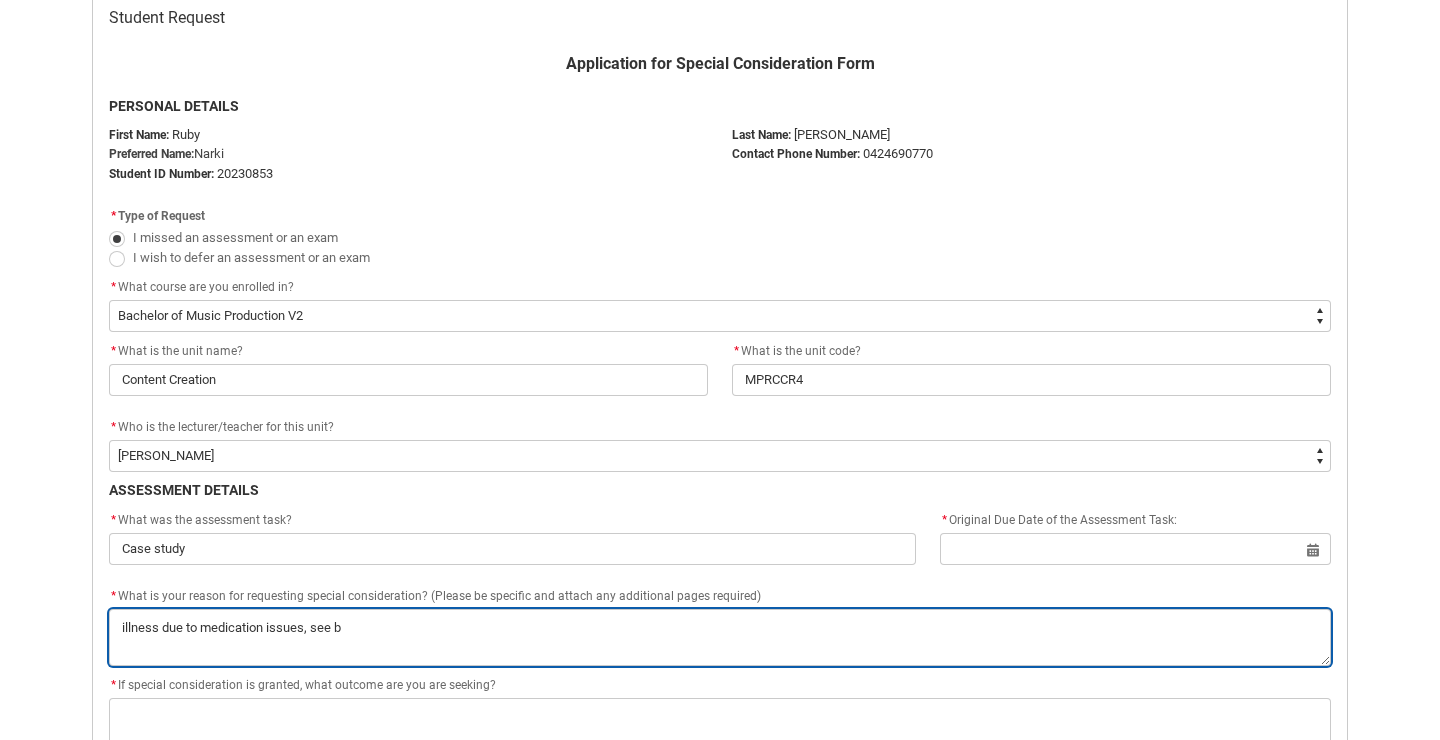 type on "illness due to medication issues, see be" 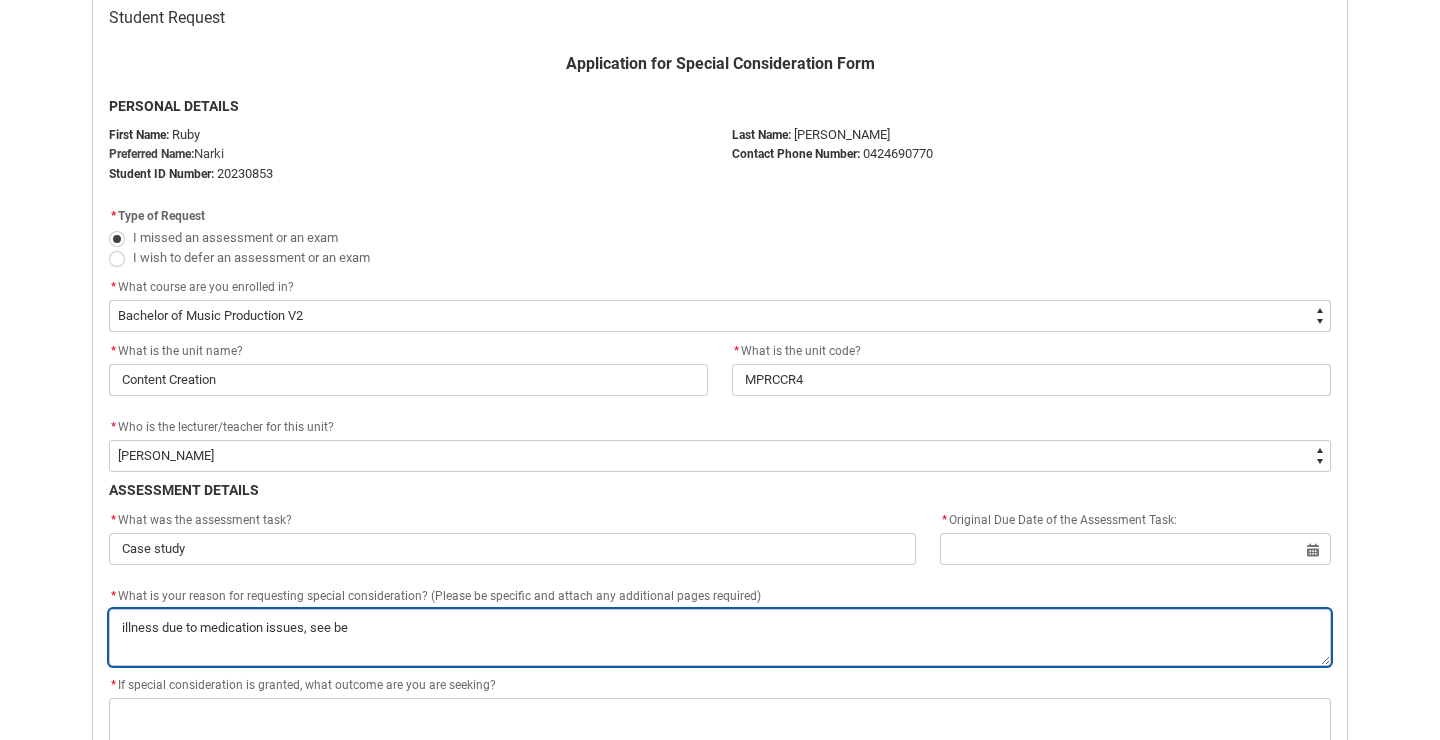 type on "illness due to medication issues, see bel" 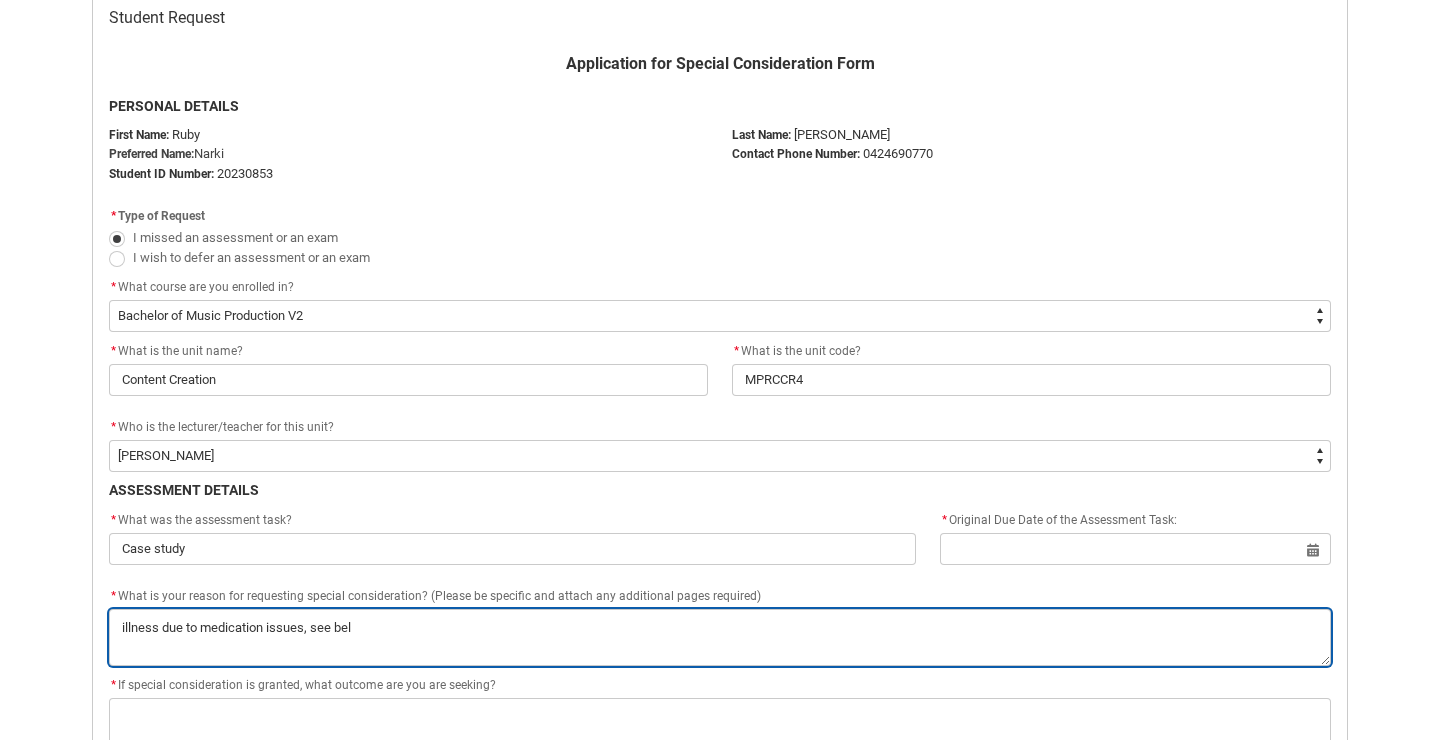 type on "illness due to medication issues, see belo" 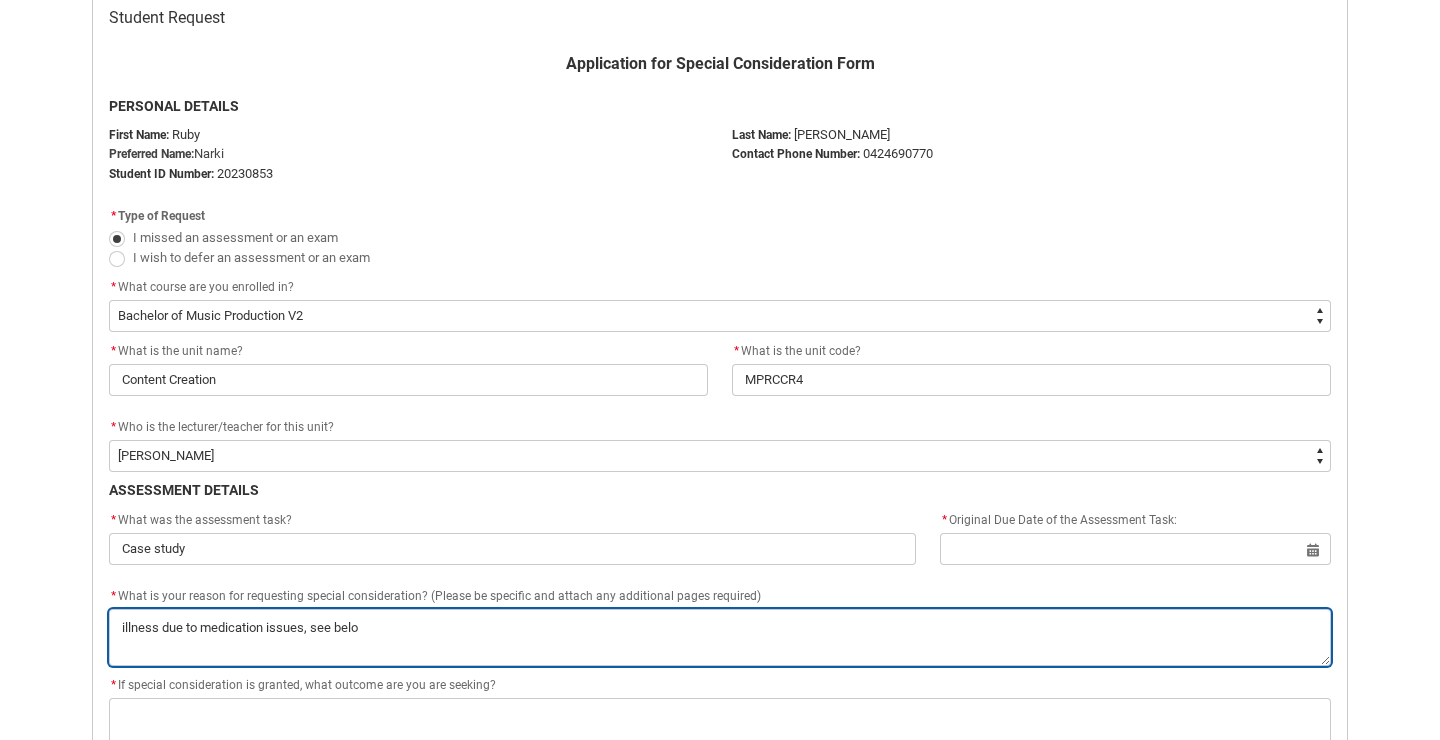 type on "illness due to medication issues, see below" 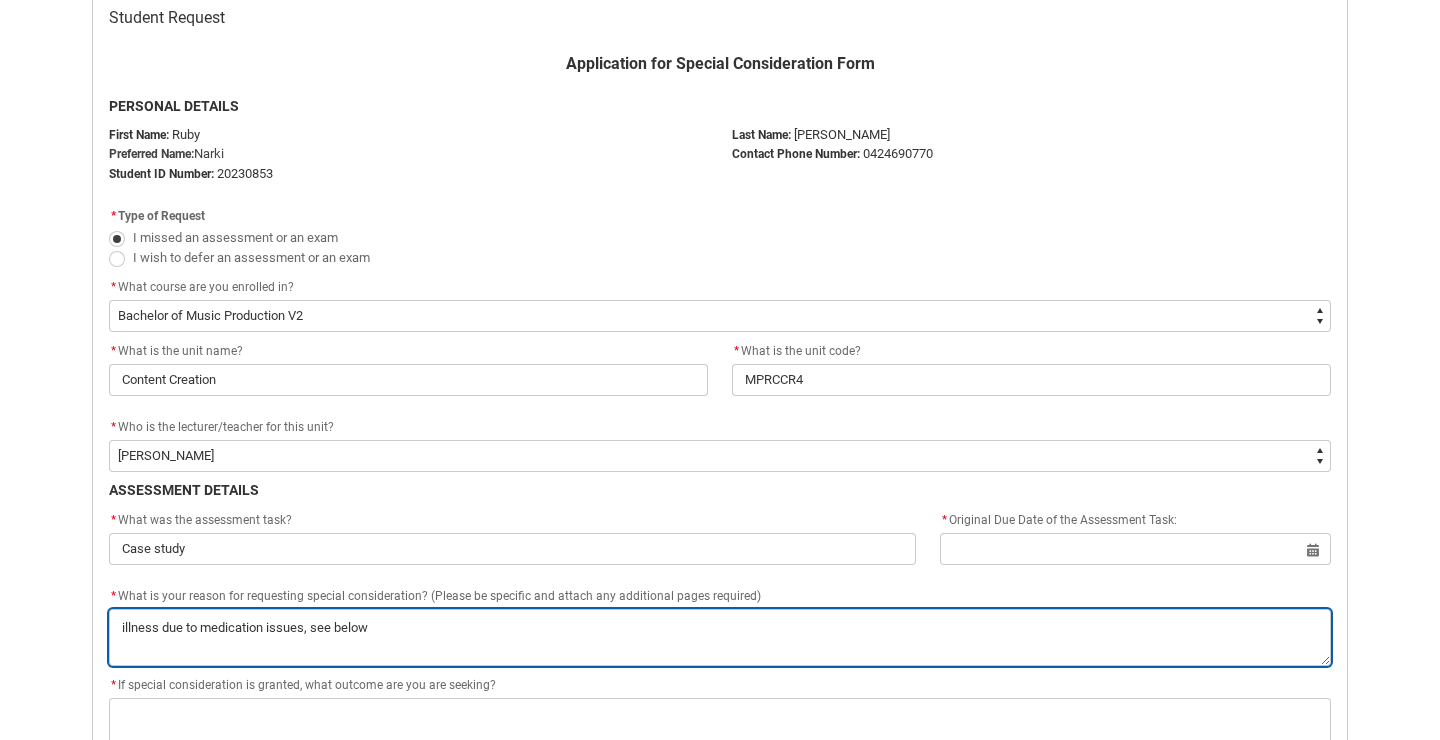 type on "illness due to medication issues, see below" 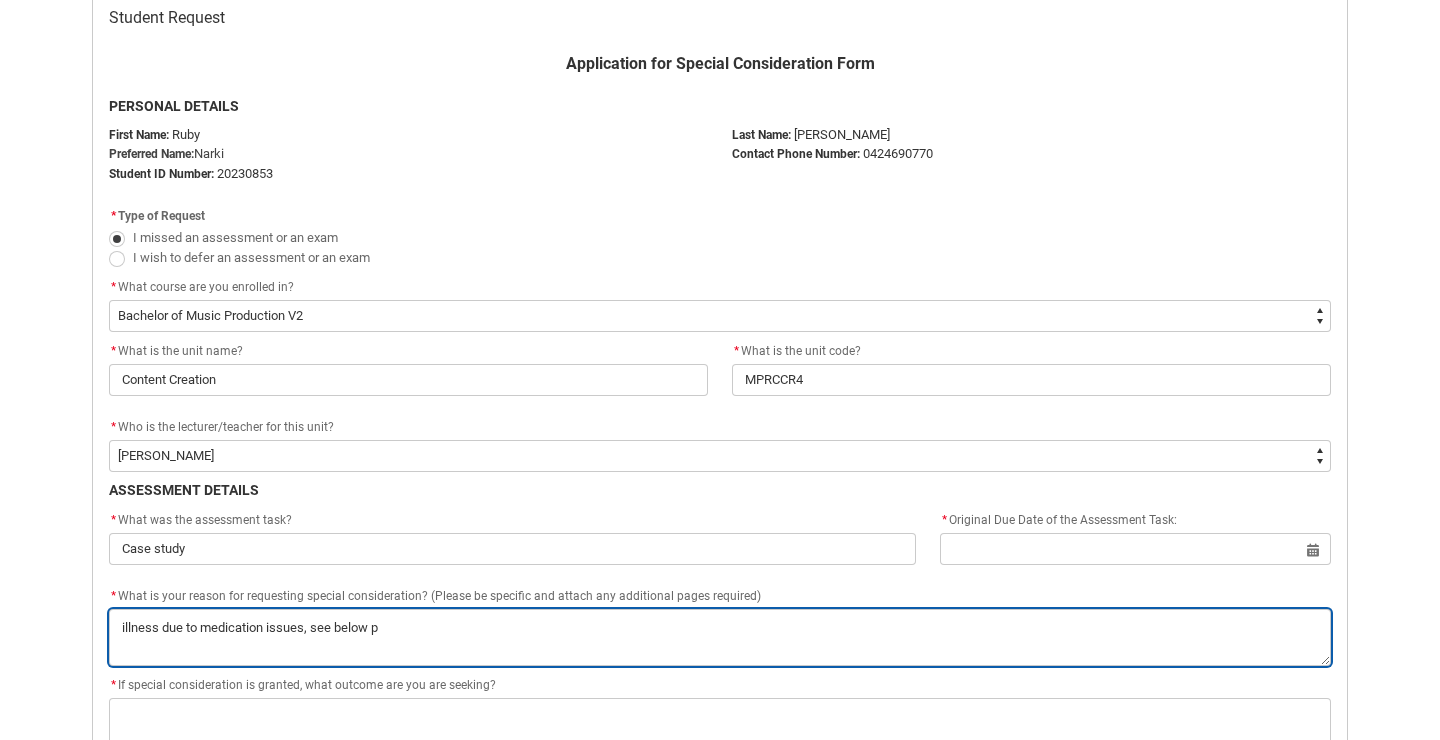type on "illness due to medication issues, see below pr" 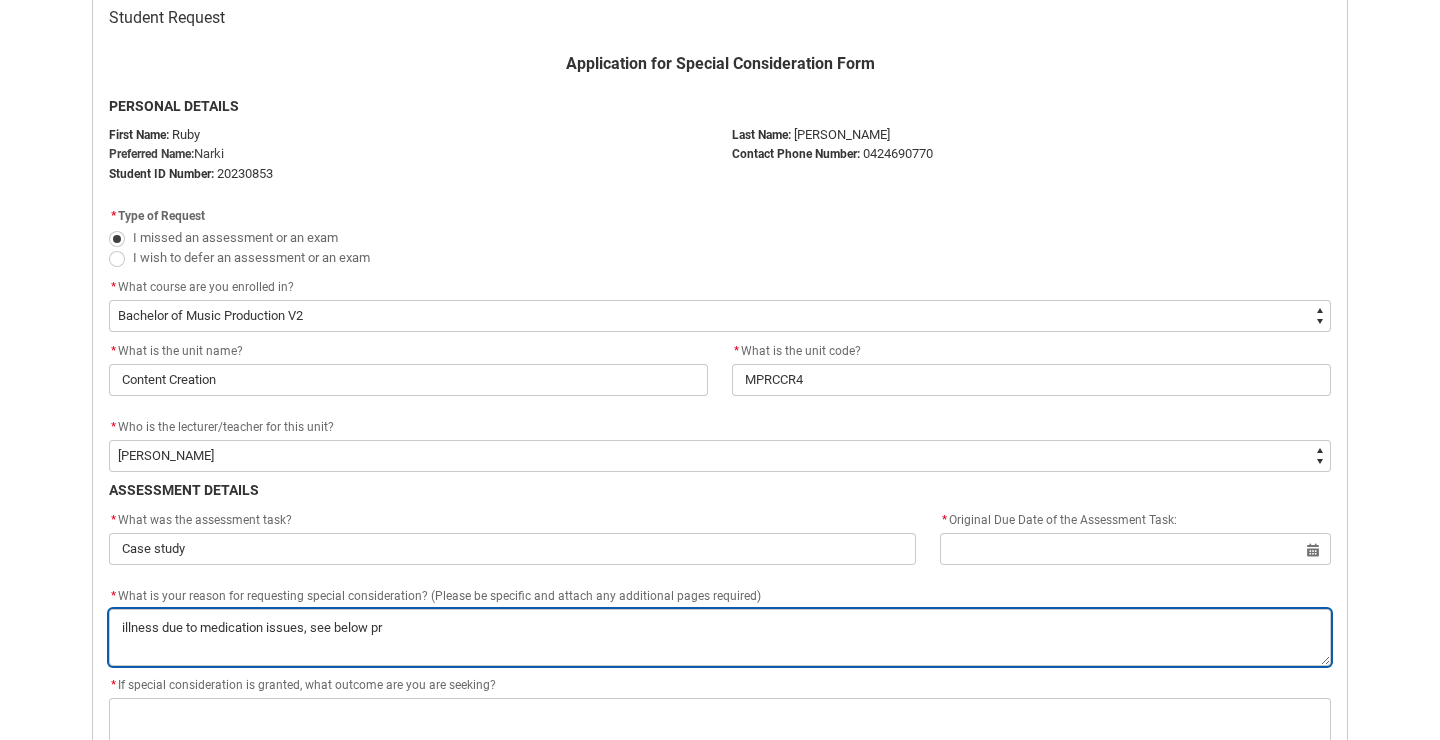 type on "illness due to medication issues, see below pri" 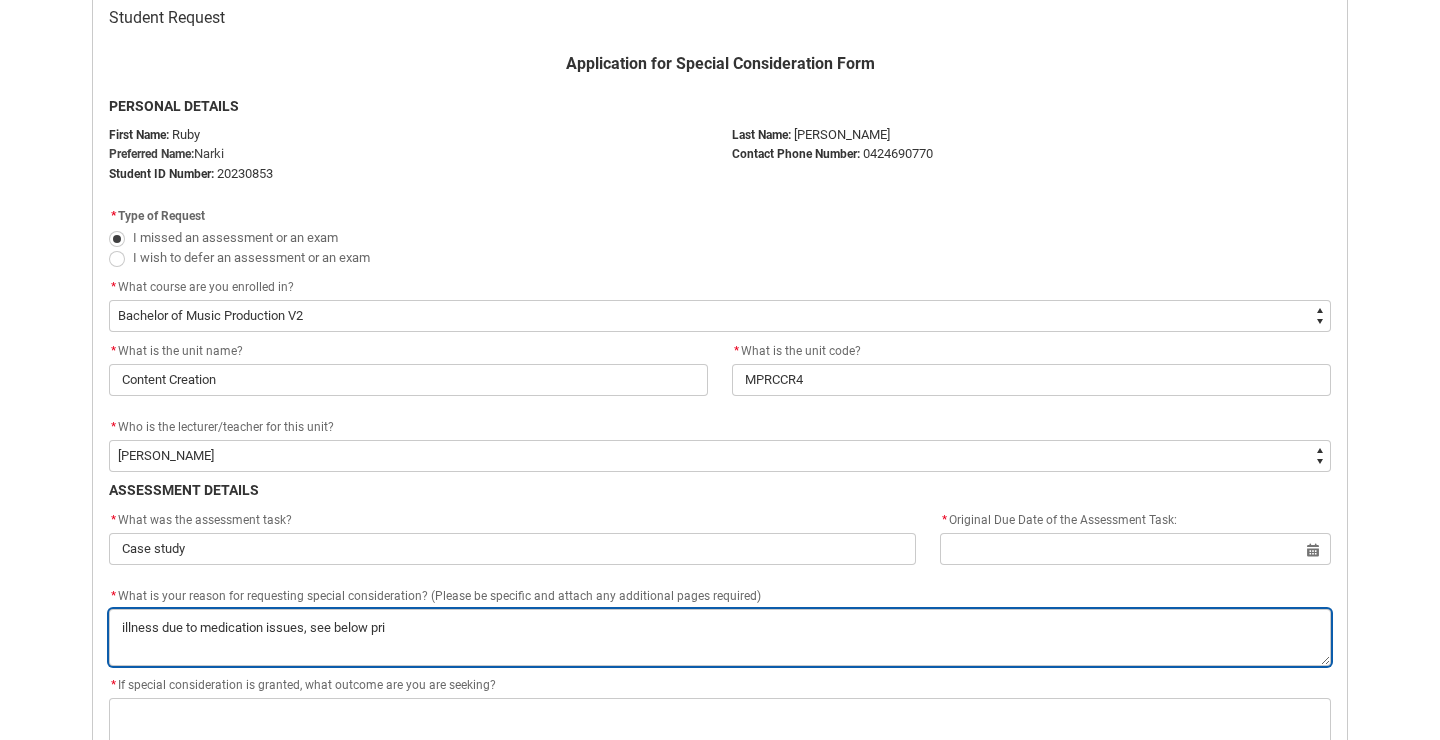 type on "illness due to medication issues, see below prim" 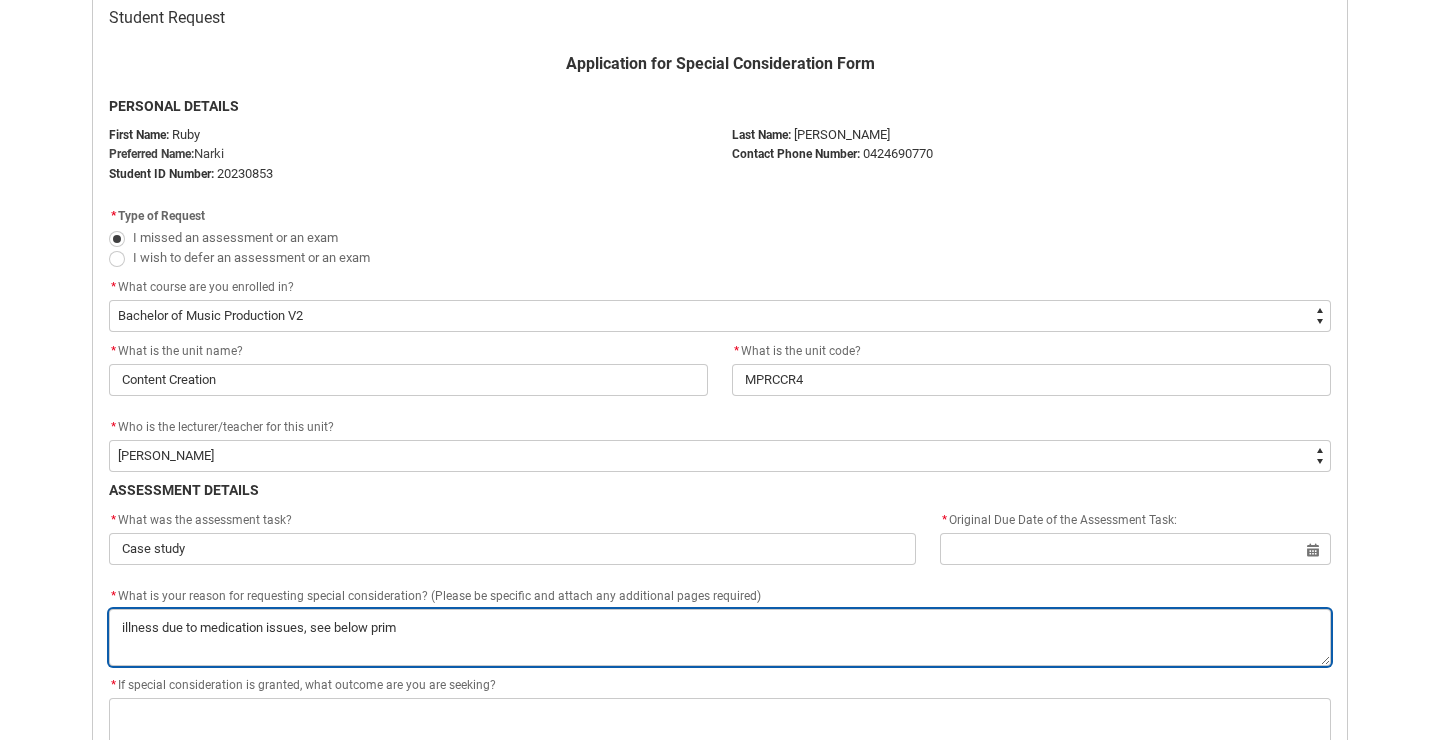 type on "illness due to medication issues, see below prima" 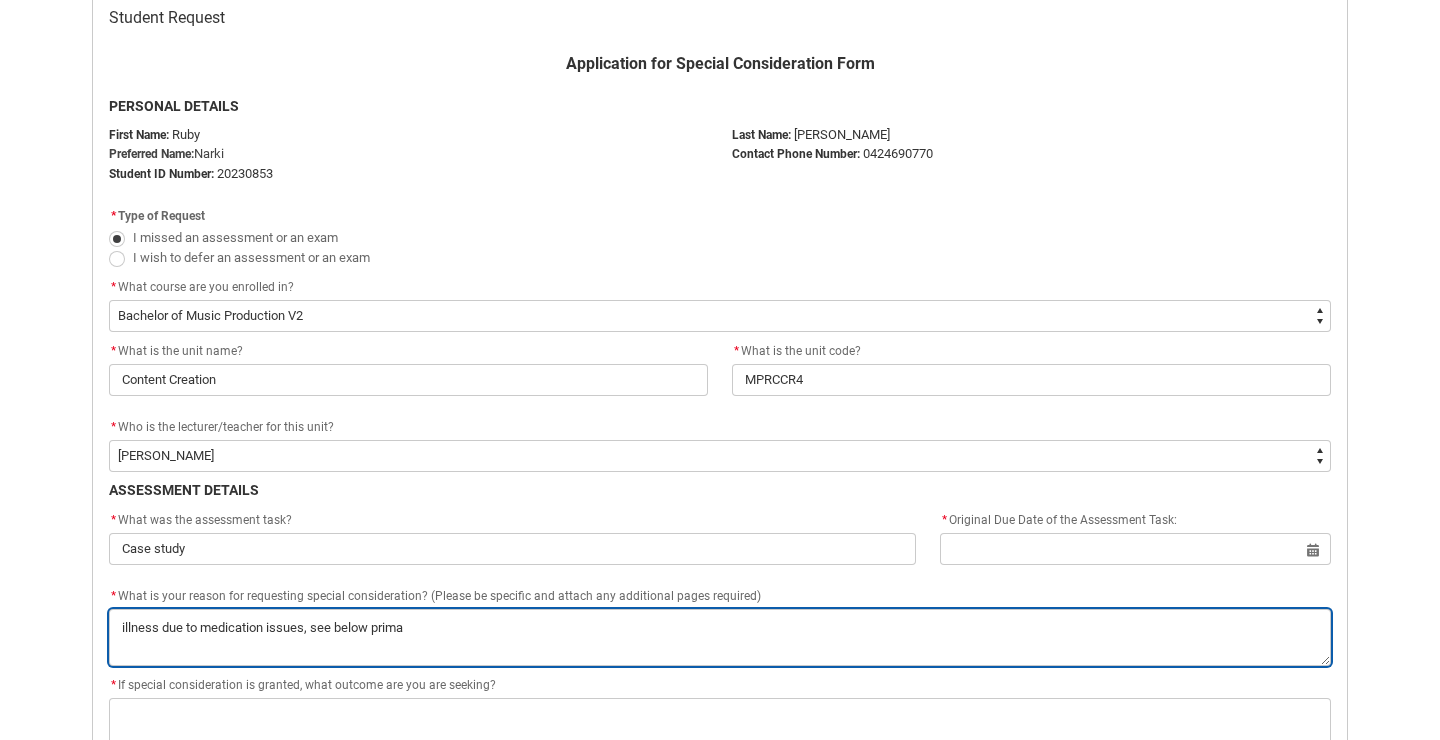 type on "illness due to medication issues, see below primar" 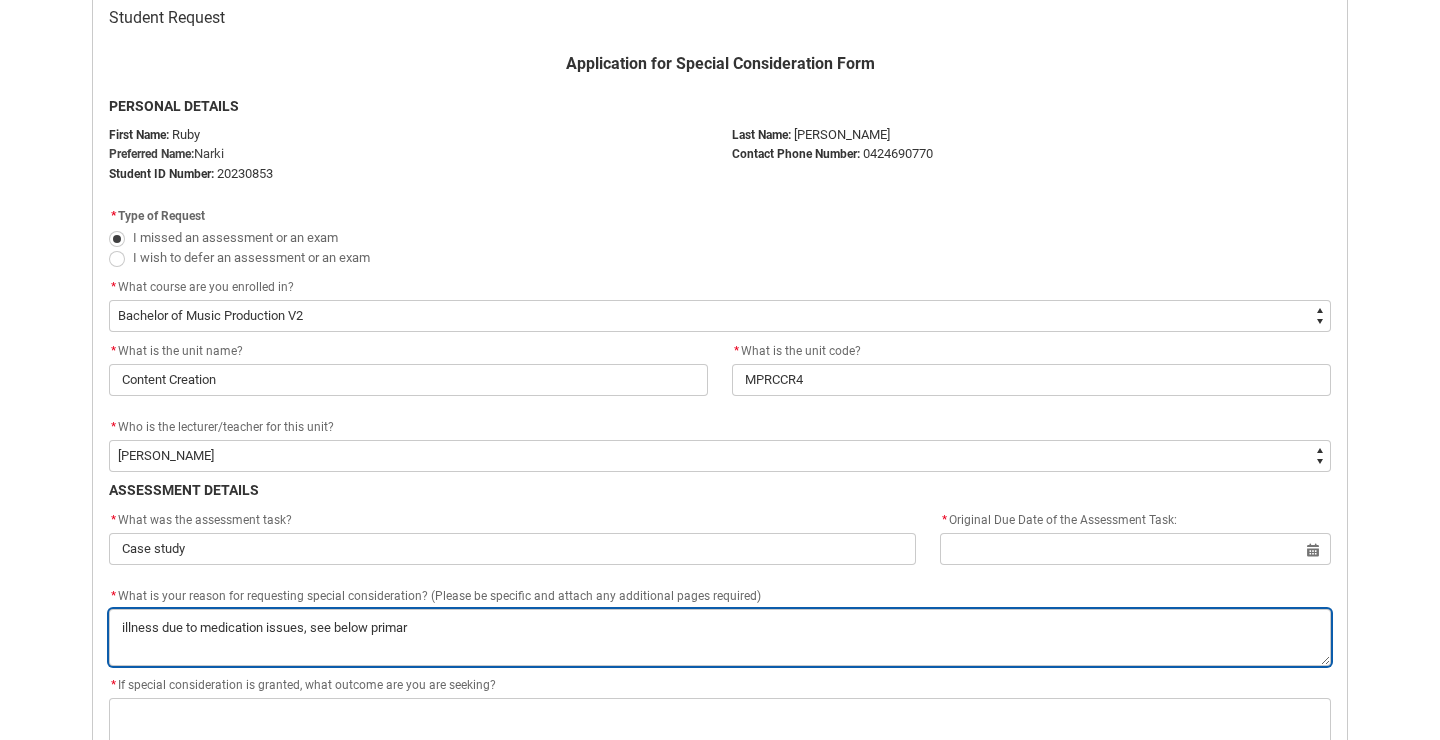 type on "illness due to medication issues, see below primary" 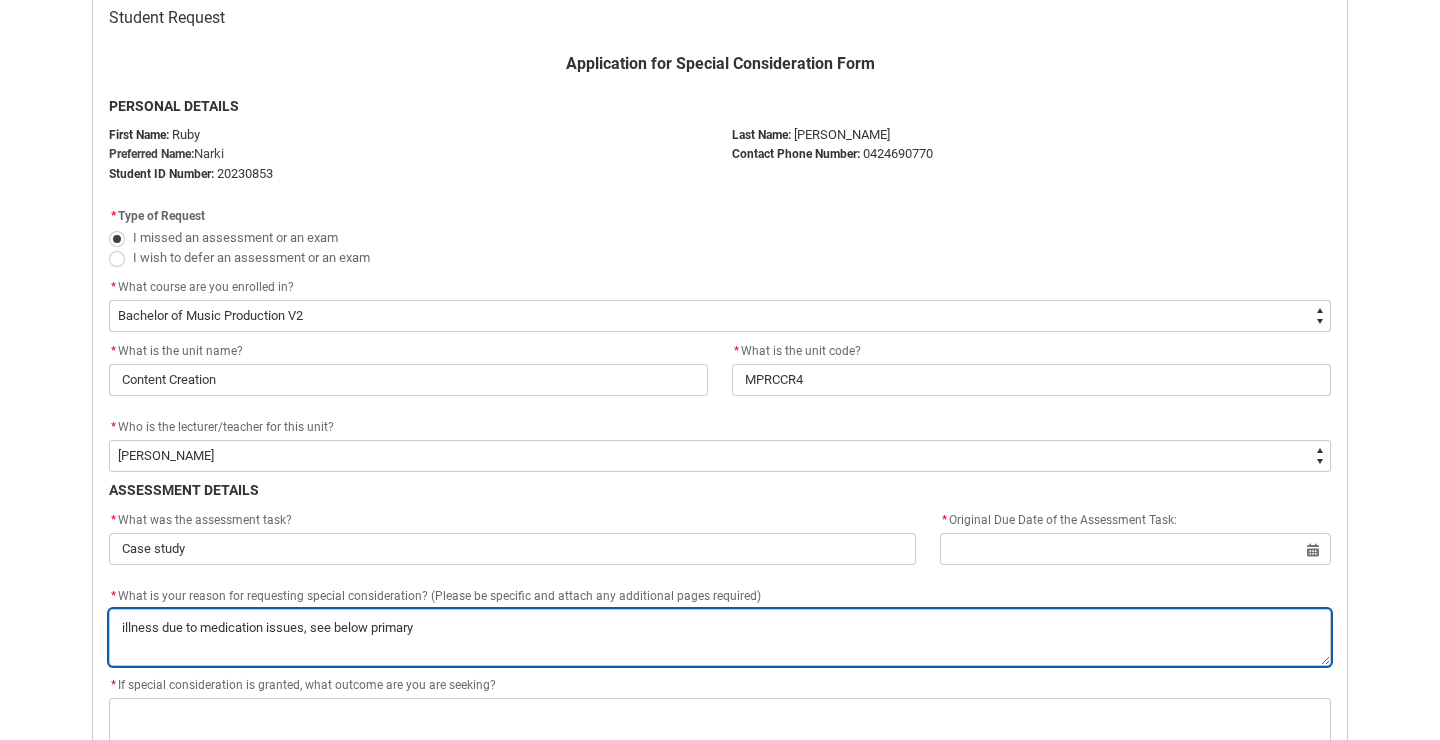 type on "illness due to medication issues, see below primary" 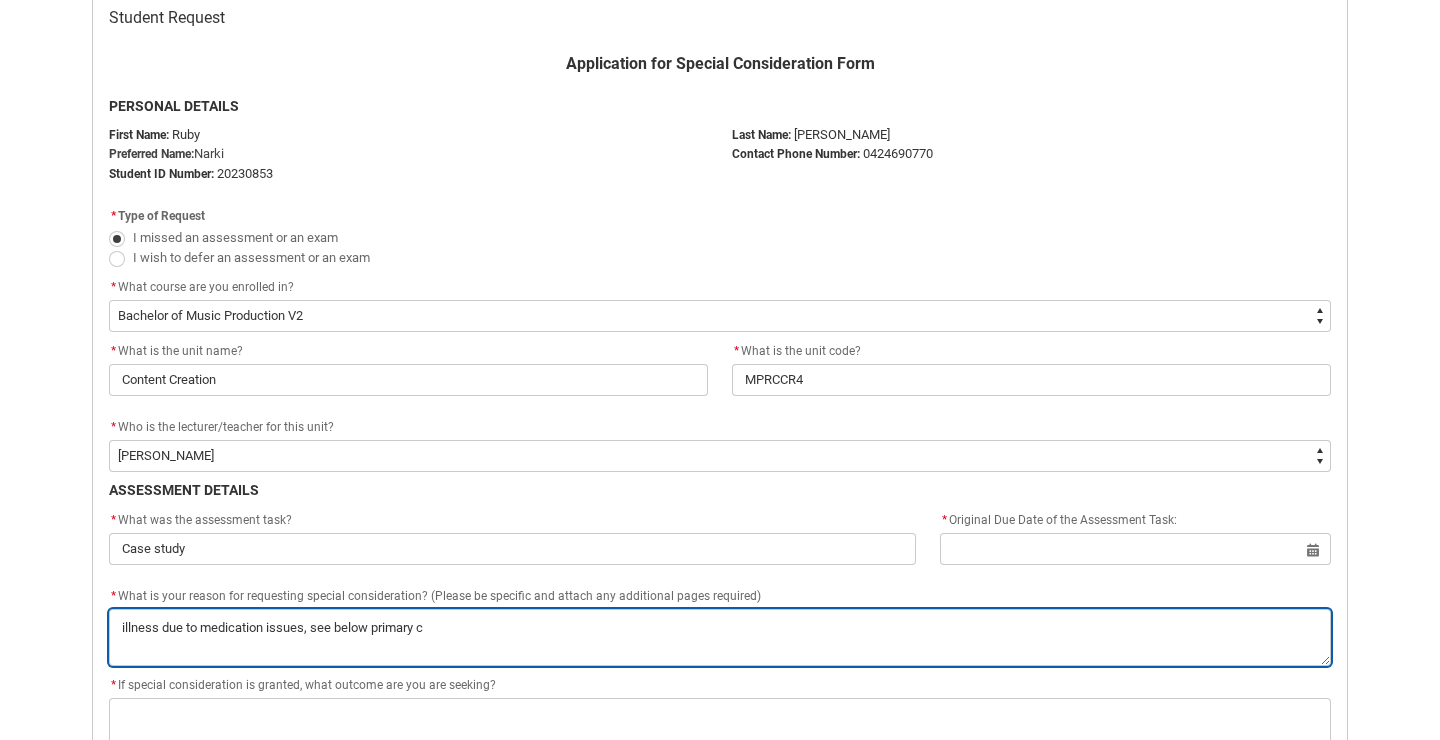 type on "illness due to medication issues, see below primary ca" 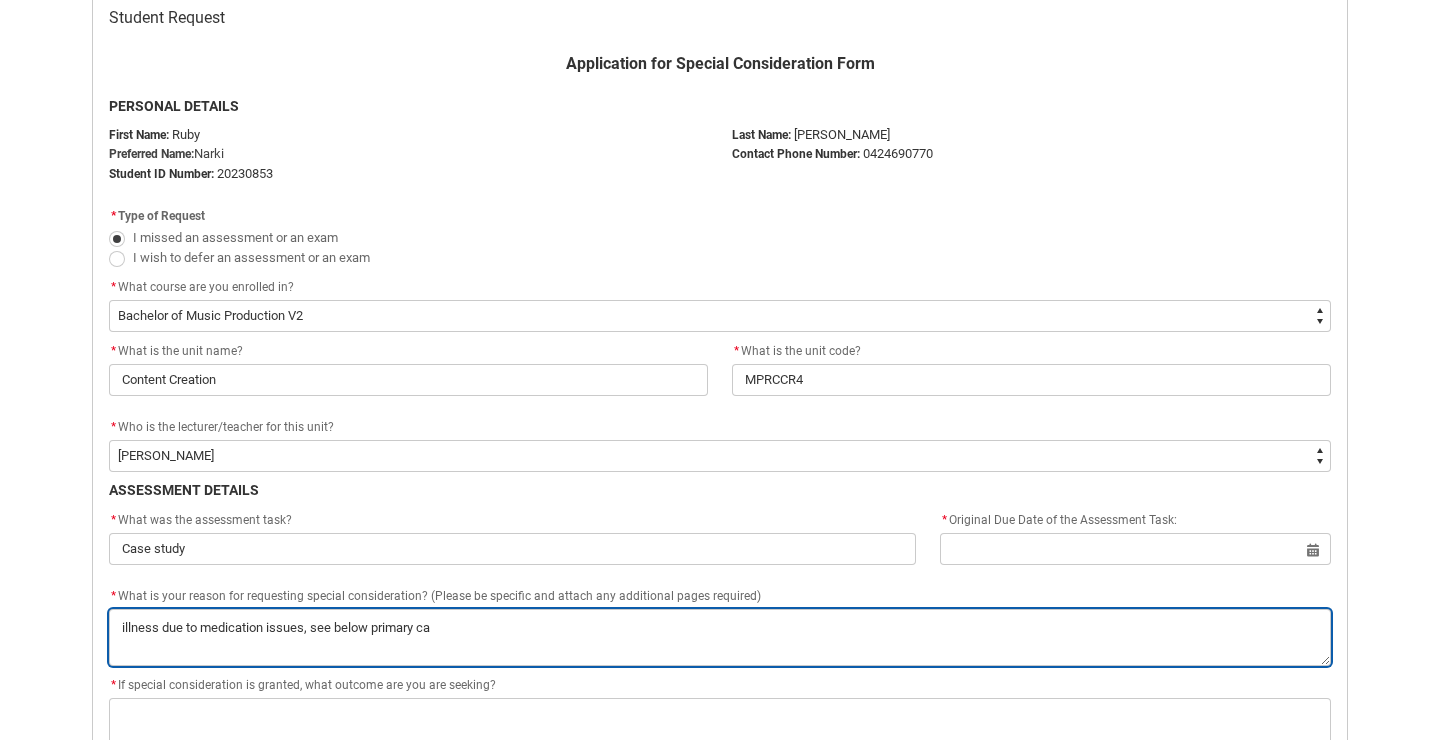 type on "illness due to medication issues, see below primary car" 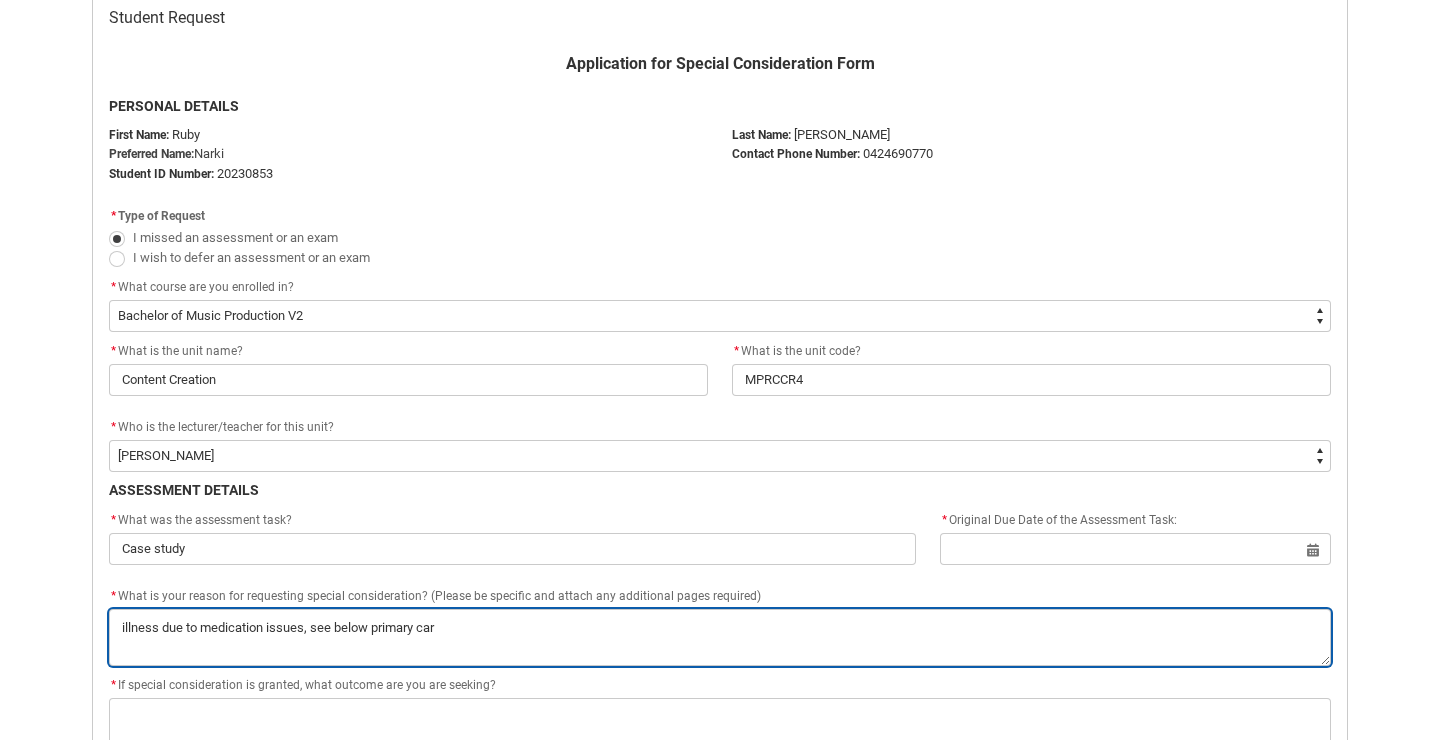 type on "illness due to medication issues, see below primary care" 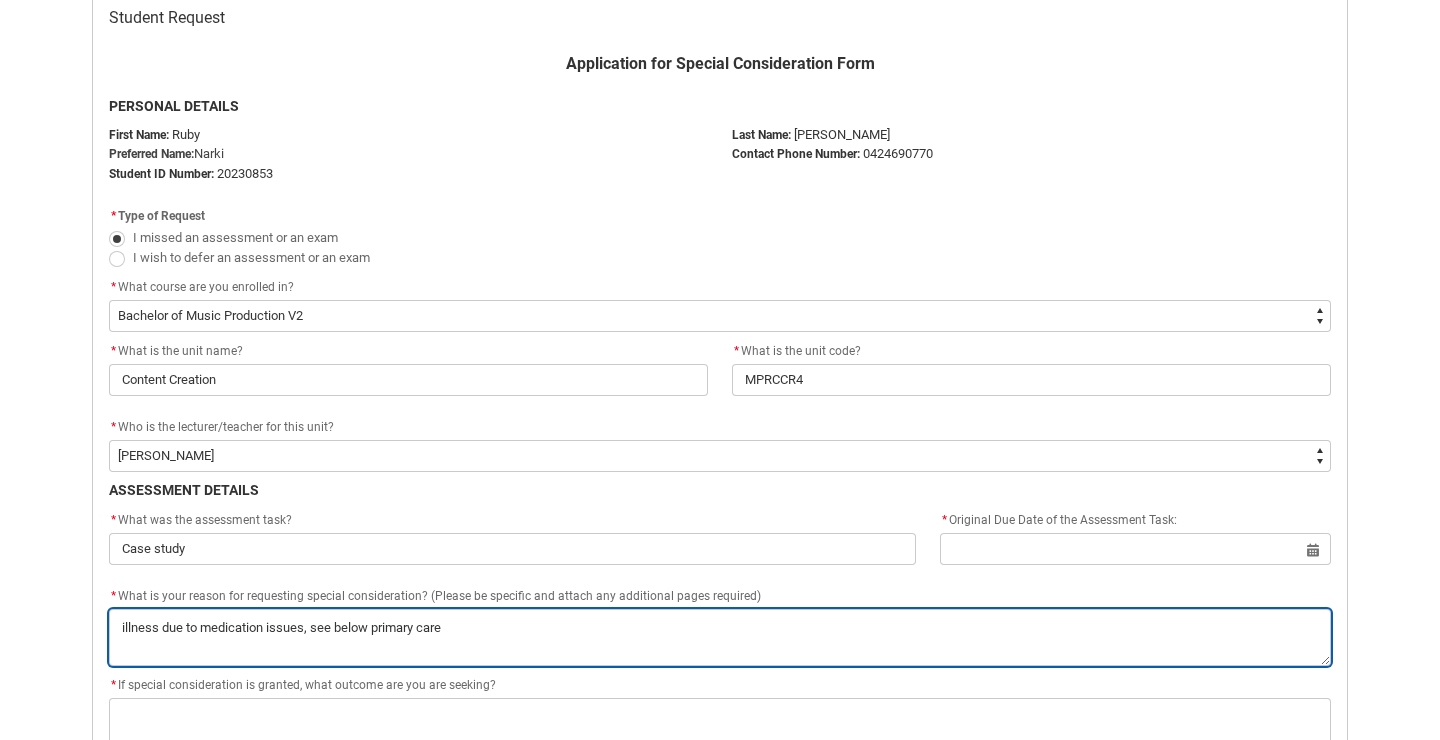 type on "illness due to medication issues, see below primary care" 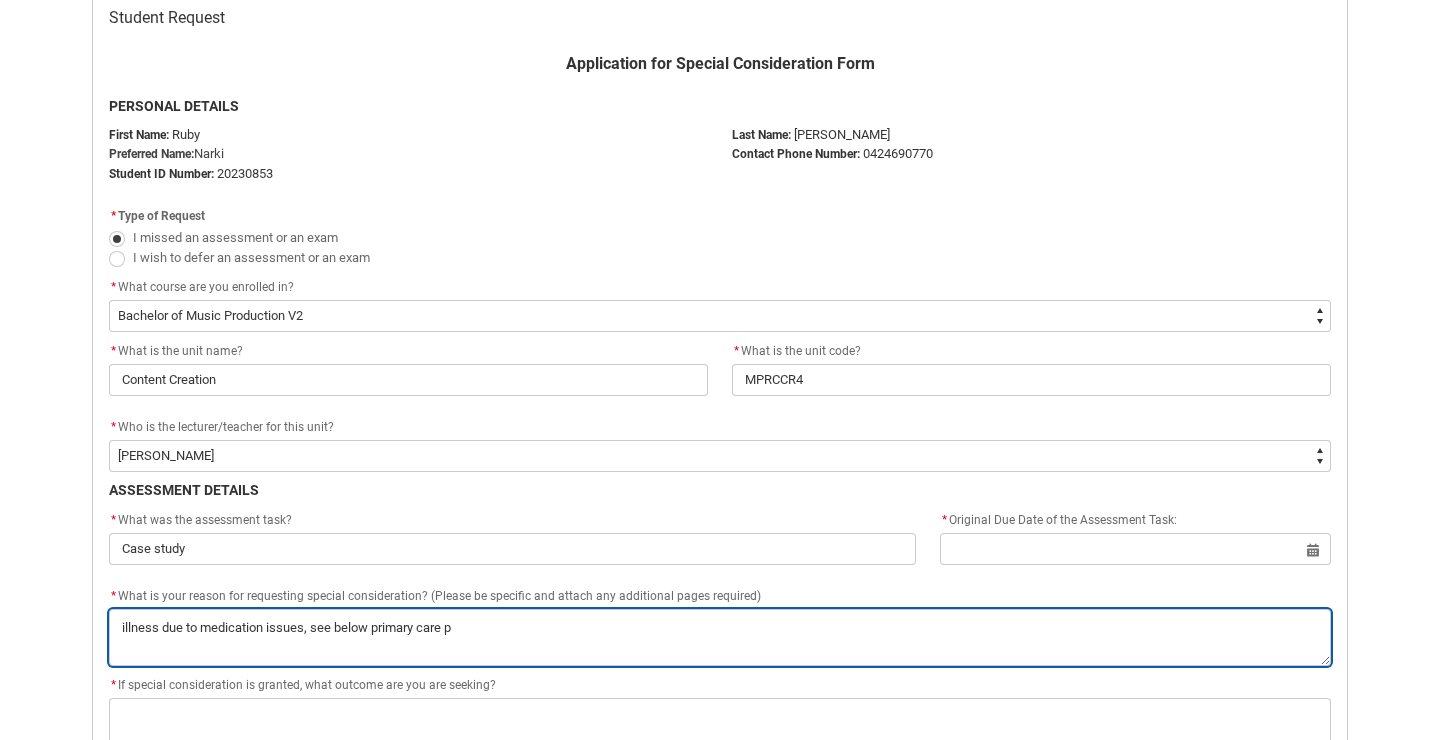 type on "illness due to medication issues, see below primary care ph" 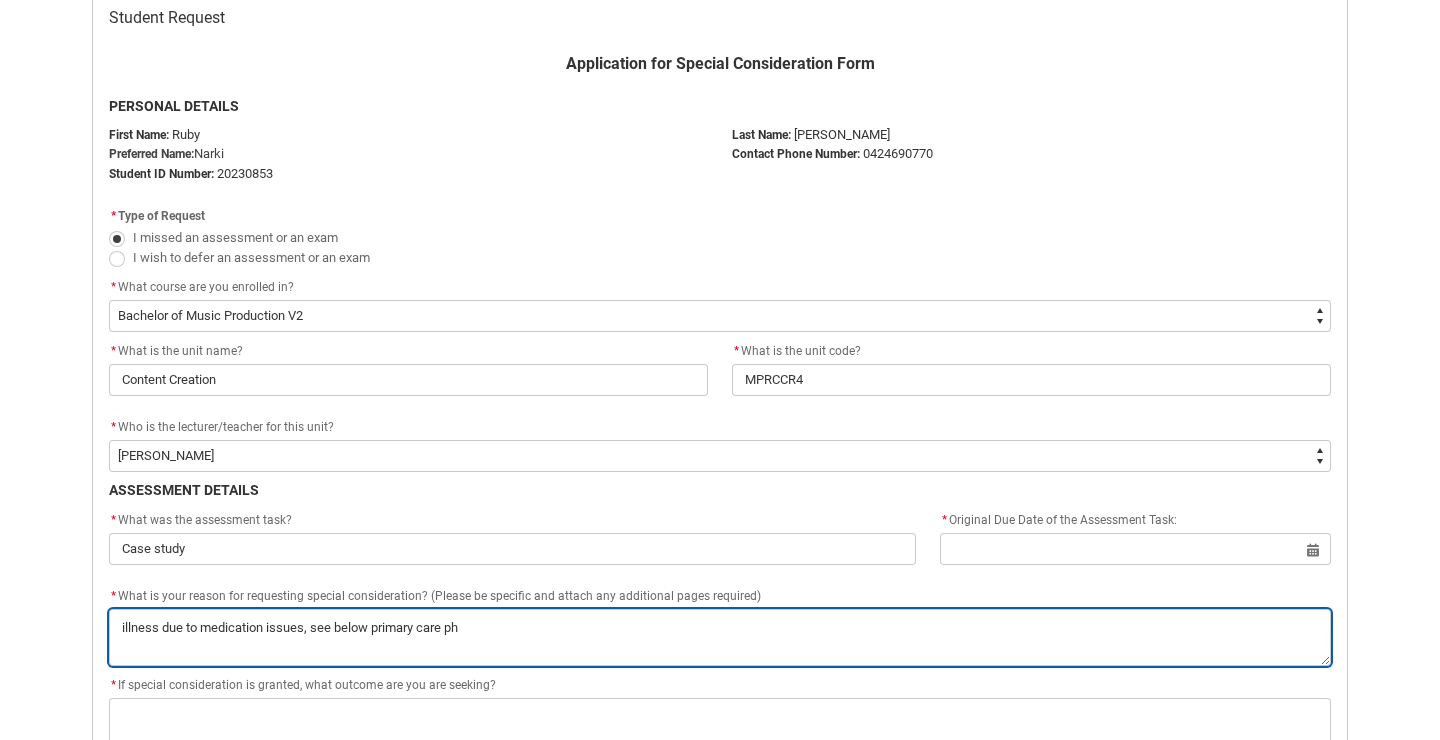 type on "illness due to medication issues, see below primary care pha" 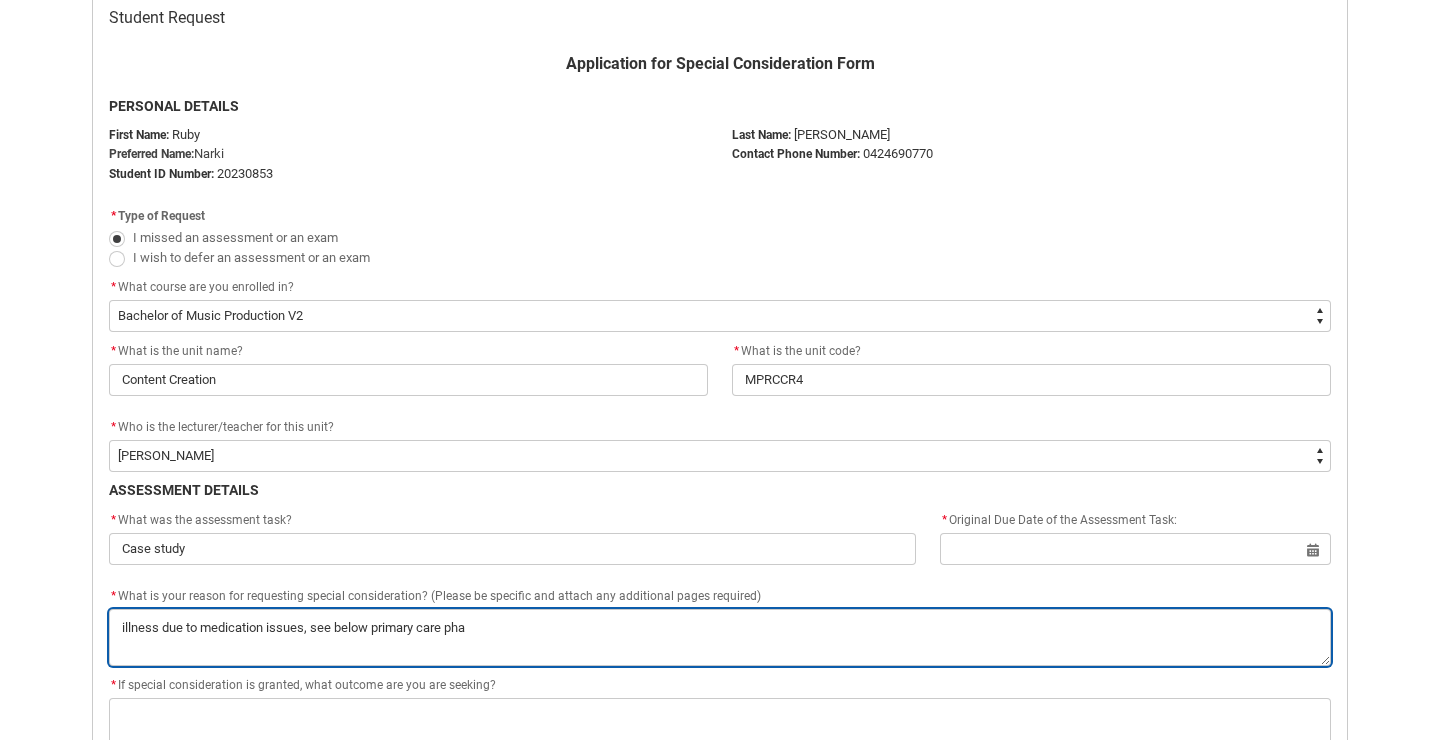 type on "illness due to medication issues, see below primary care phar" 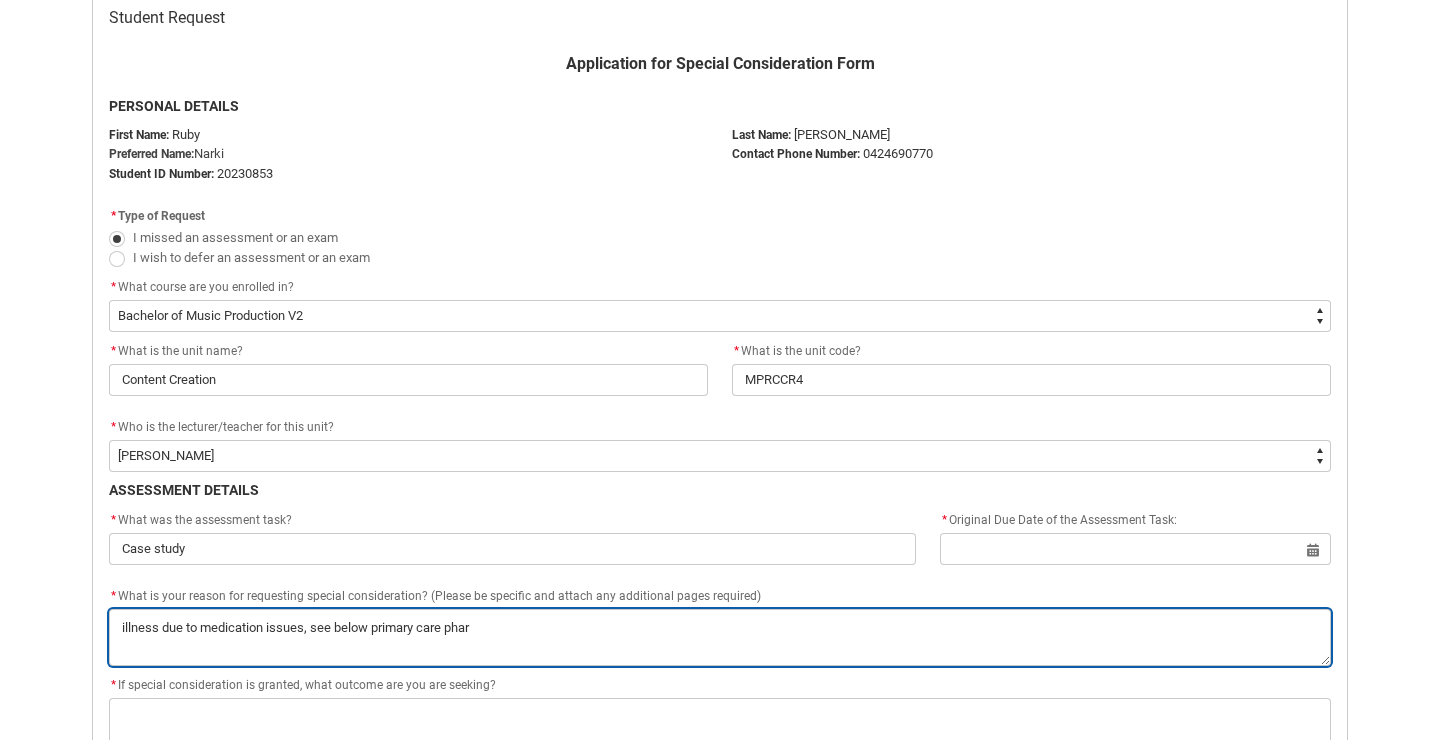 type on "illness due to medication issues, see below primary care pharm" 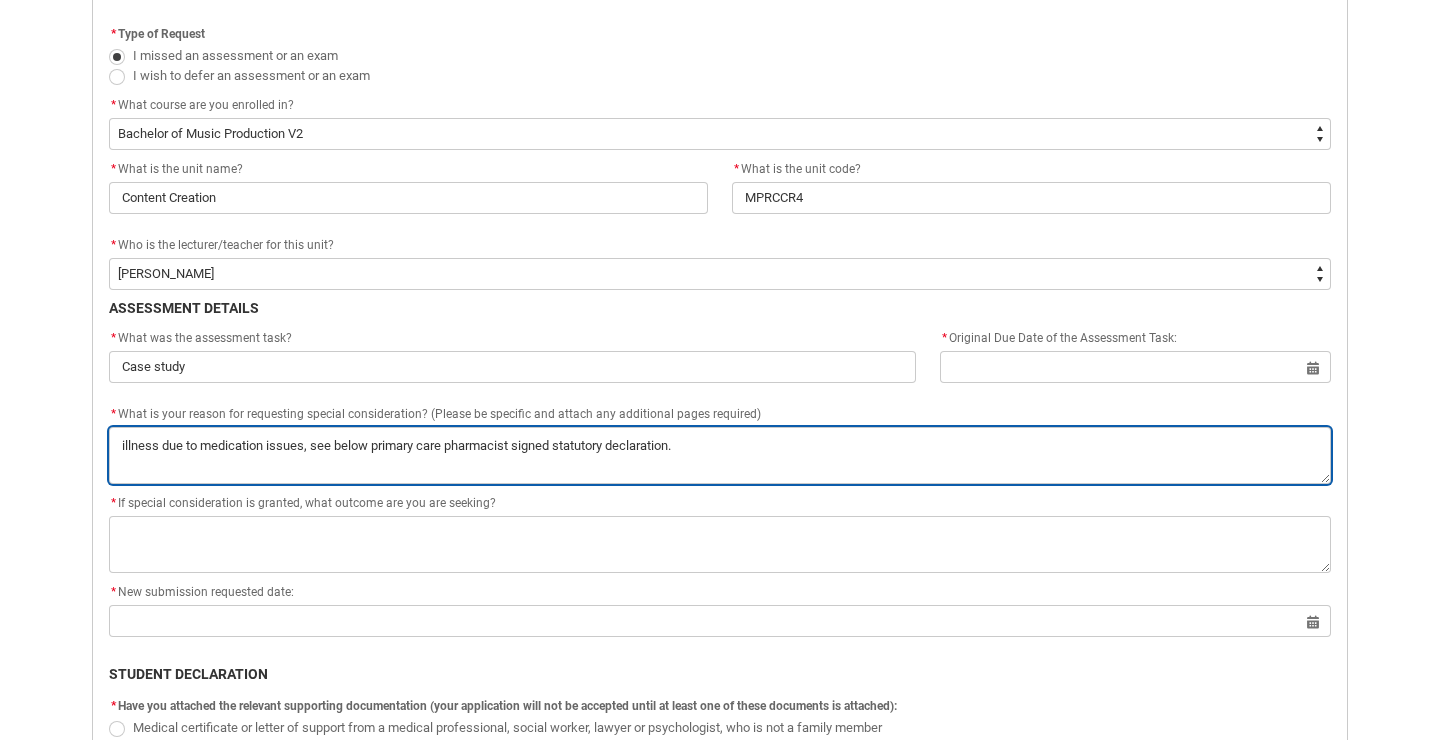 scroll, scrollTop: 600, scrollLeft: 0, axis: vertical 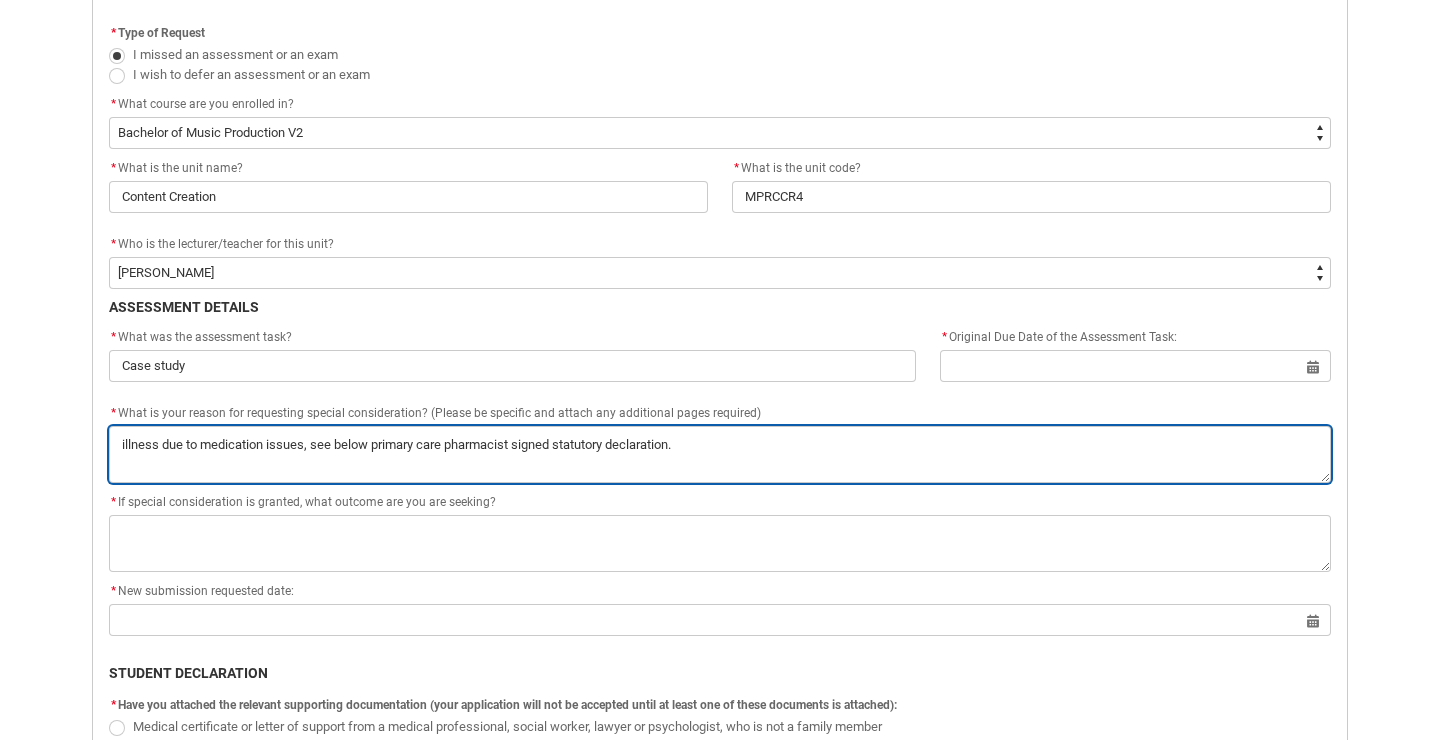 click on "*" at bounding box center (720, 454) 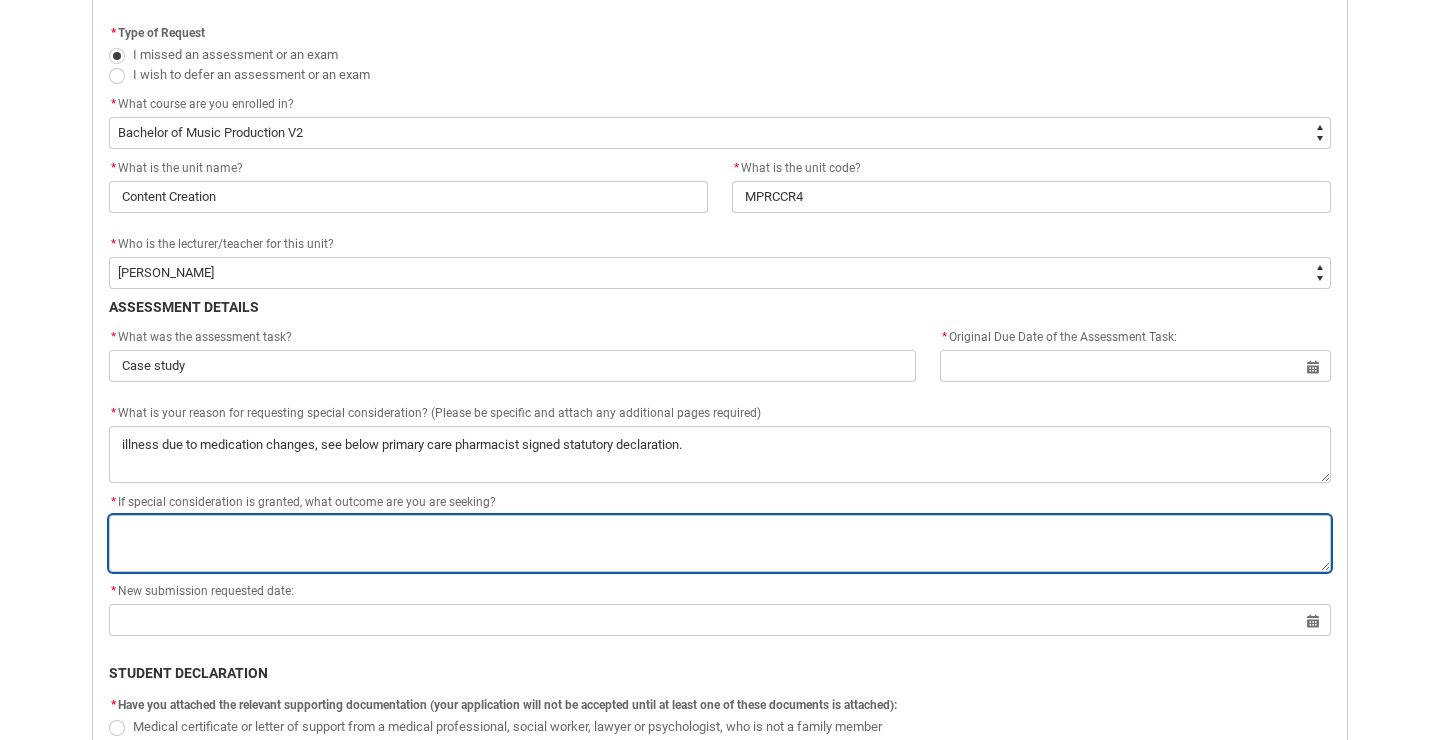 click on "*" at bounding box center (720, 543) 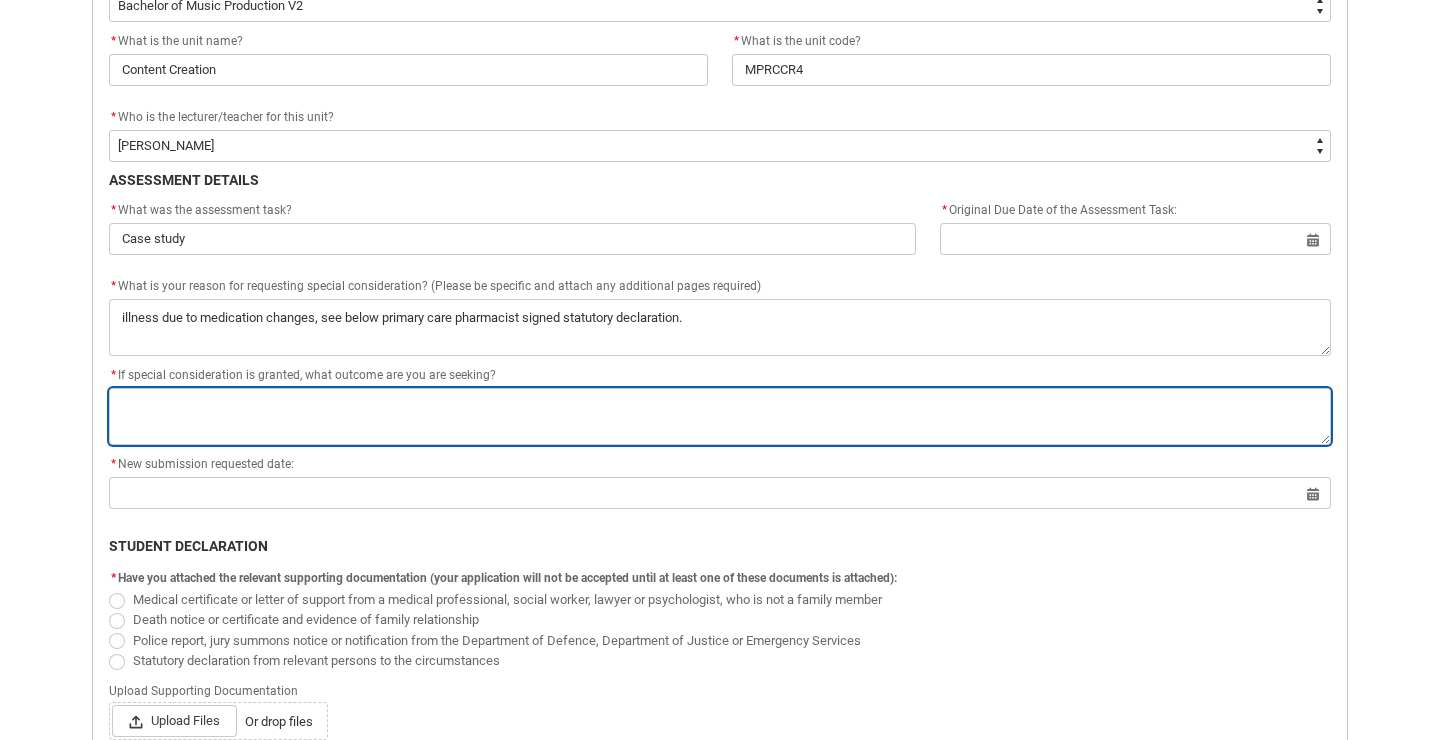 scroll, scrollTop: 736, scrollLeft: 0, axis: vertical 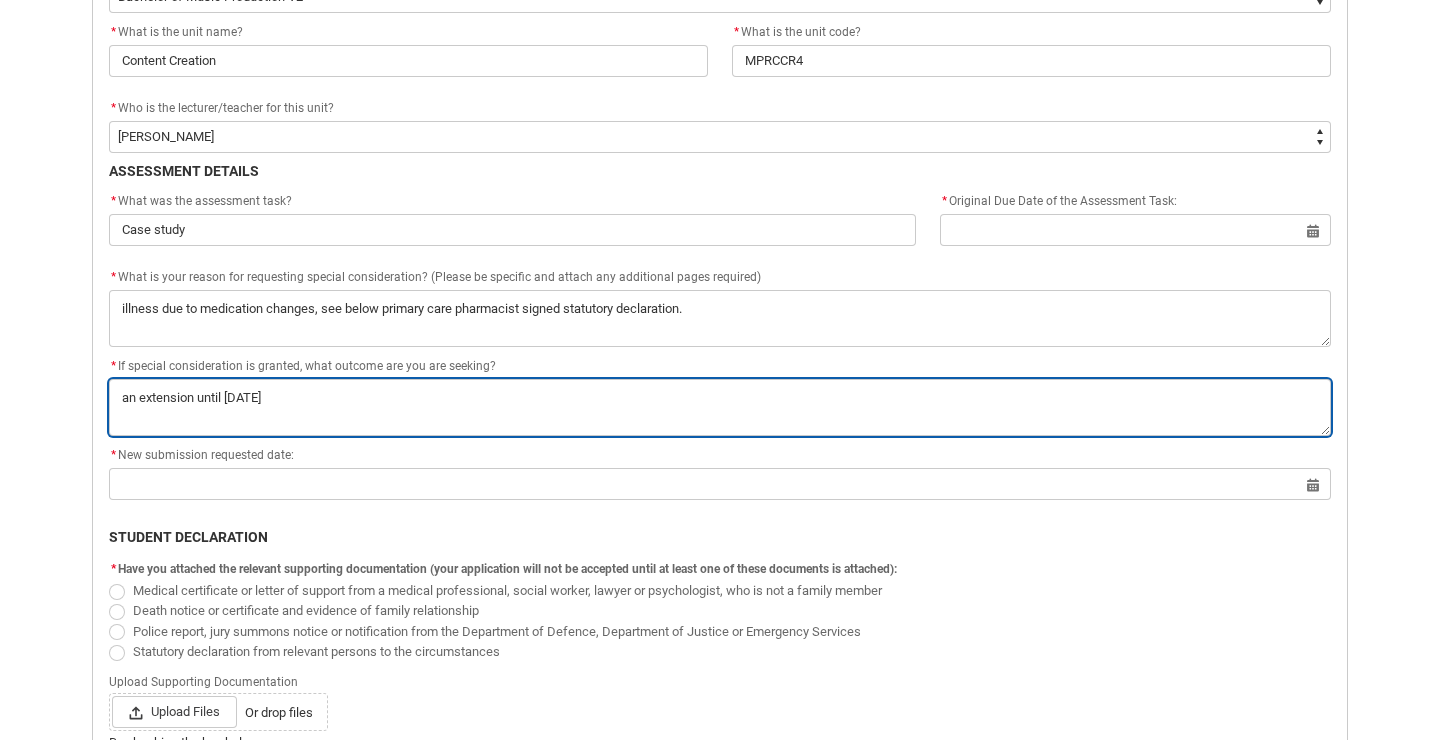 drag, startPoint x: 196, startPoint y: 397, endPoint x: 130, endPoint y: 398, distance: 66.007576 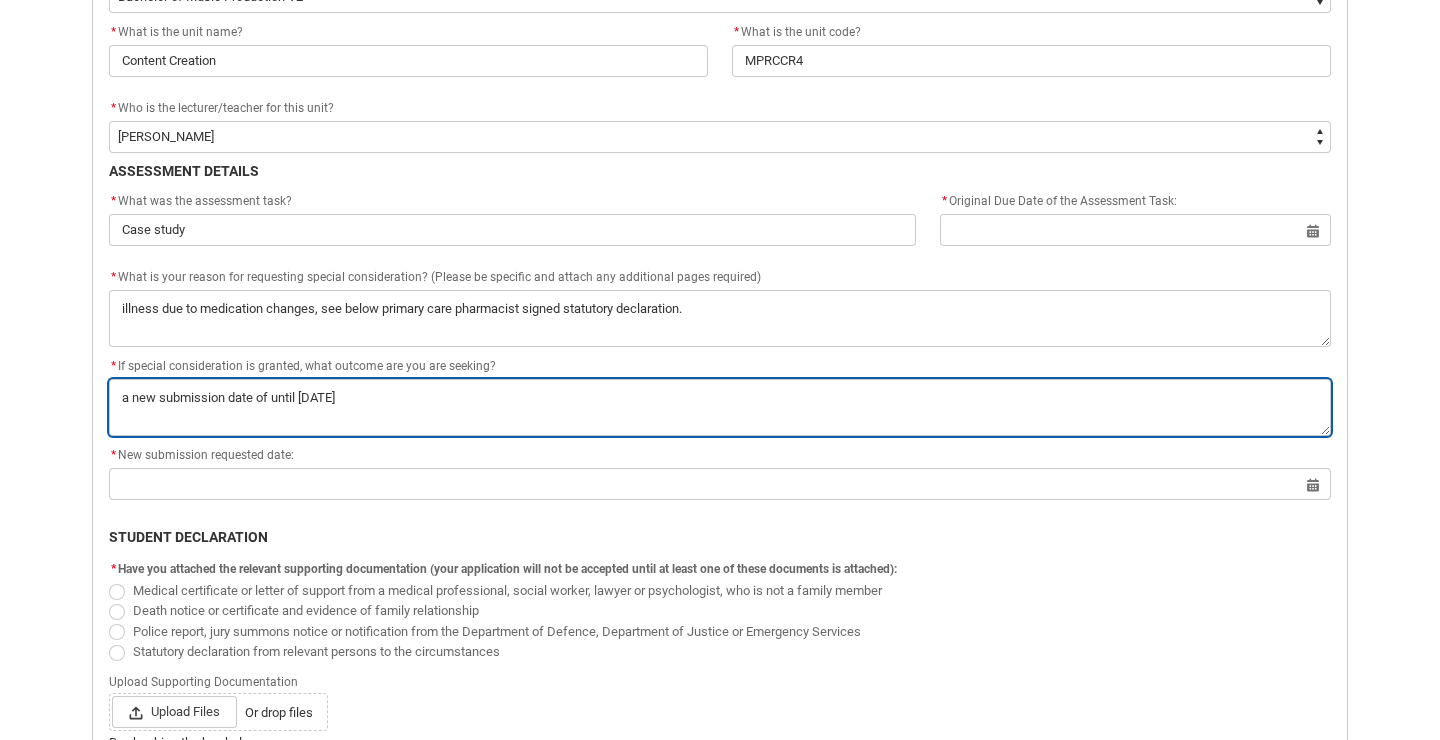 click on "*" at bounding box center (720, 407) 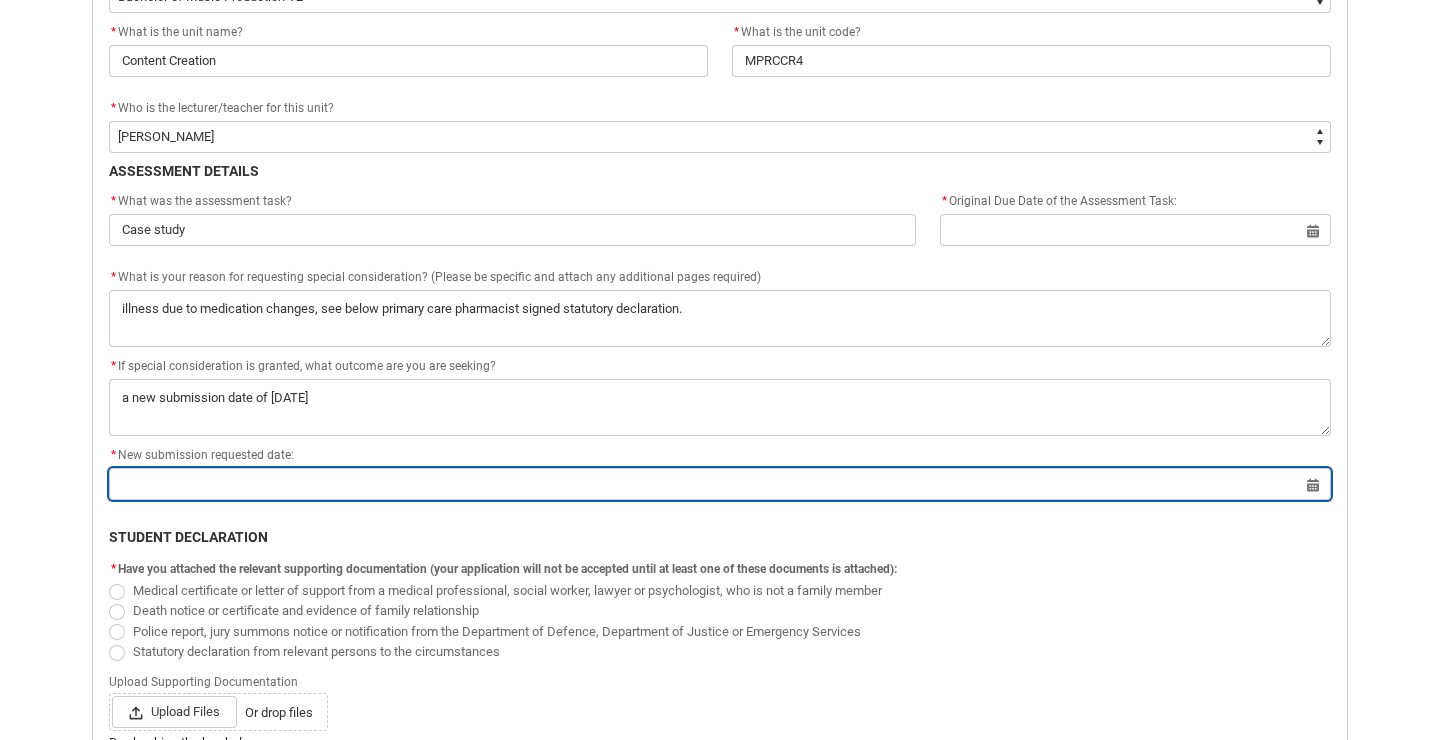 click at bounding box center [720, 484] 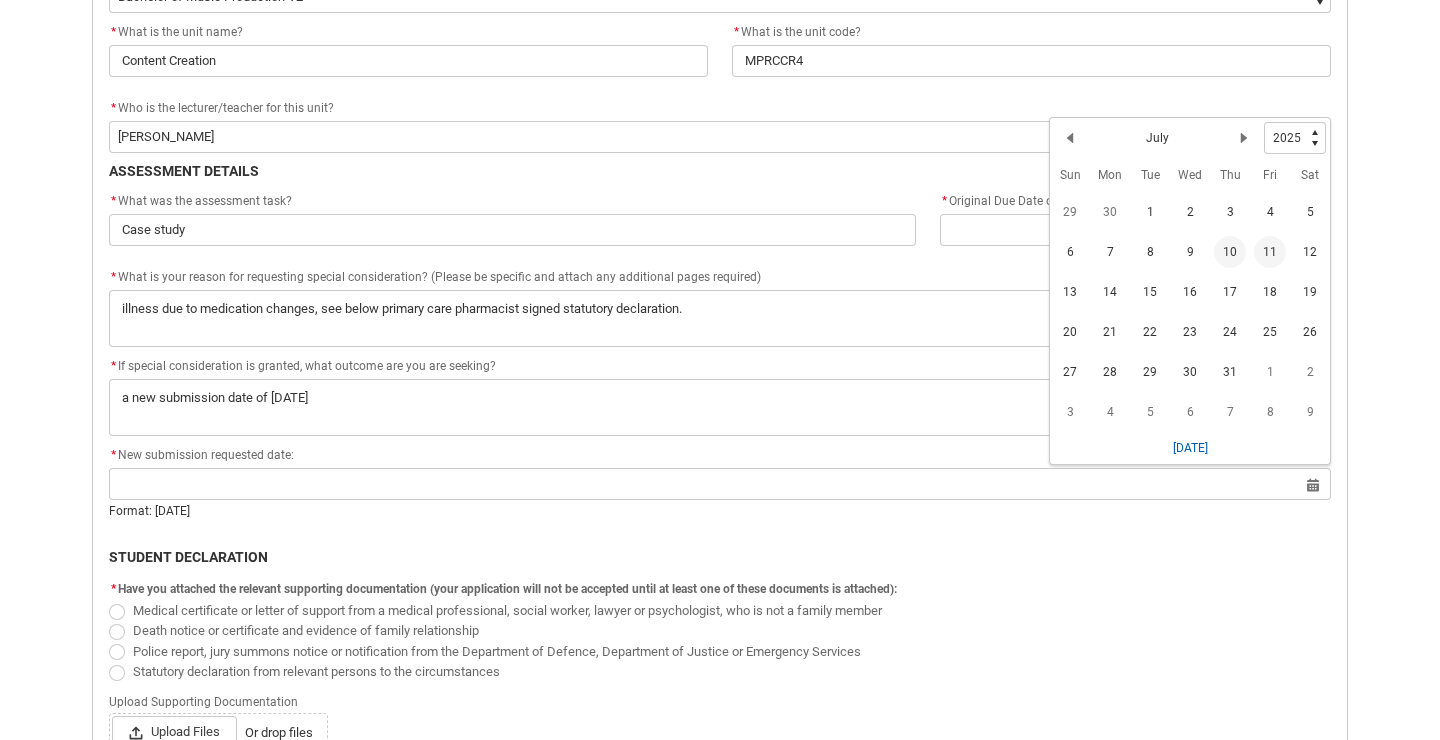 click on "11" 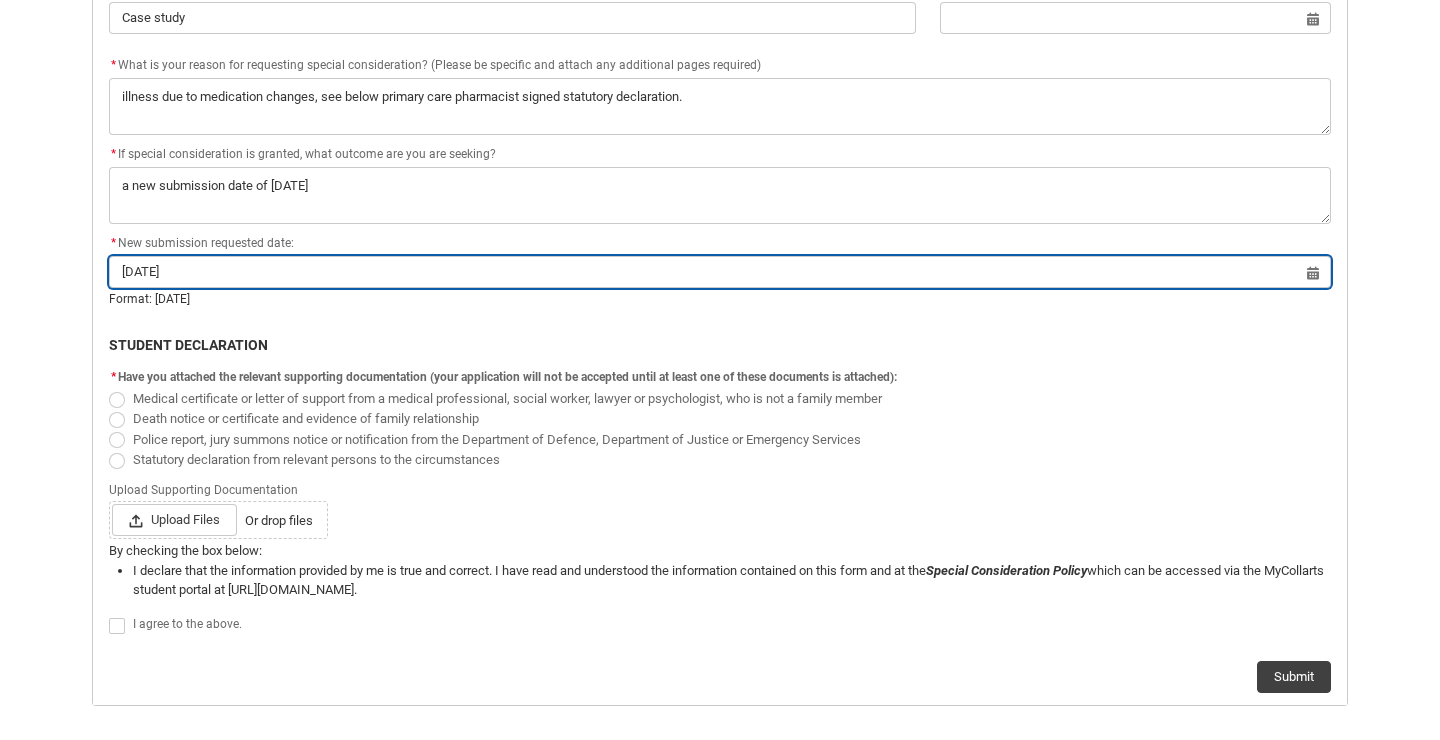 scroll, scrollTop: 949, scrollLeft: 0, axis: vertical 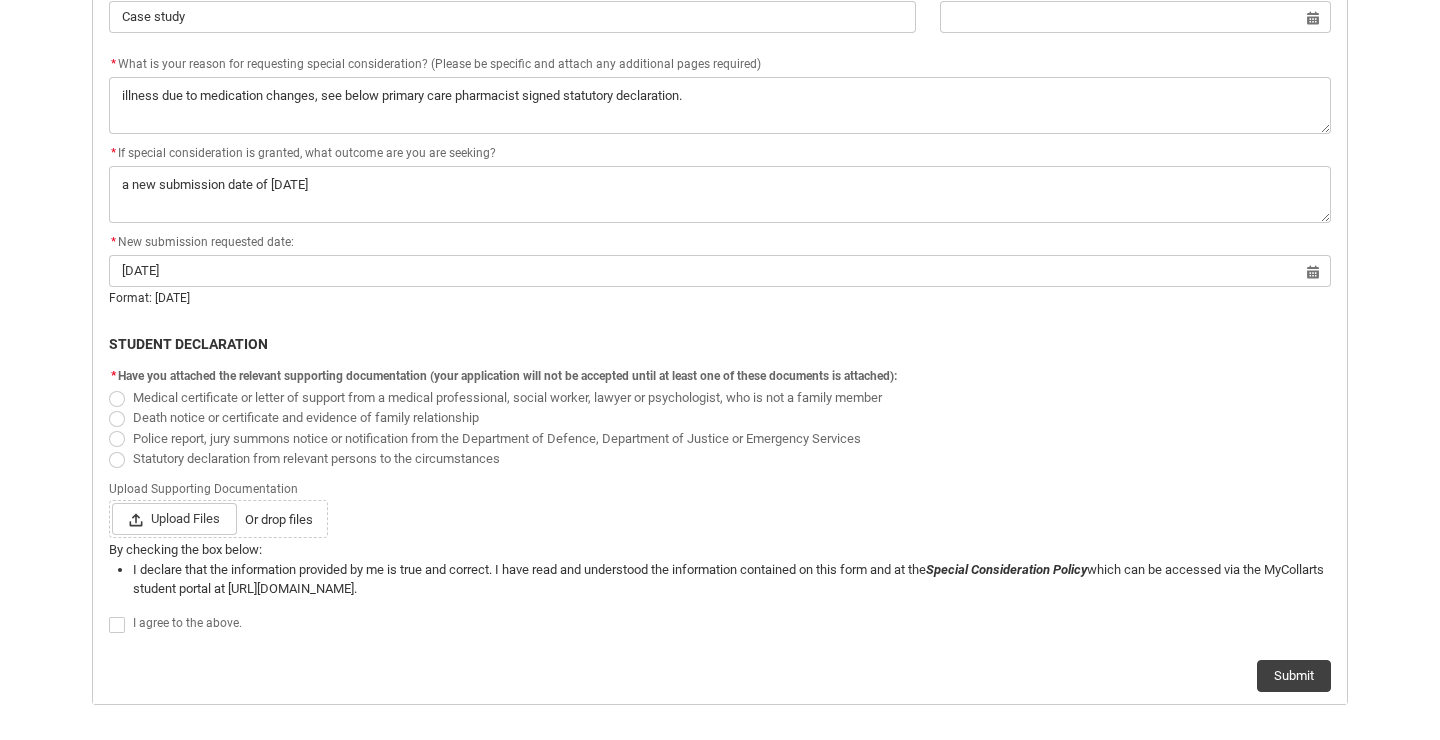 click at bounding box center (117, 460) 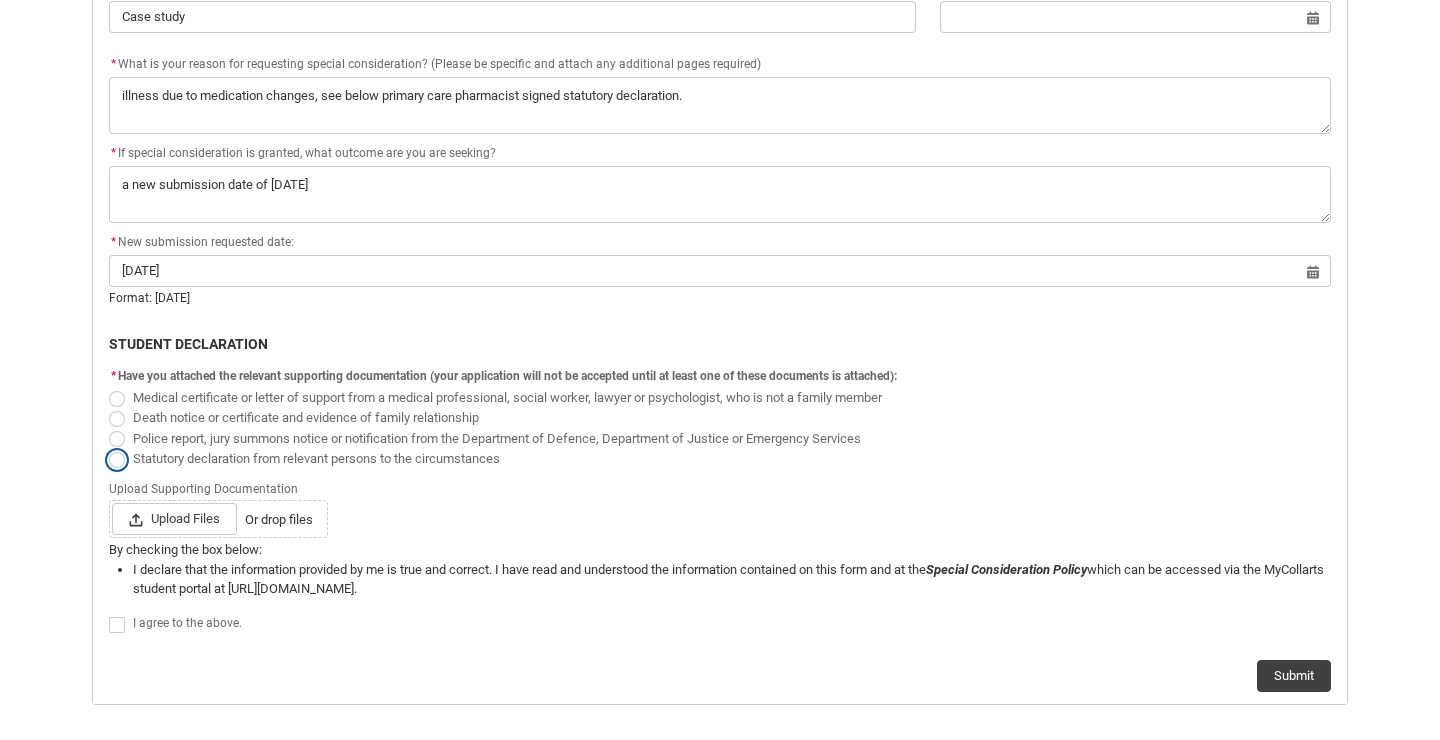 click on "Statutory declaration from relevant persons to the circumstances" at bounding box center [108, 447] 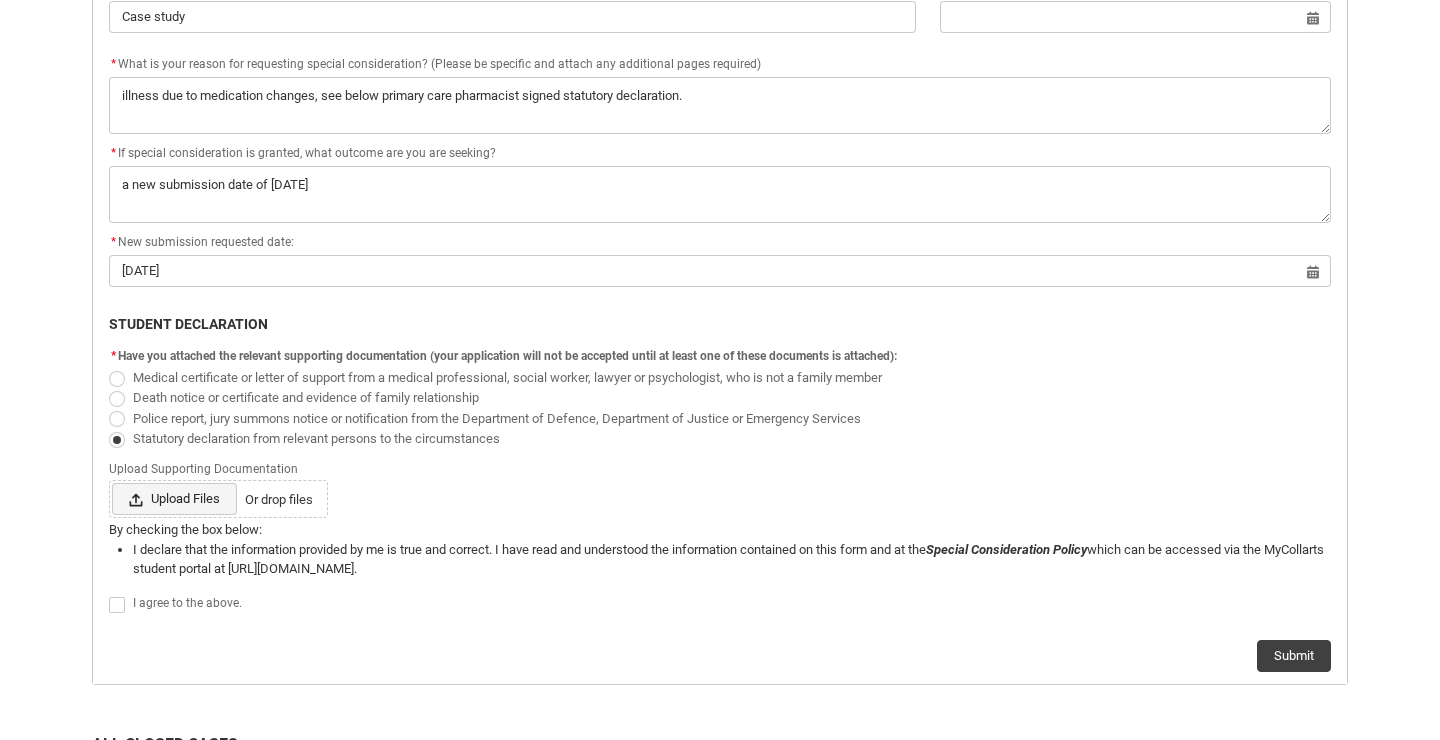 click on "Upload Files" at bounding box center (174, 499) 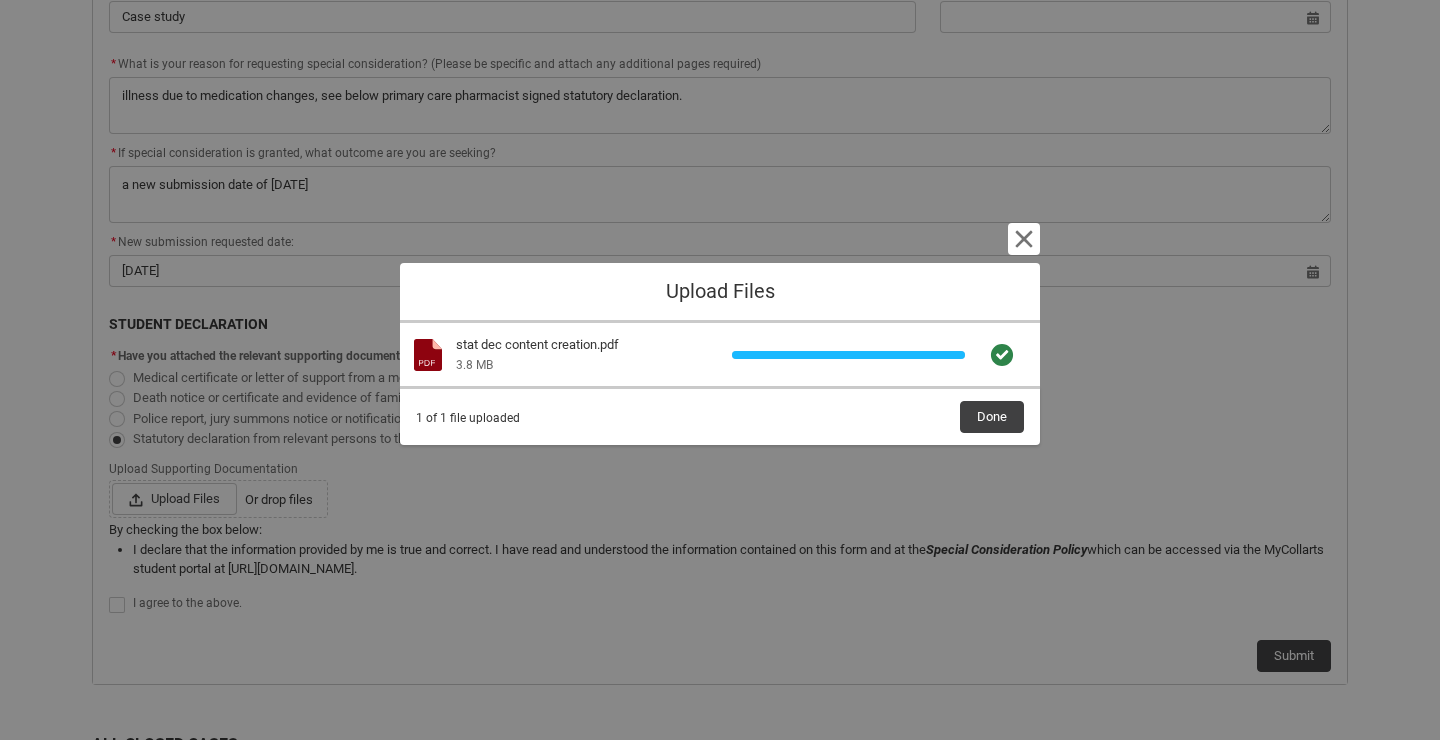click on "1 of 1 file uploaded Done" at bounding box center [720, 416] 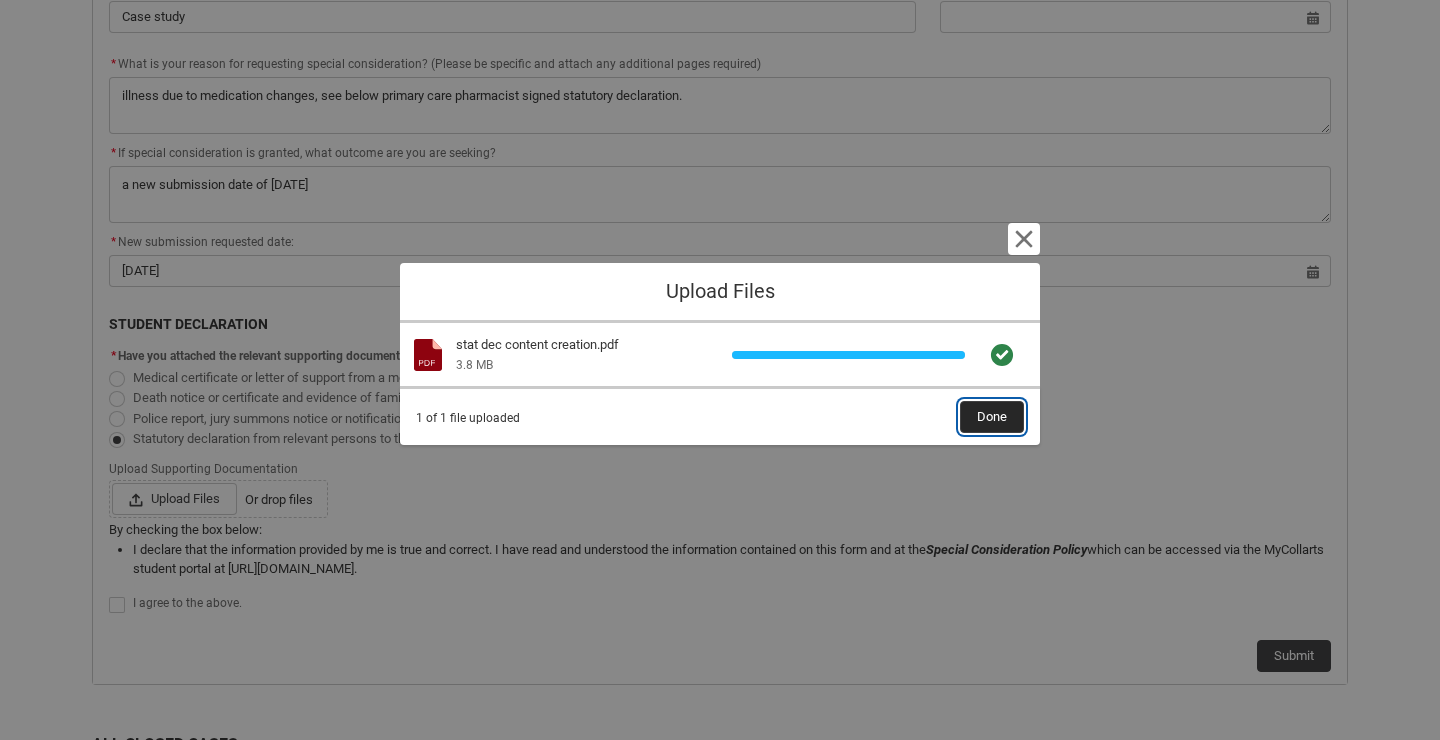 click on "Done" at bounding box center [992, 417] 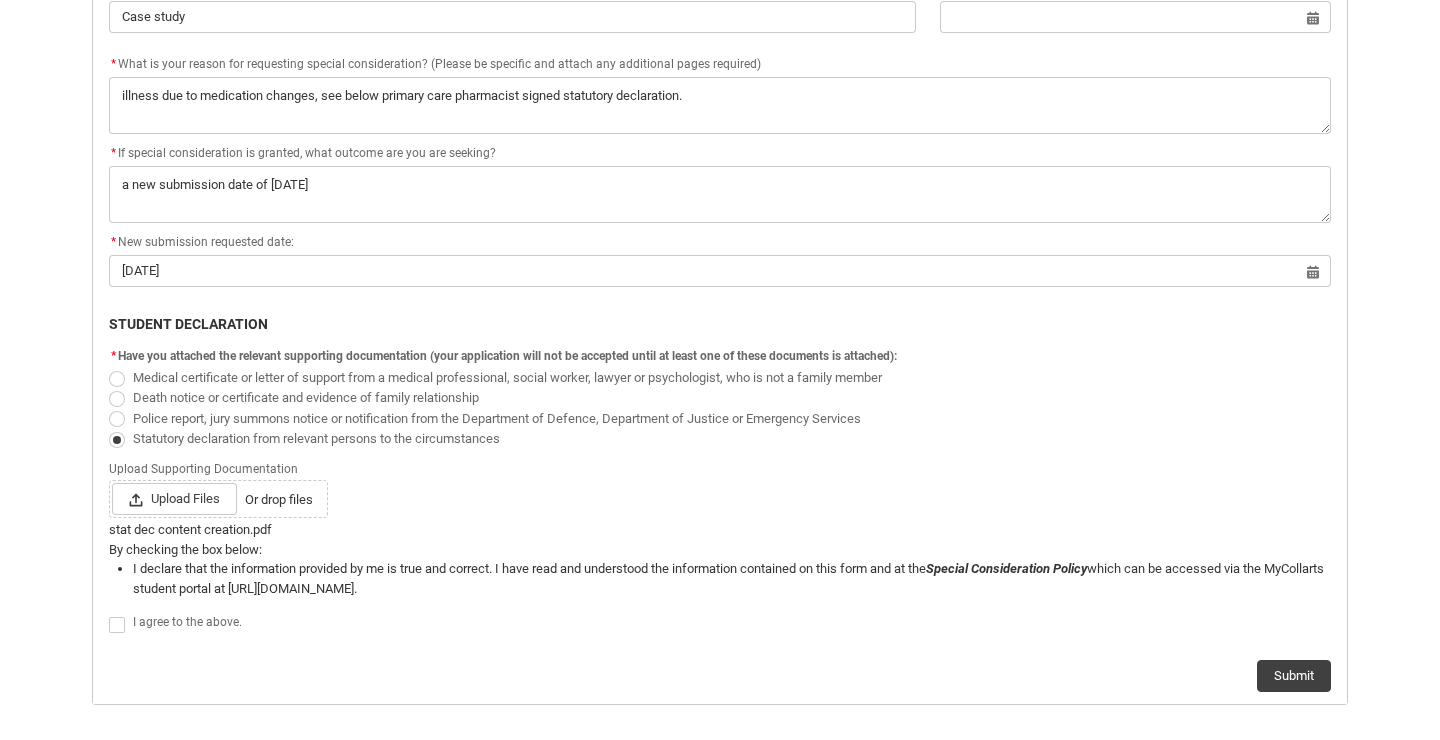 click 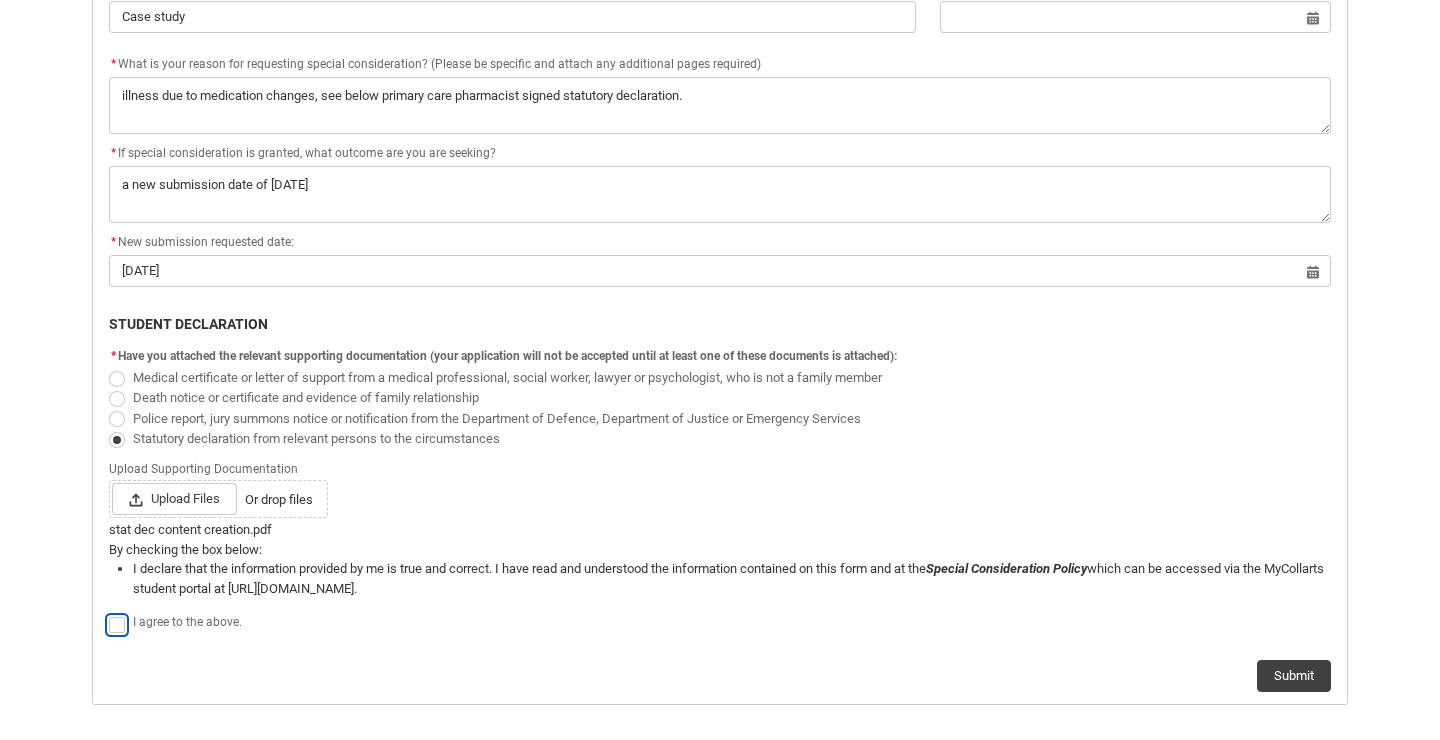 click at bounding box center (108, 613) 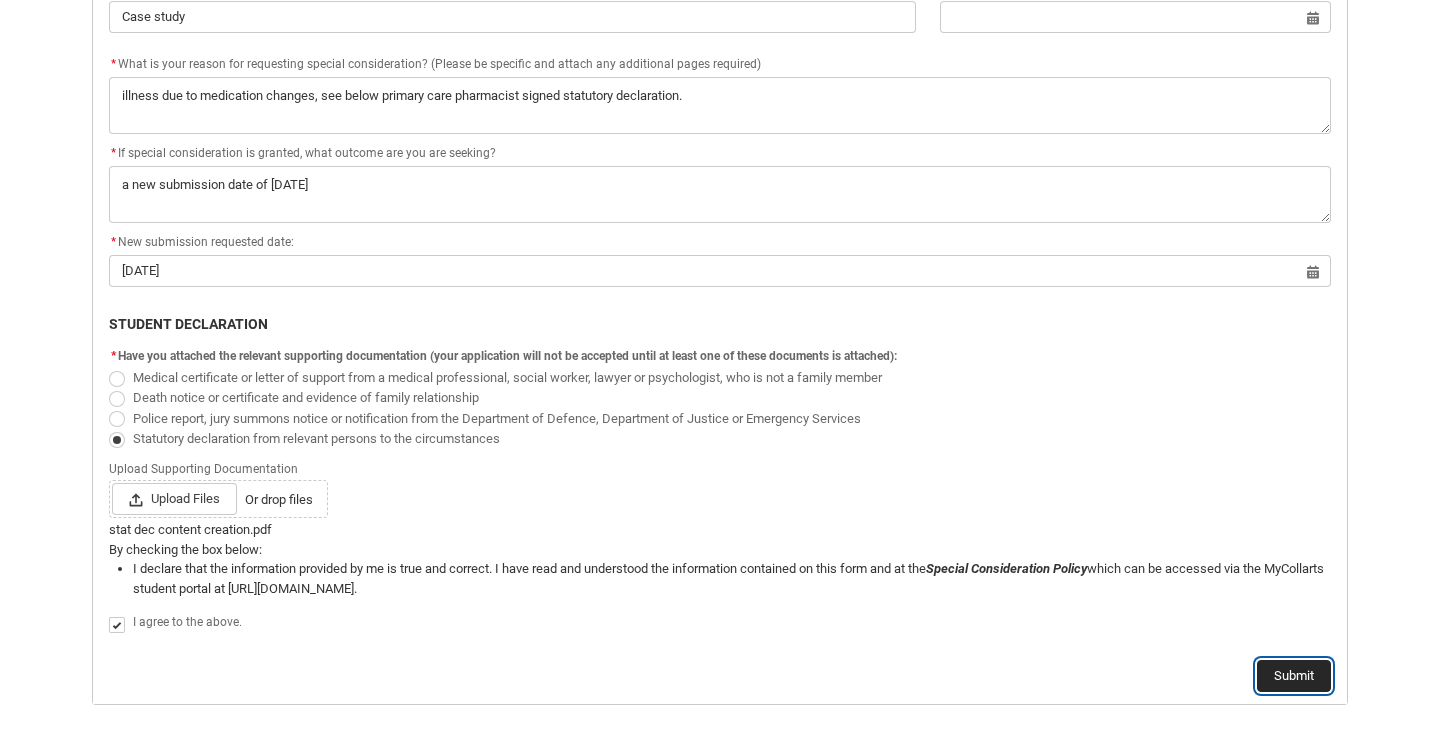click on "Submit" 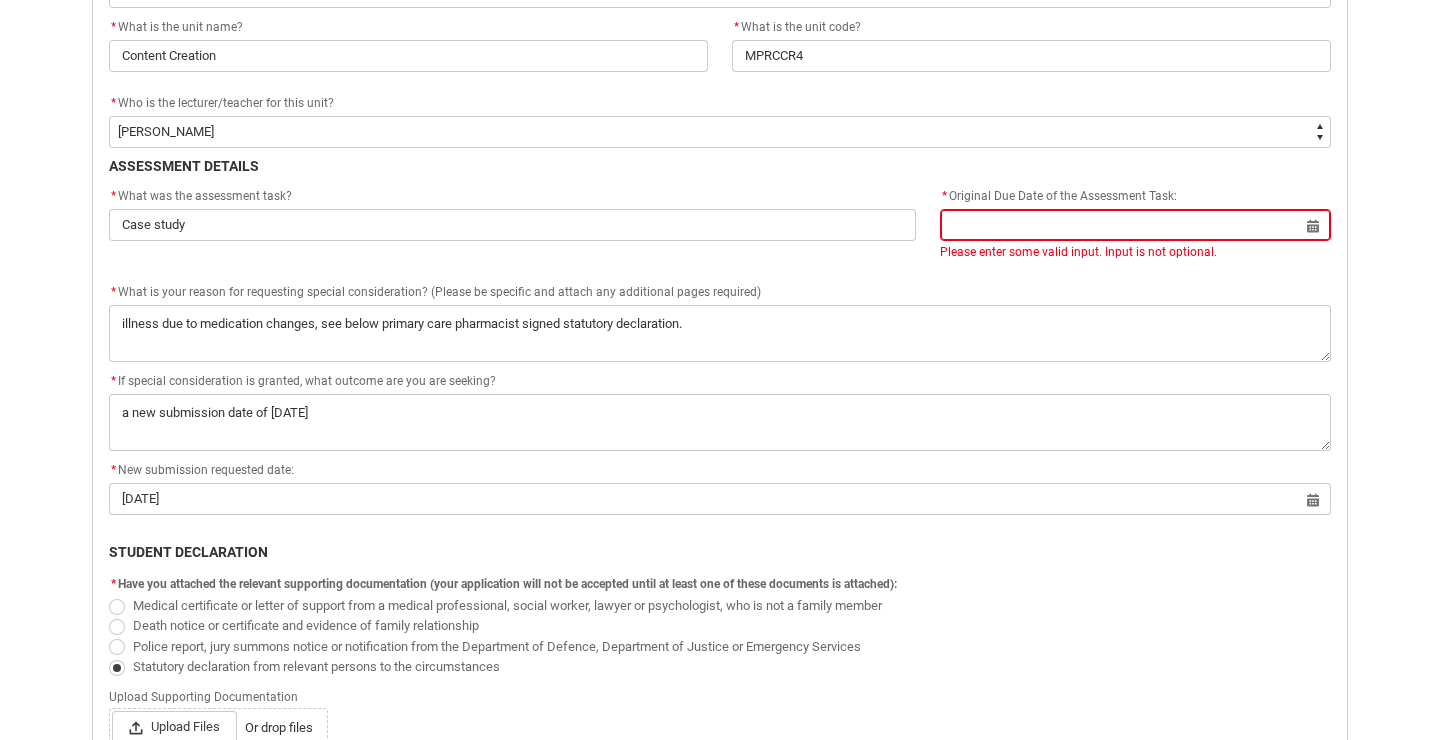 scroll, scrollTop: 713, scrollLeft: 0, axis: vertical 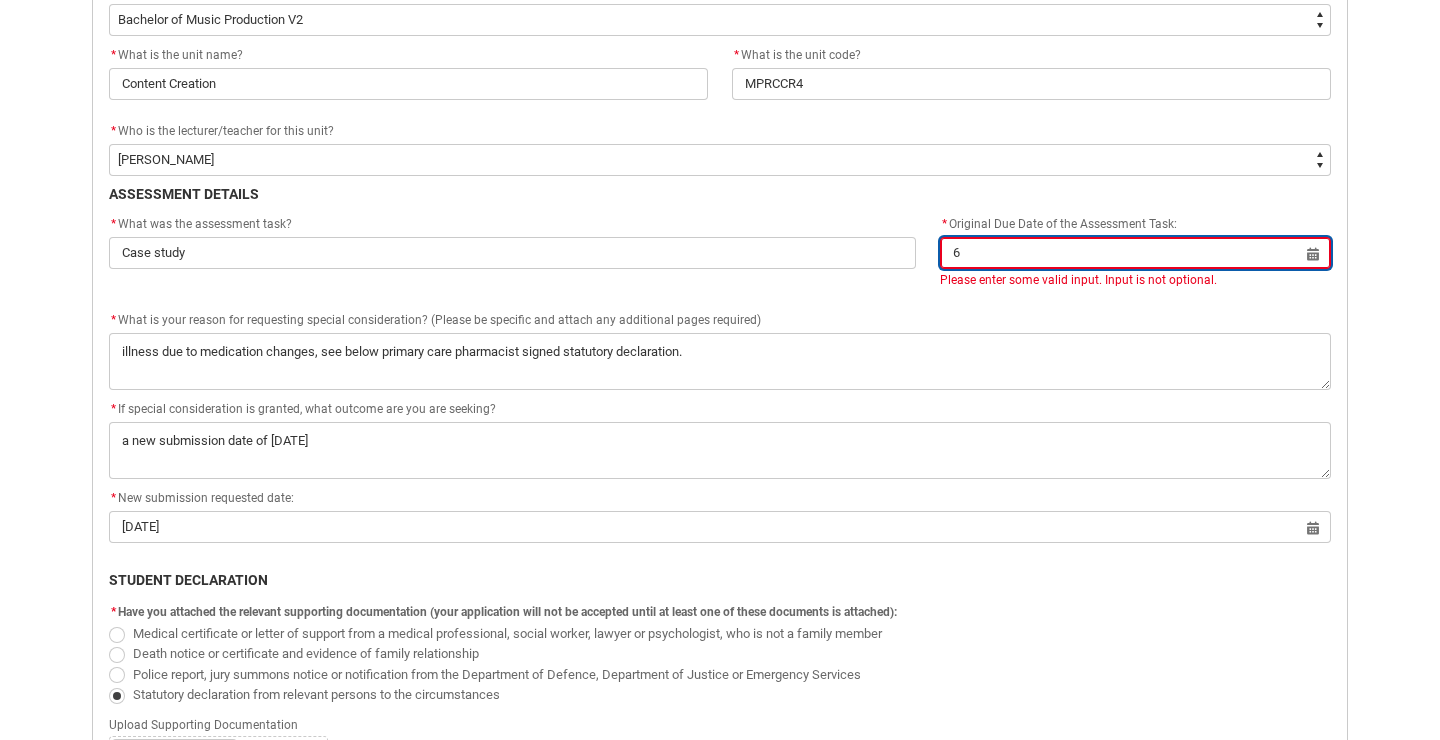 click on "6" at bounding box center (1135, 253) 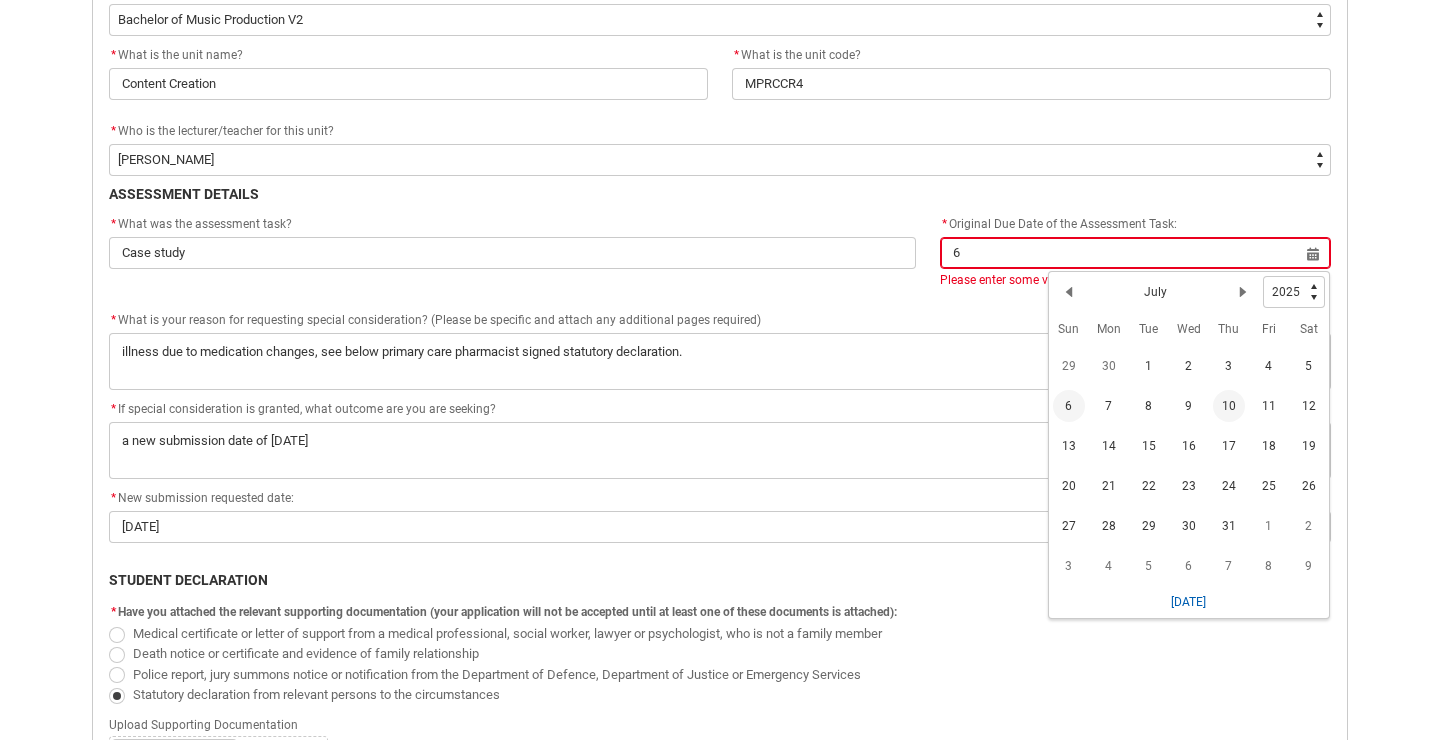 click on "6" 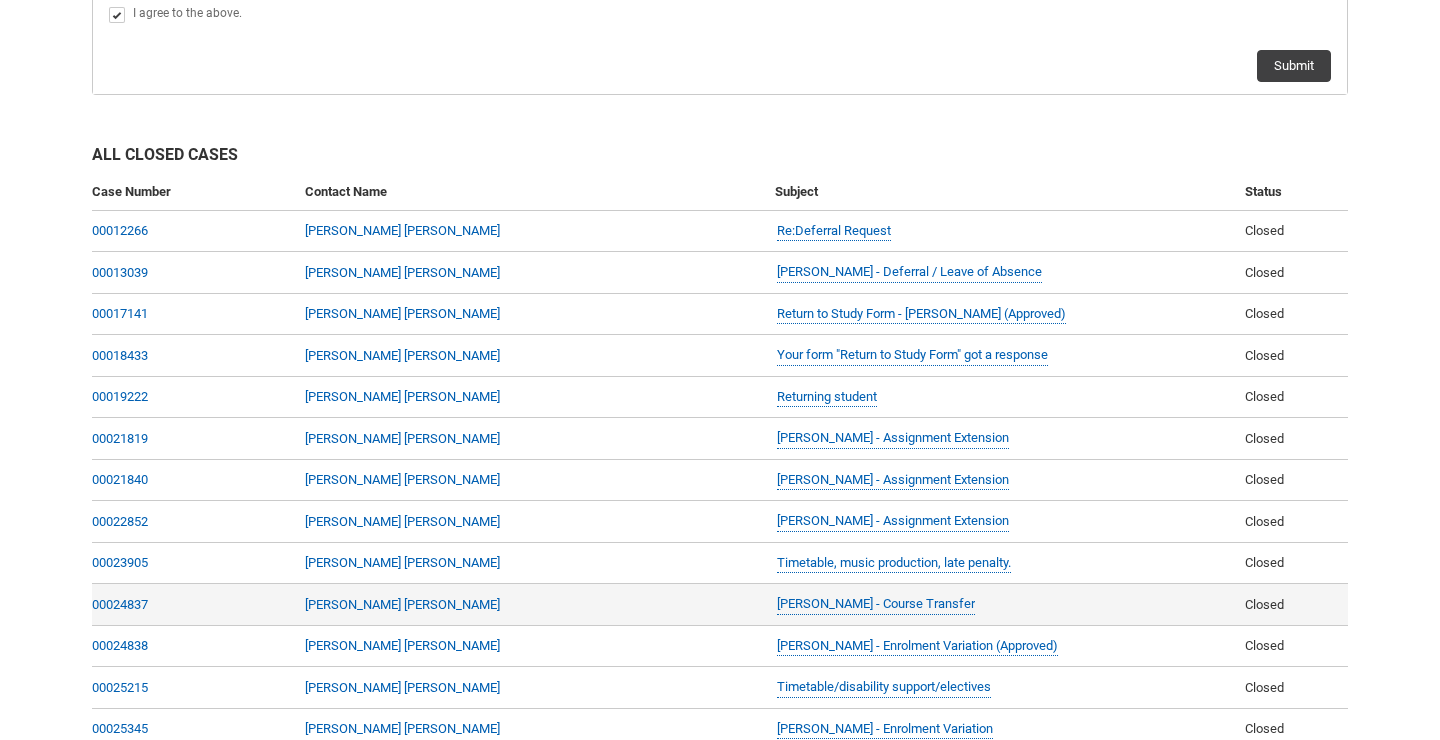 scroll, scrollTop: 1188, scrollLeft: 0, axis: vertical 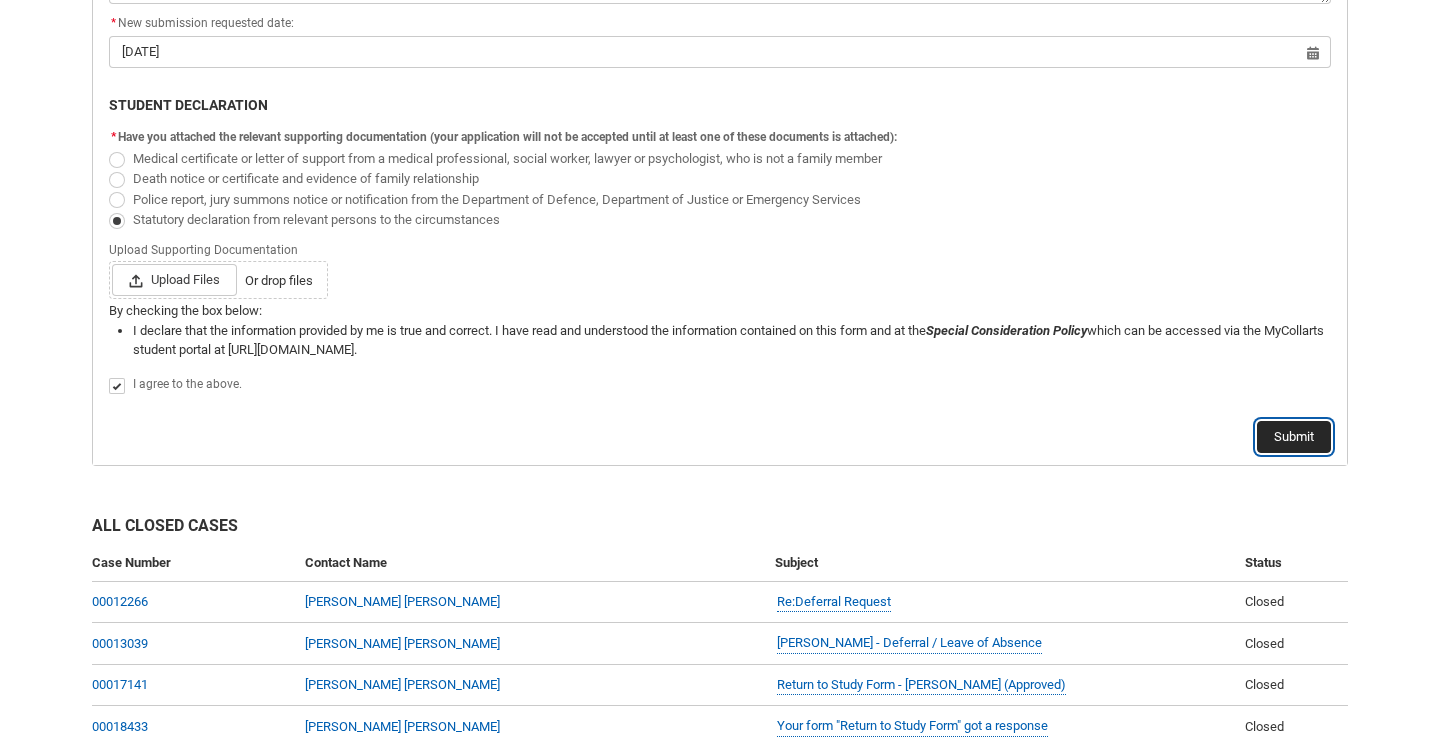 click on "Submit" 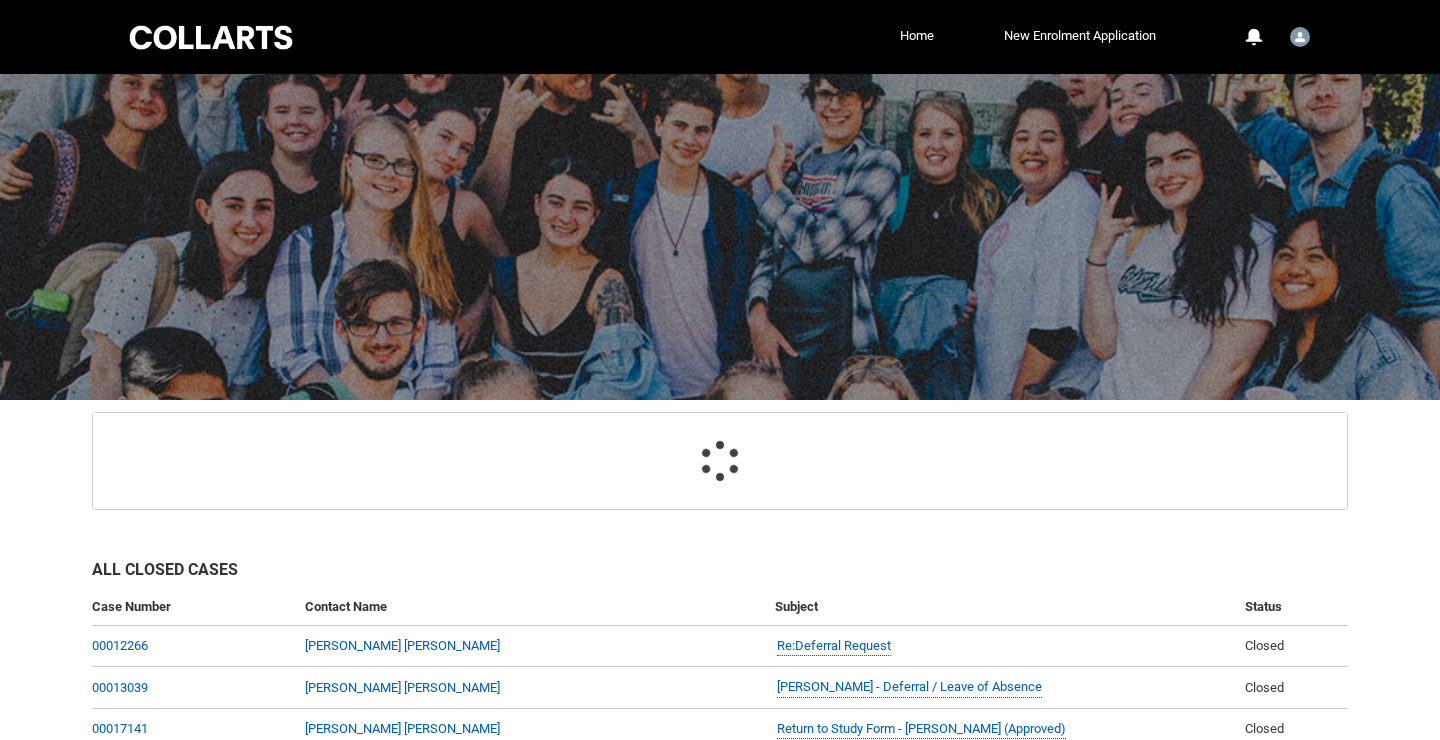 scroll, scrollTop: 213, scrollLeft: 0, axis: vertical 